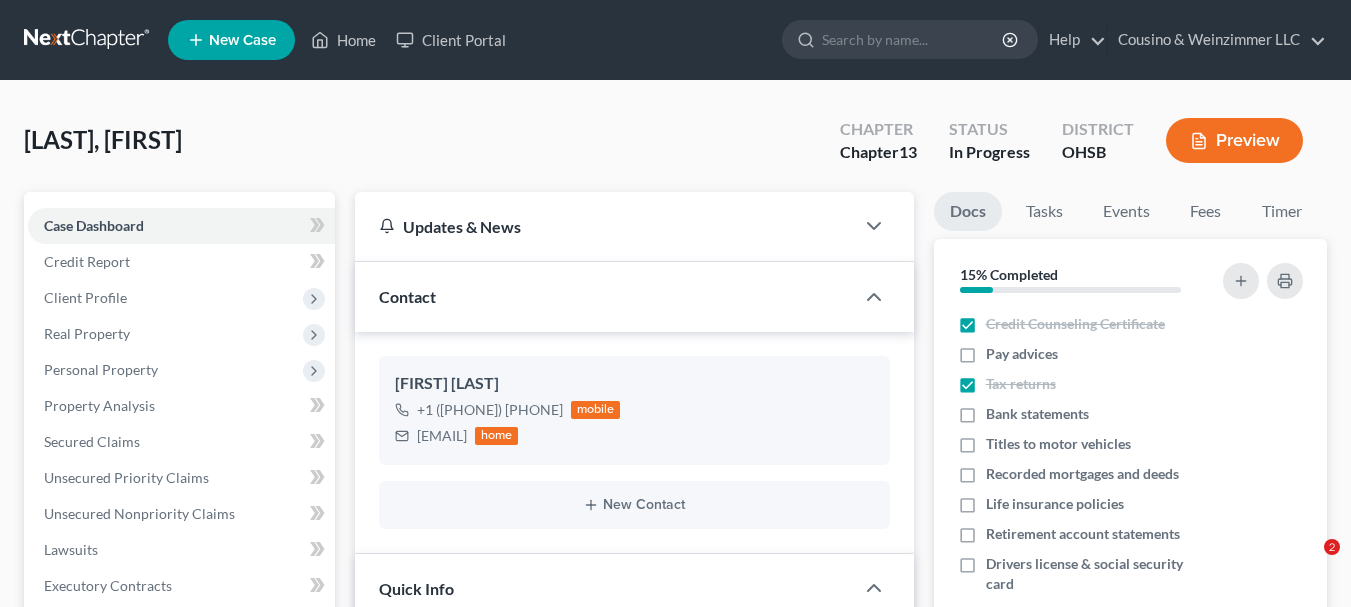 select on "4" 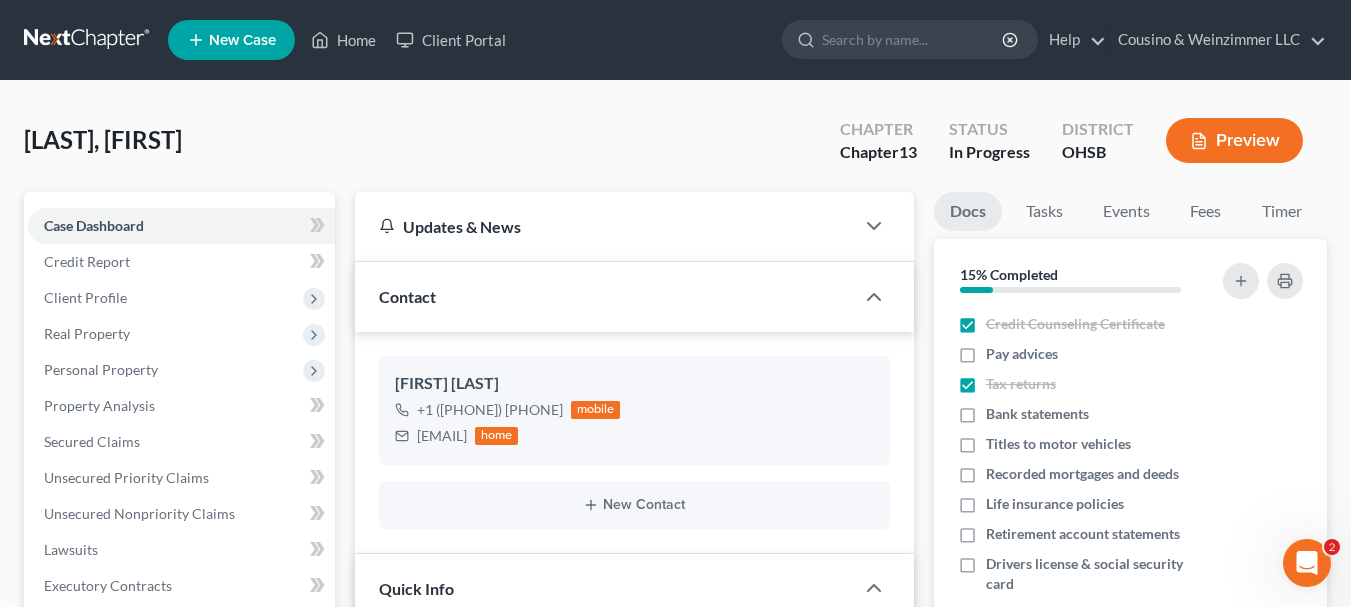 scroll, scrollTop: 0, scrollLeft: 0, axis: both 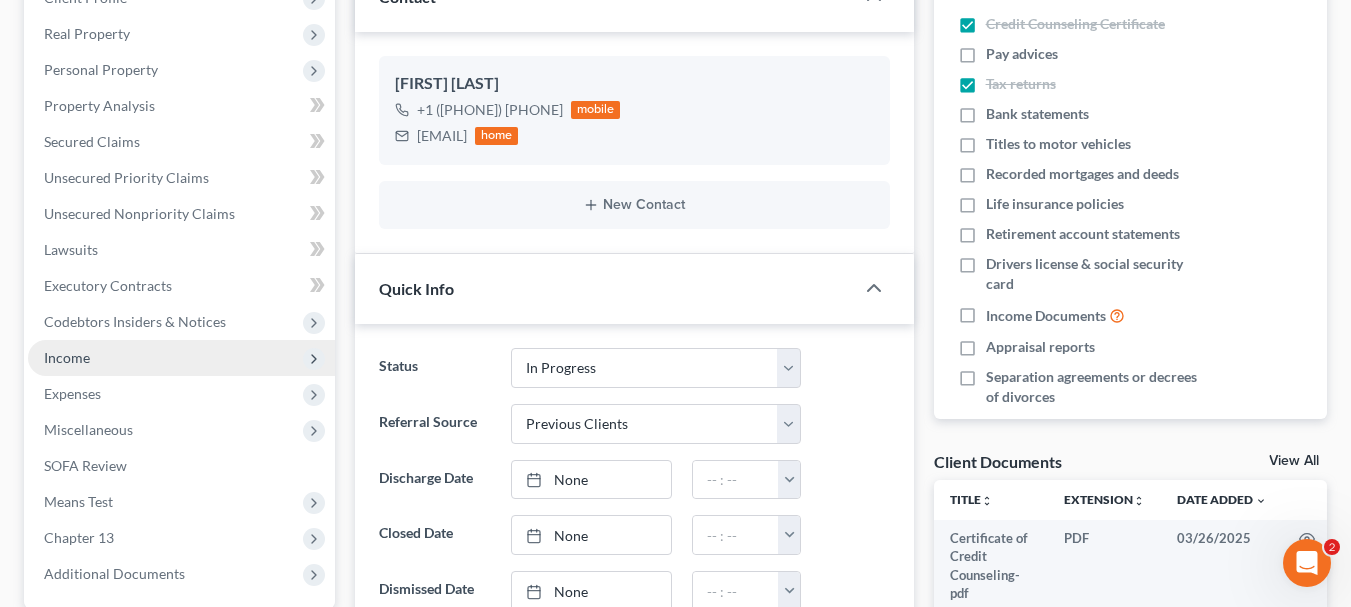 click on "Income" at bounding box center [67, 357] 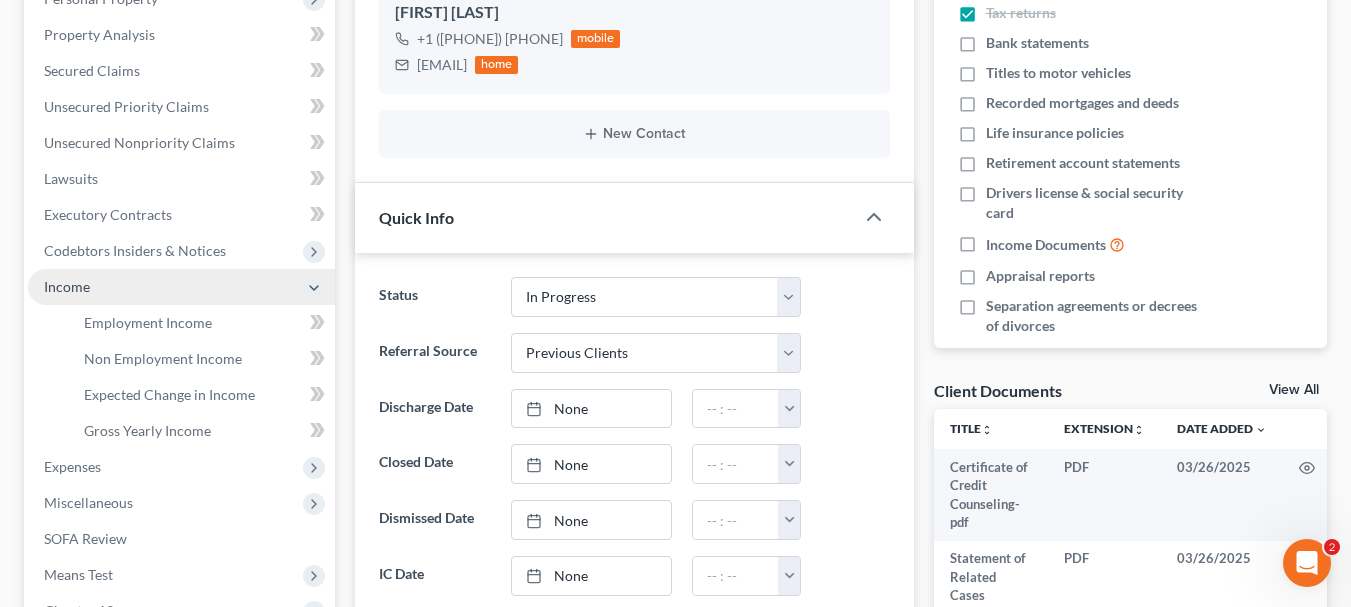 scroll, scrollTop: 400, scrollLeft: 0, axis: vertical 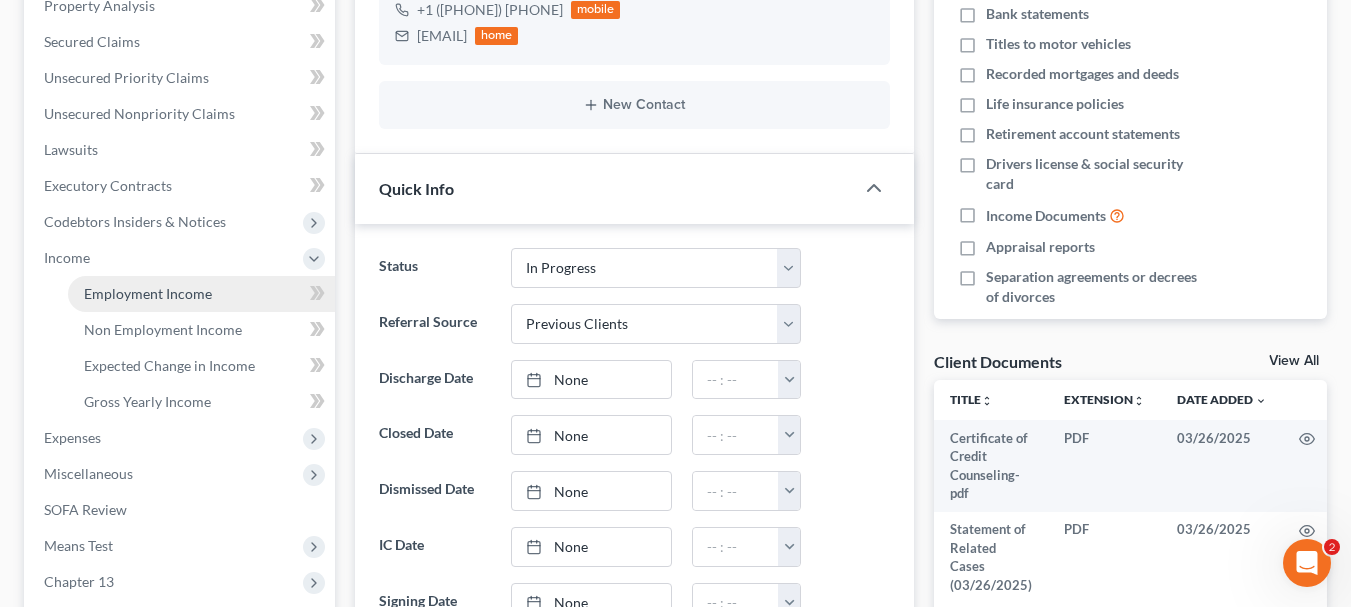 click on "Employment Income" at bounding box center (148, 293) 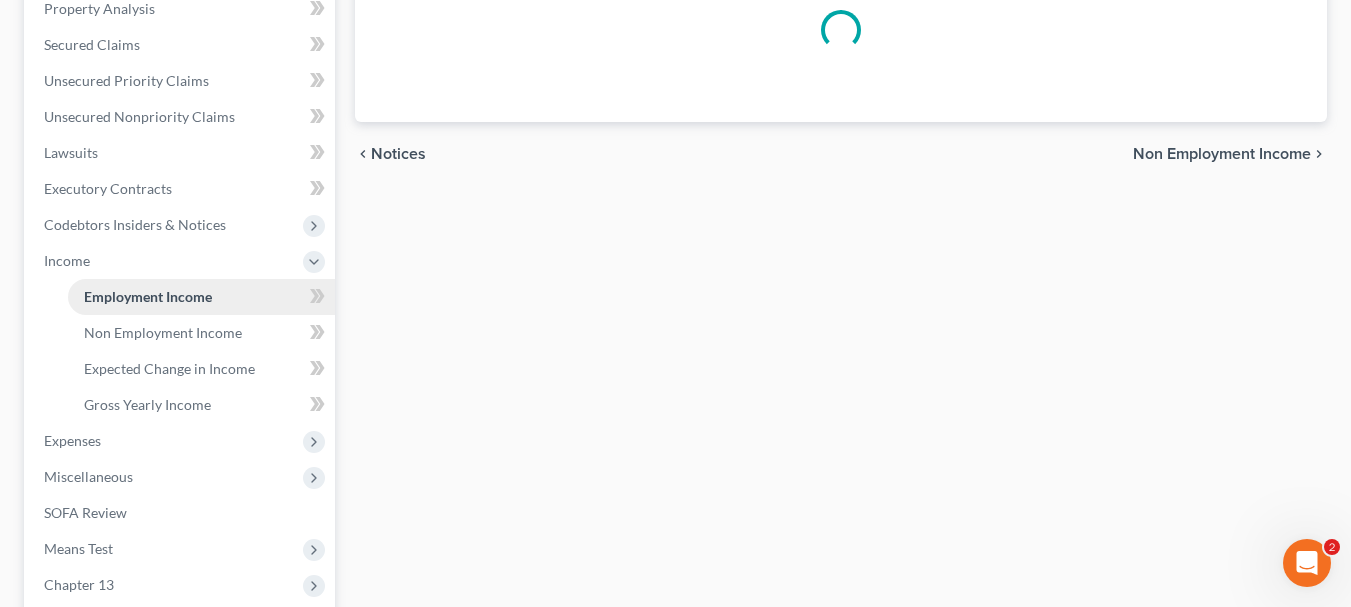 scroll, scrollTop: 0, scrollLeft: 0, axis: both 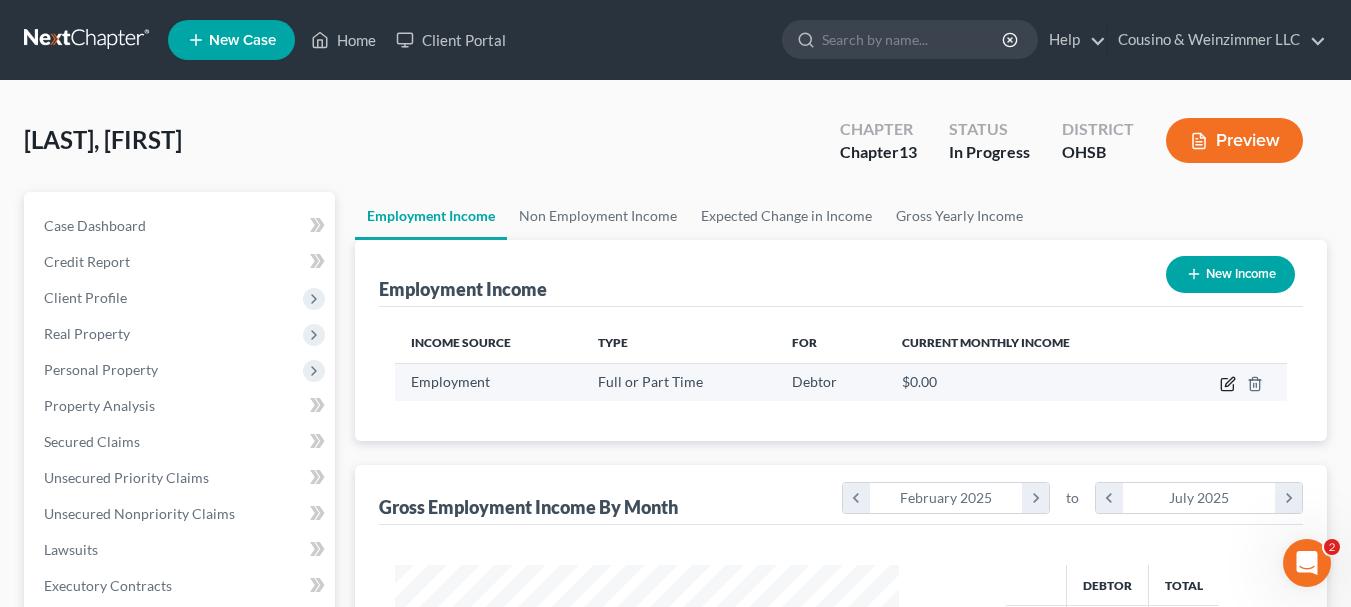 click 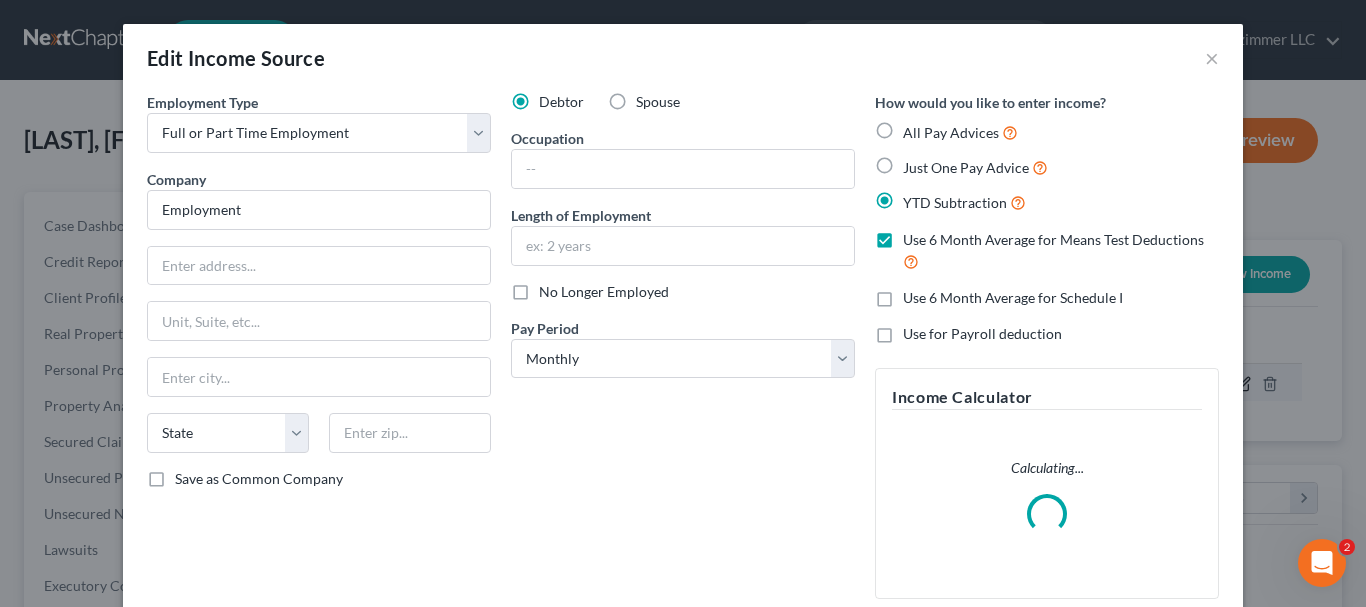 scroll, scrollTop: 999642, scrollLeft: 999450, axis: both 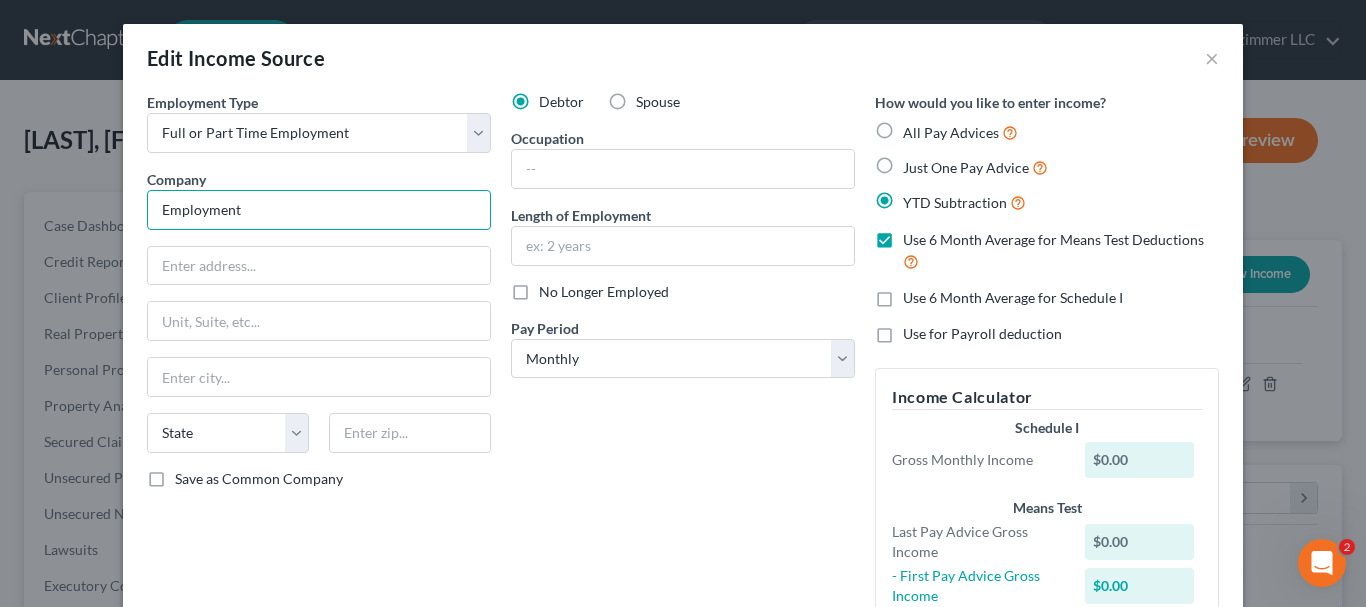 drag, startPoint x: 278, startPoint y: 214, endPoint x: 58, endPoint y: 215, distance: 220.00227 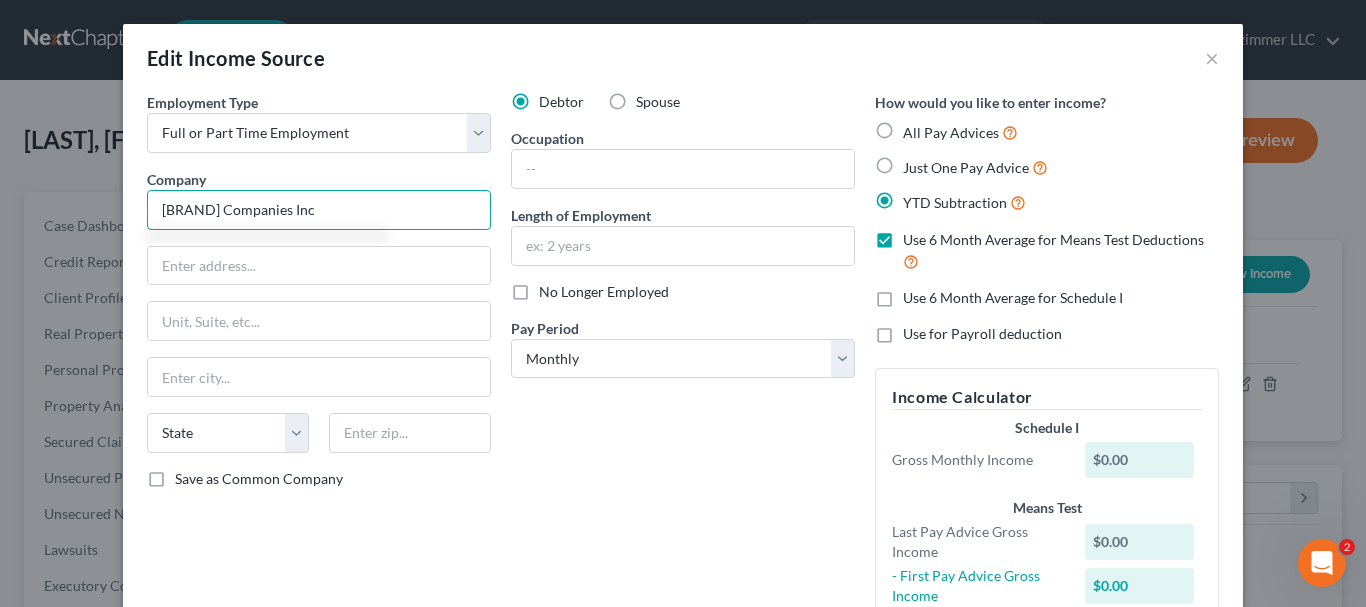 type on "TJX Companies Inc" 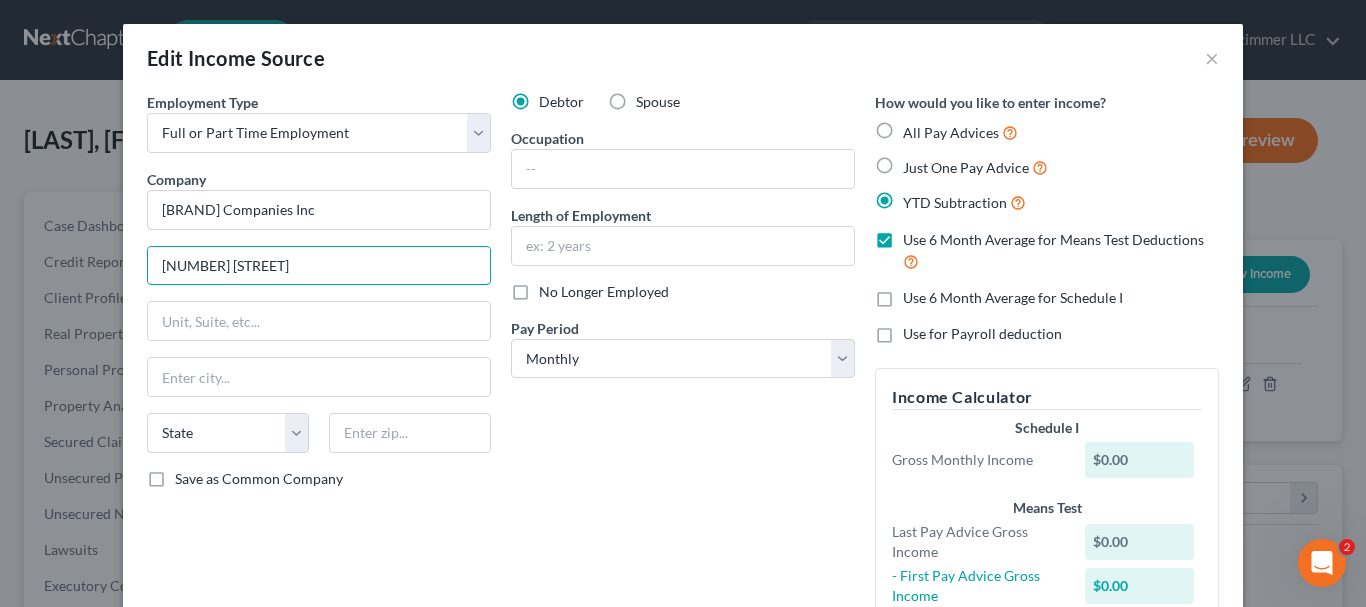 type on "770 Cochituate Rd" 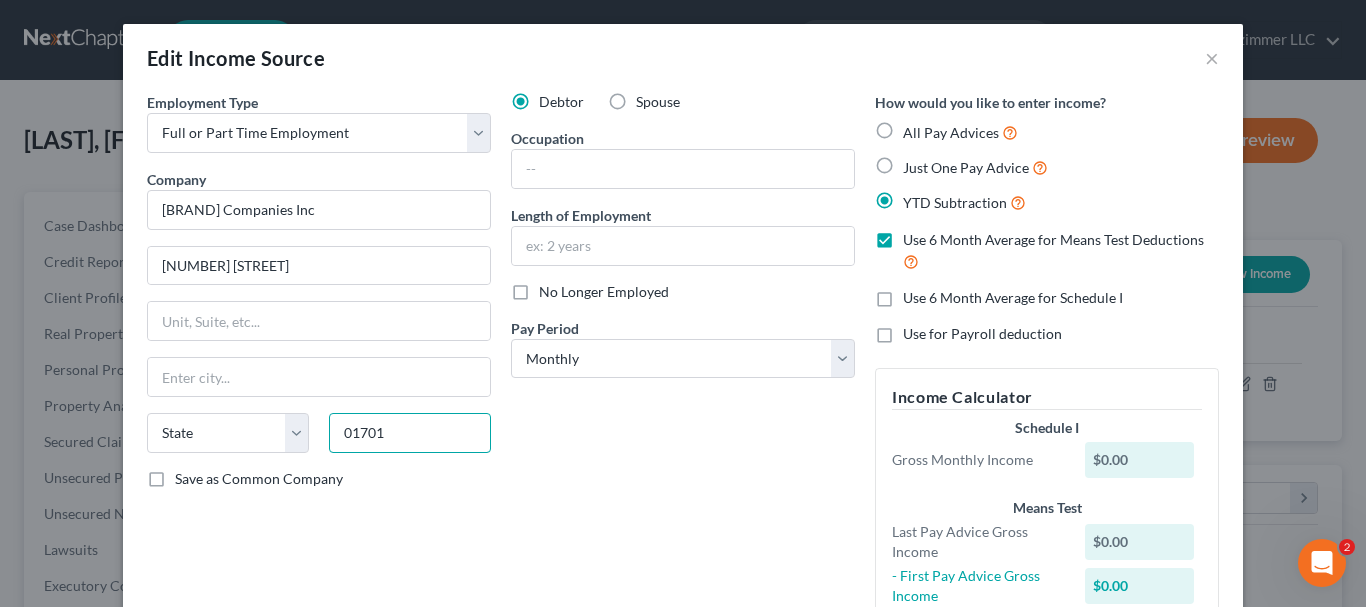 type on "01701" 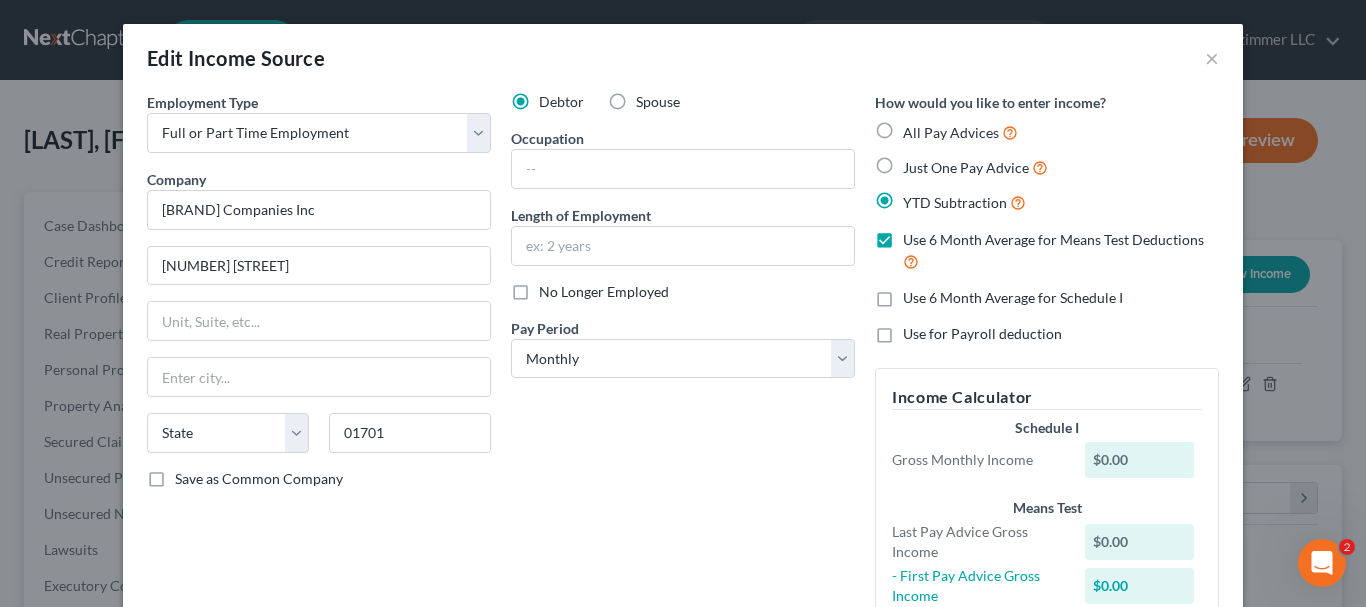 type on "Framingham" 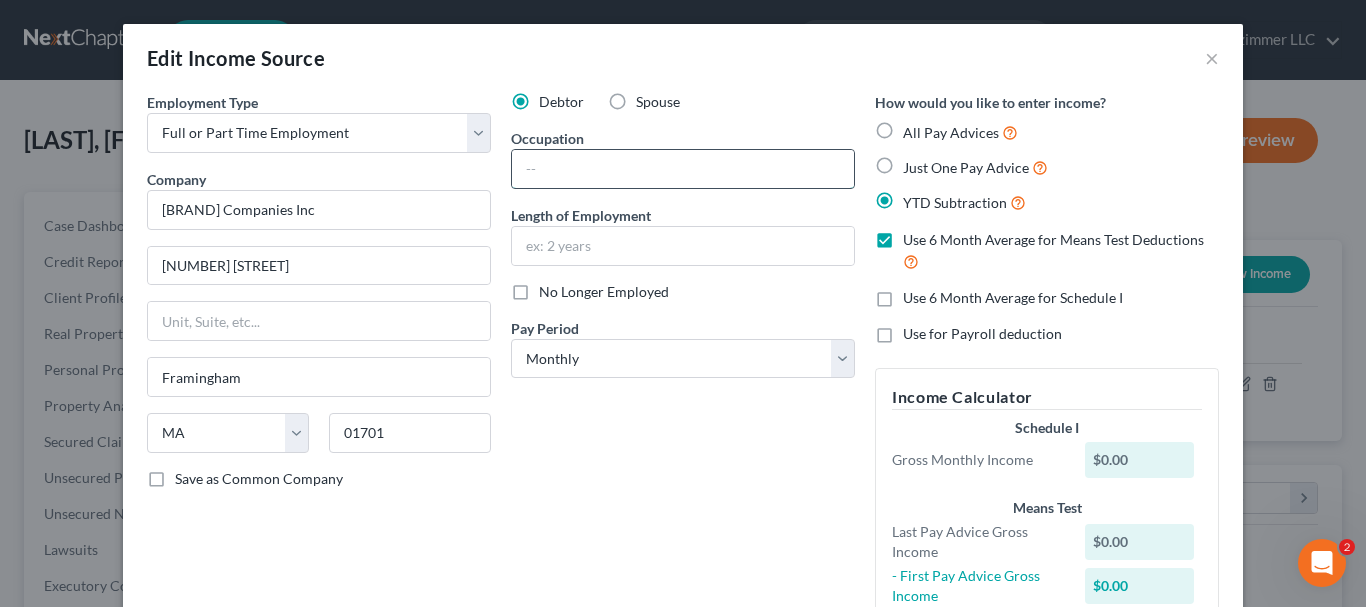 click at bounding box center [683, 169] 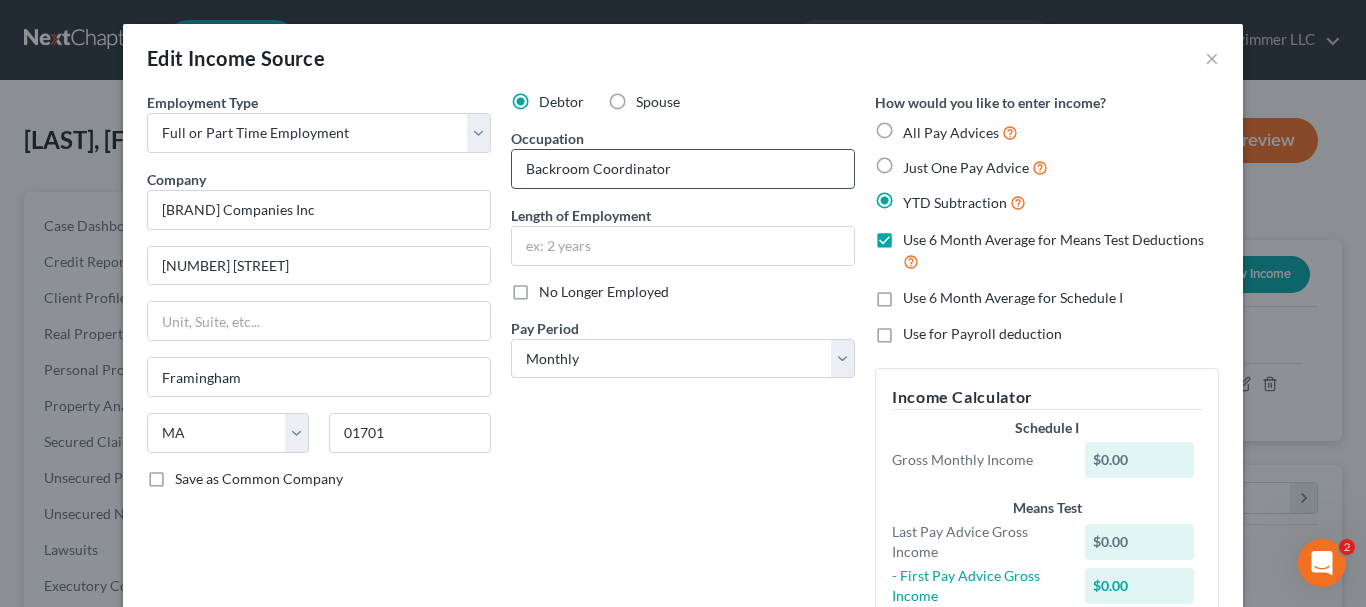 type on "Backroom Coordinator" 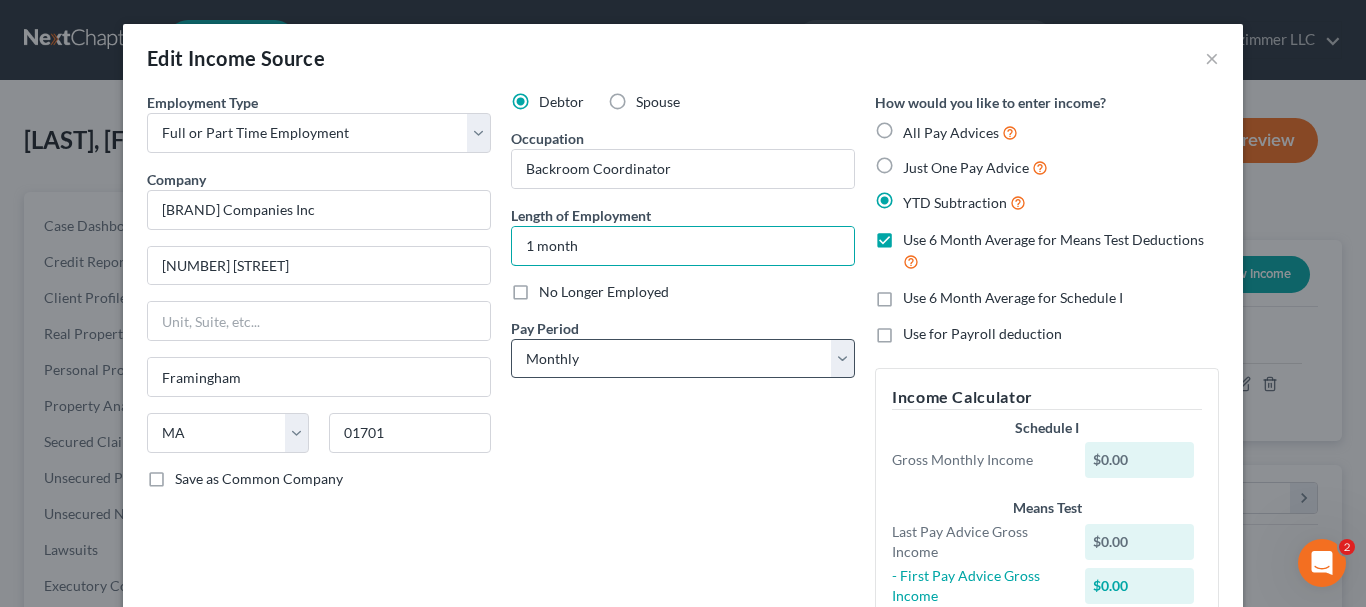 type on "1 month" 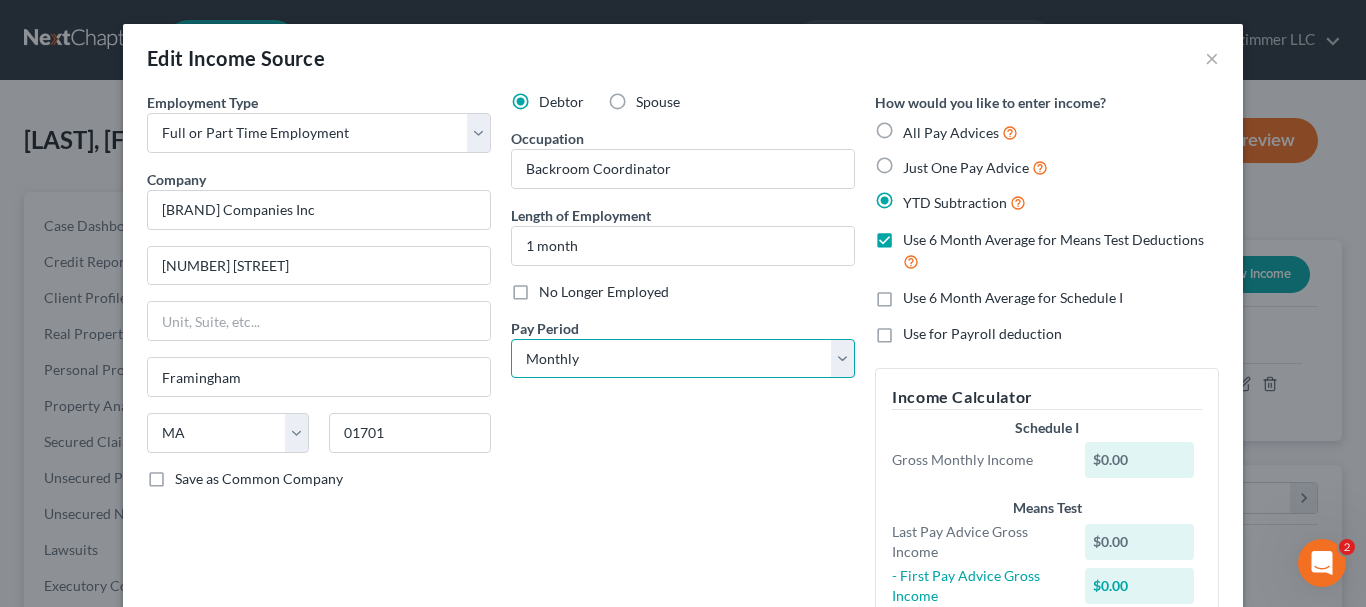 click on "Select Monthly Twice Monthly Every Other Week Weekly" at bounding box center (683, 359) 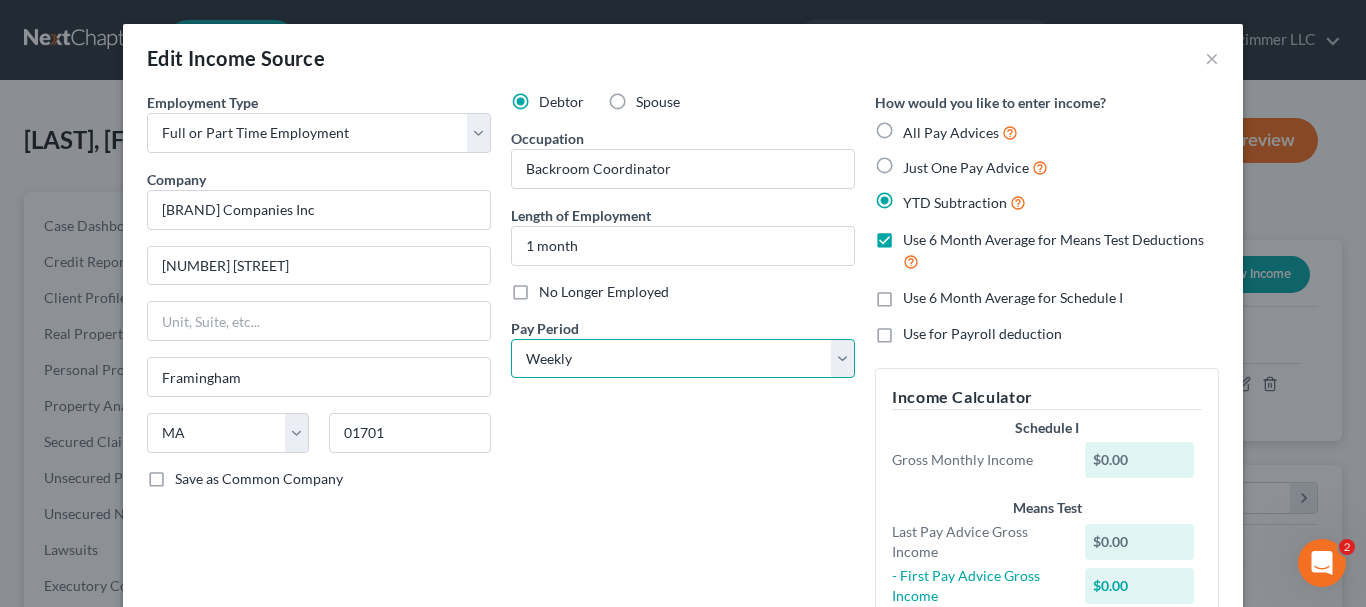 click on "Select Monthly Twice Monthly Every Other Week Weekly" at bounding box center [683, 359] 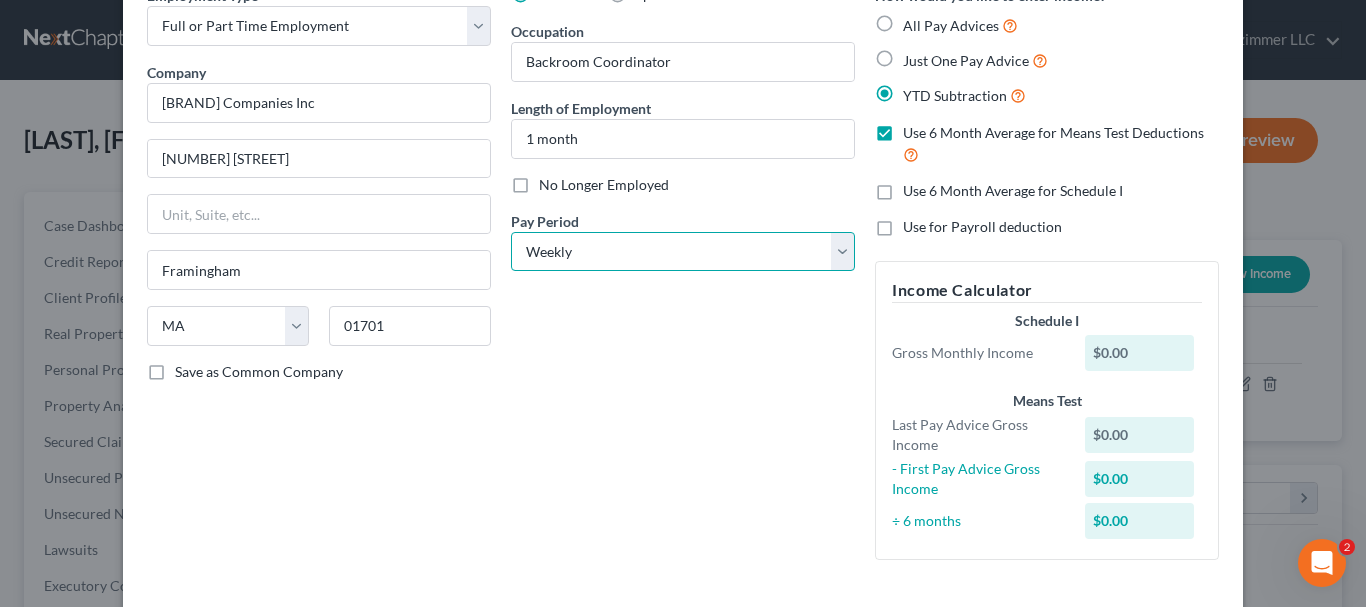 scroll, scrollTop: 329, scrollLeft: 0, axis: vertical 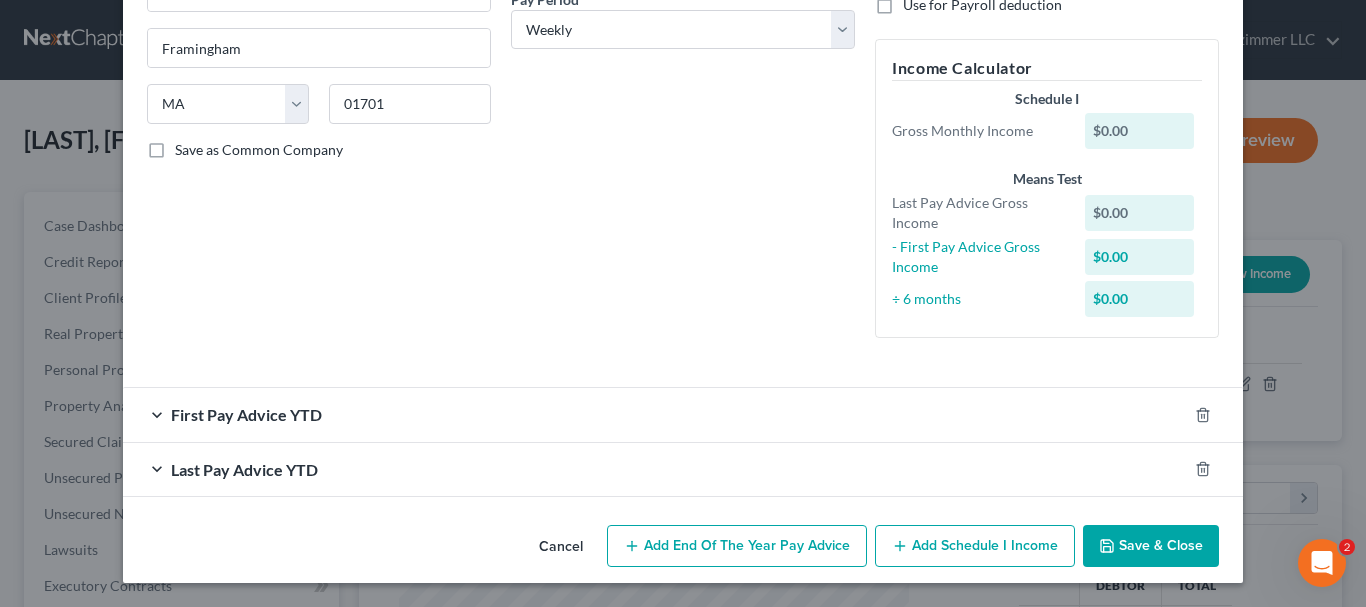 click on "Last Pay Advice YTD" at bounding box center [655, 469] 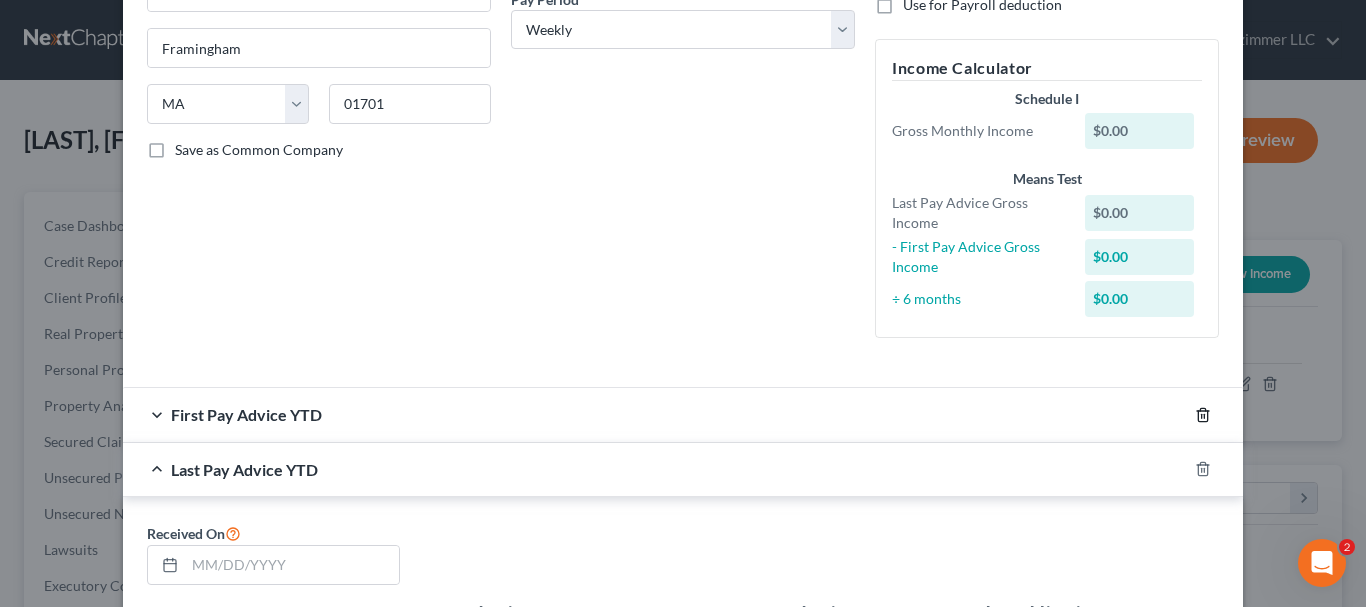 click 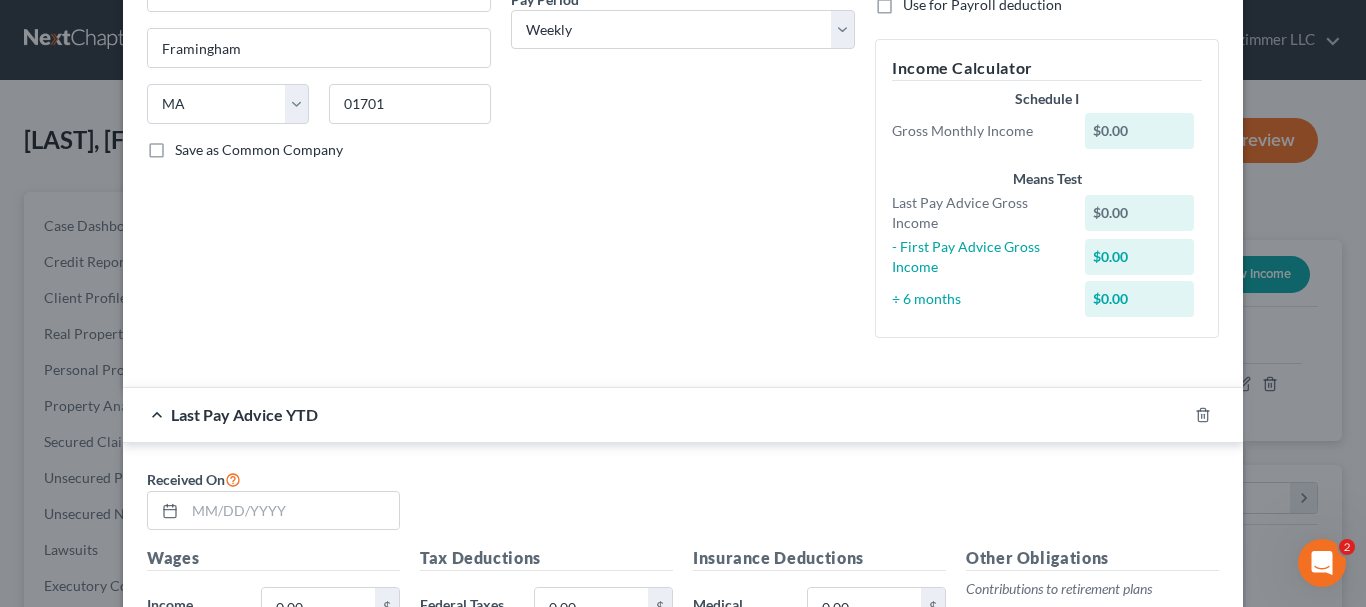 scroll, scrollTop: 429, scrollLeft: 0, axis: vertical 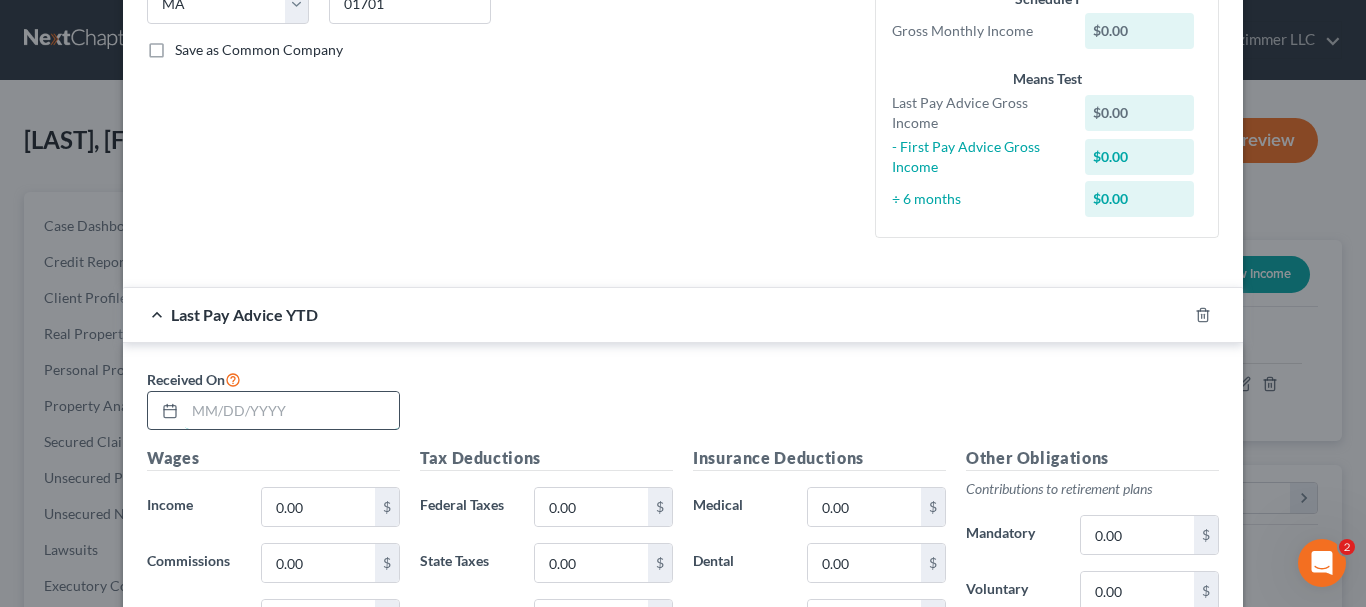 click at bounding box center (292, 411) 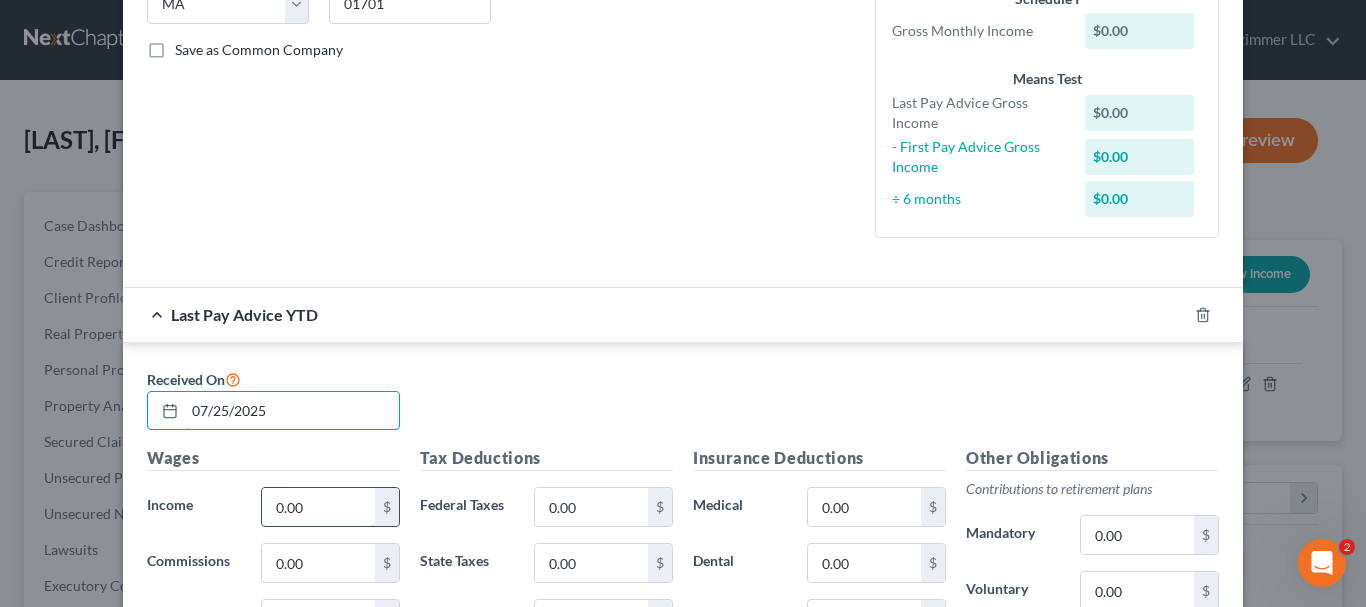 type on "07/25/2025" 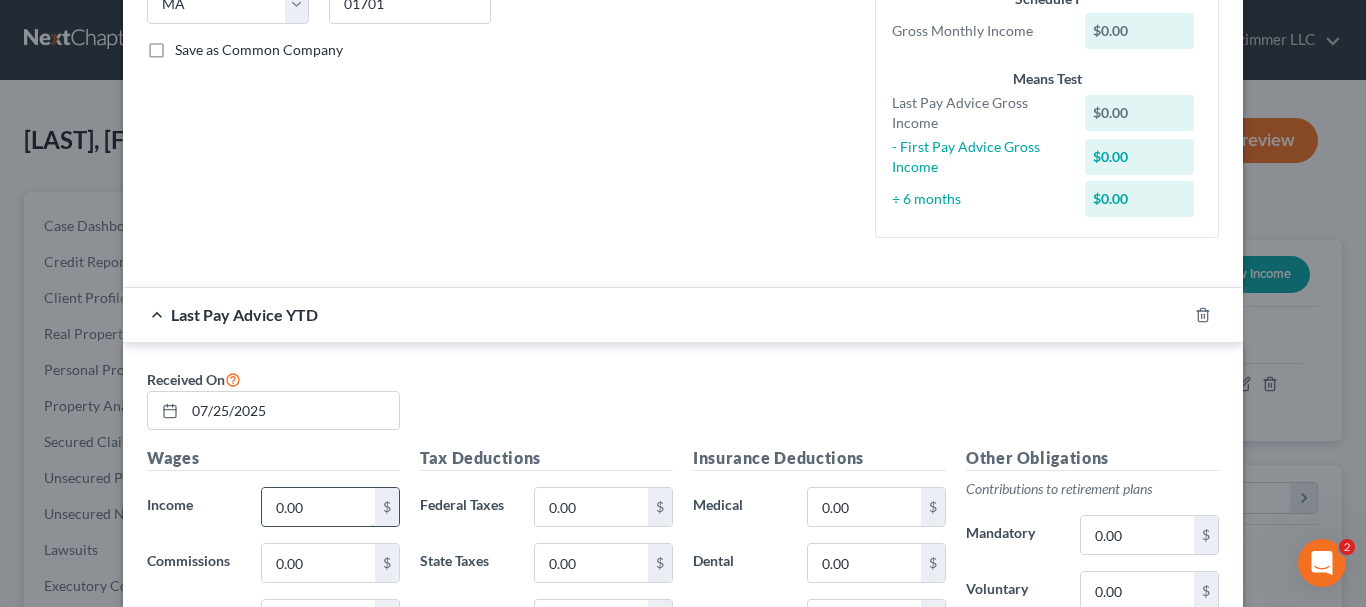 click on "0.00" at bounding box center (318, 507) 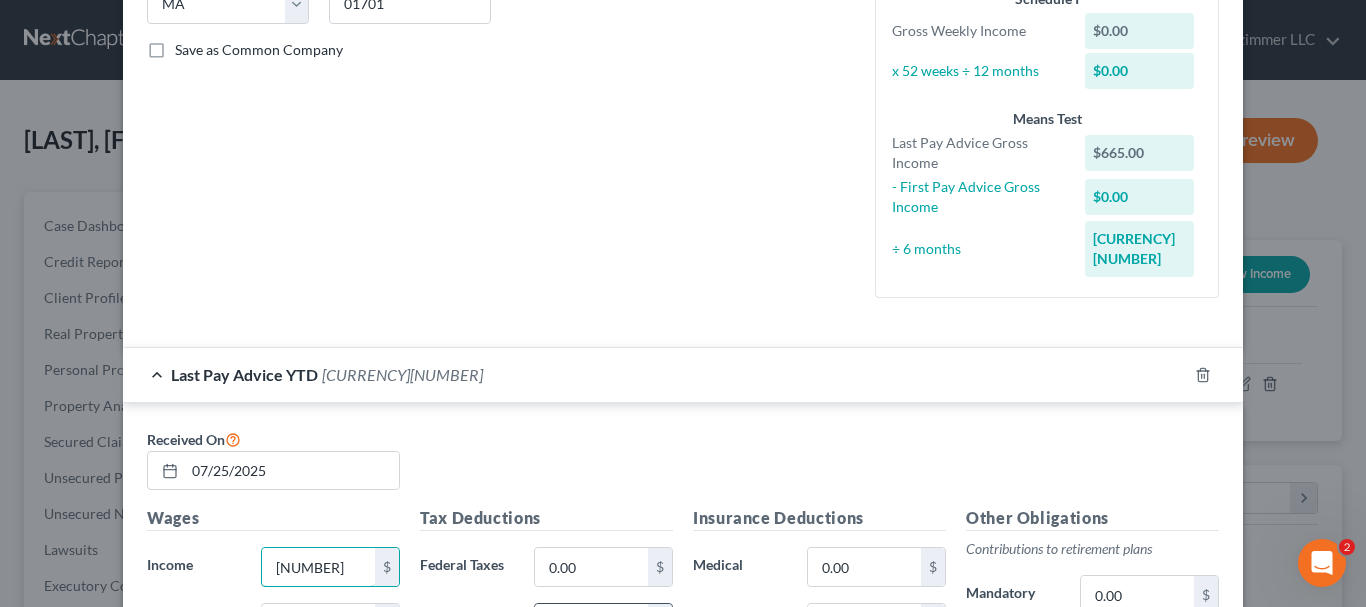 type on "788.87" 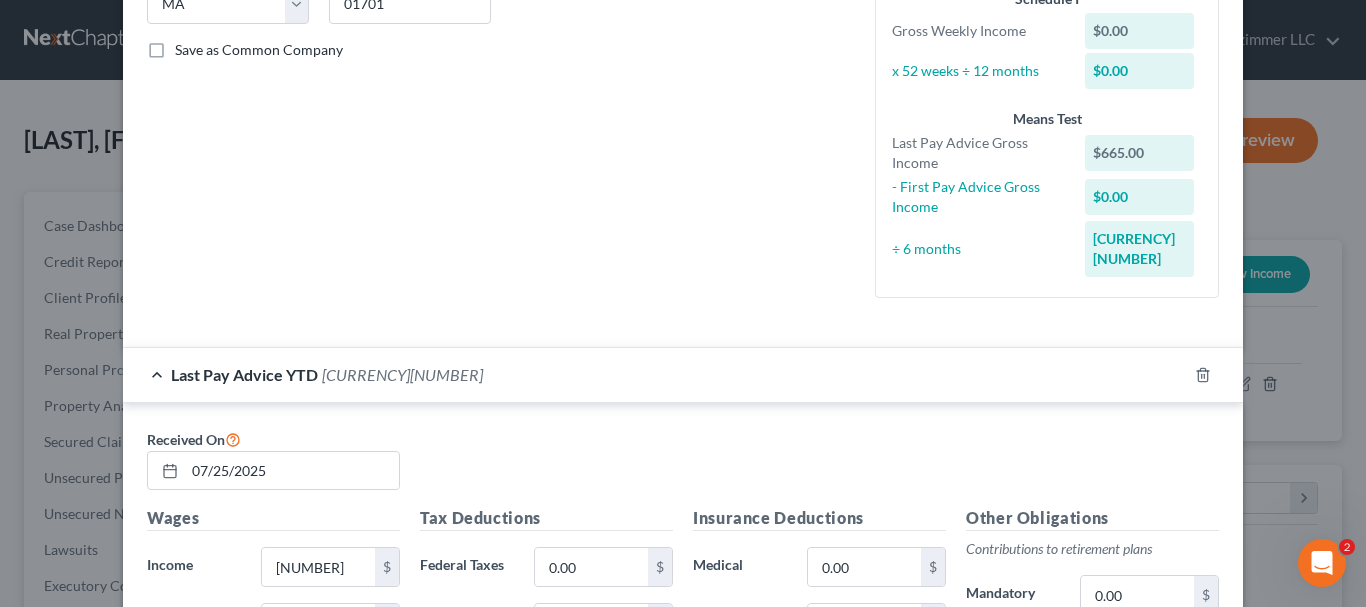 click on "Received On          07/25/2025" at bounding box center [683, 467] 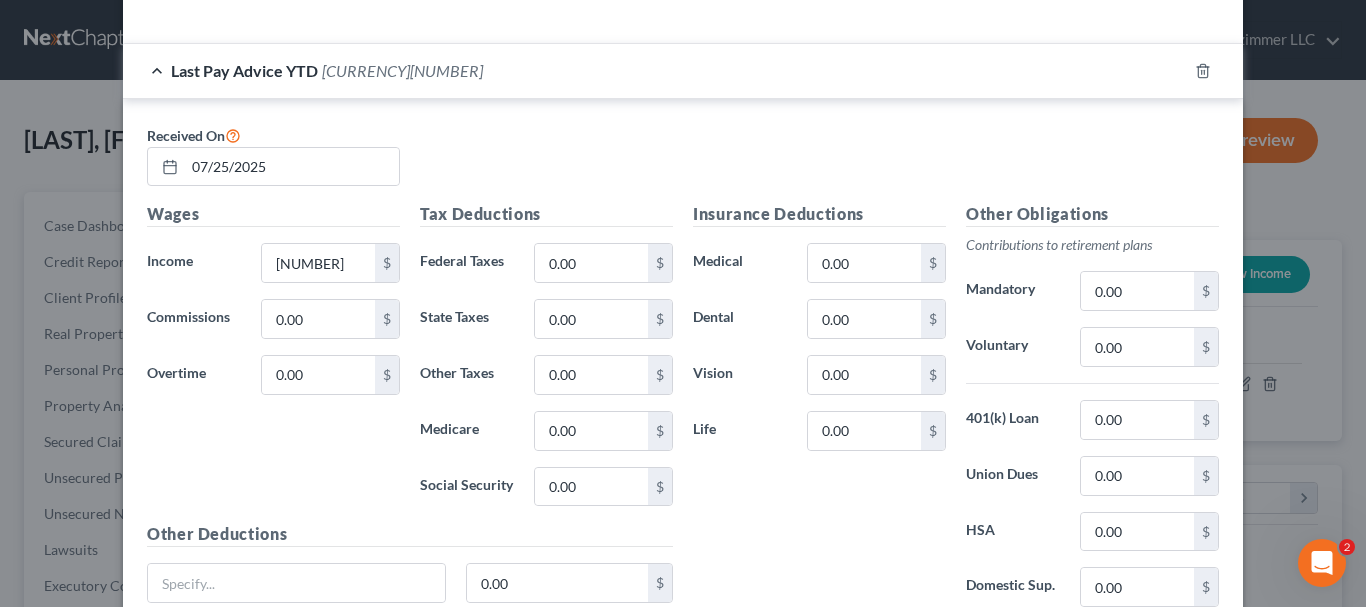 scroll, scrollTop: 883, scrollLeft: 0, axis: vertical 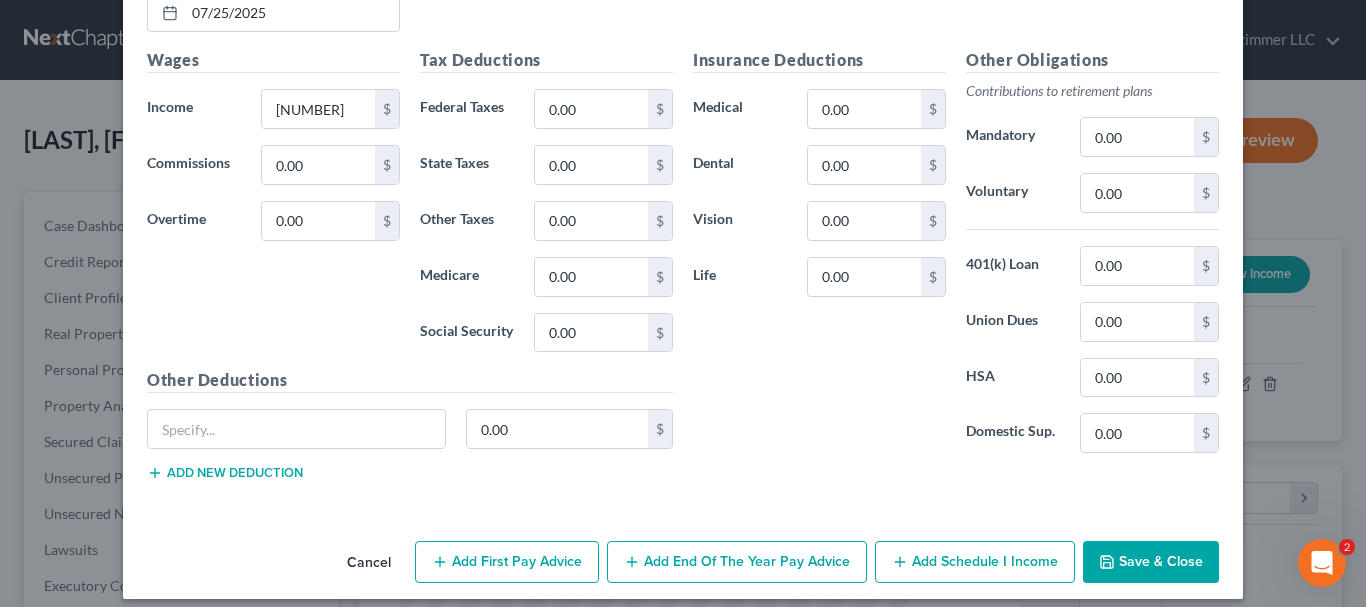 click on "Add Schedule I Income" at bounding box center (975, 562) 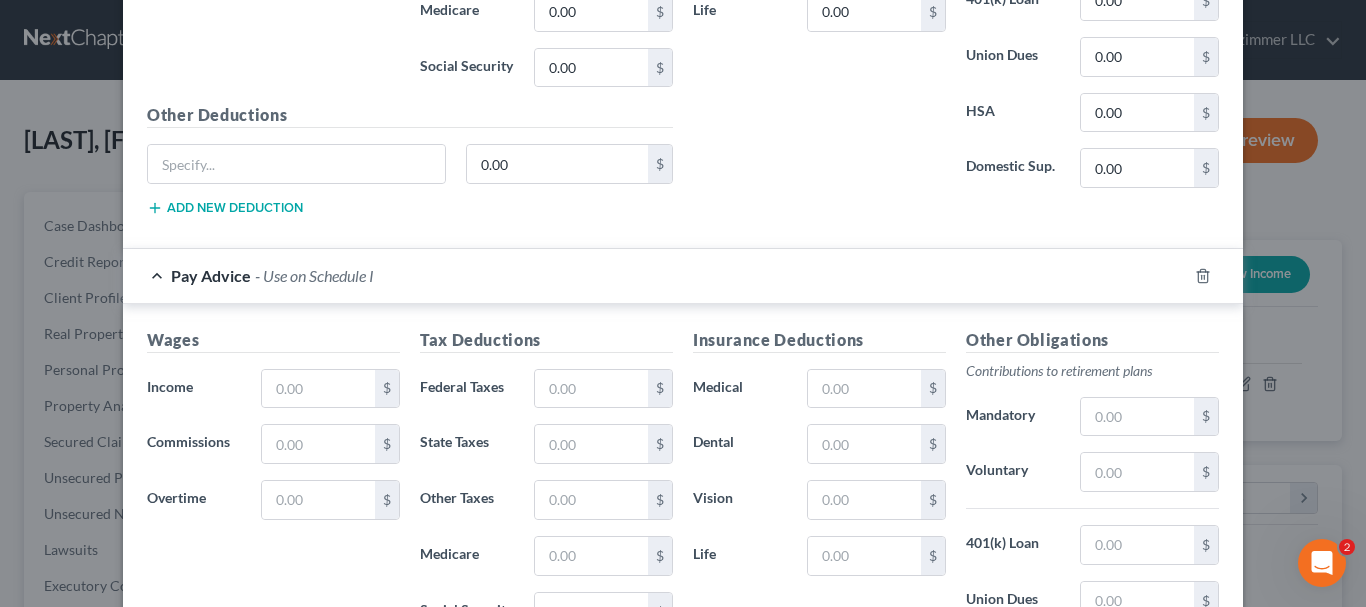 scroll, scrollTop: 1183, scrollLeft: 0, axis: vertical 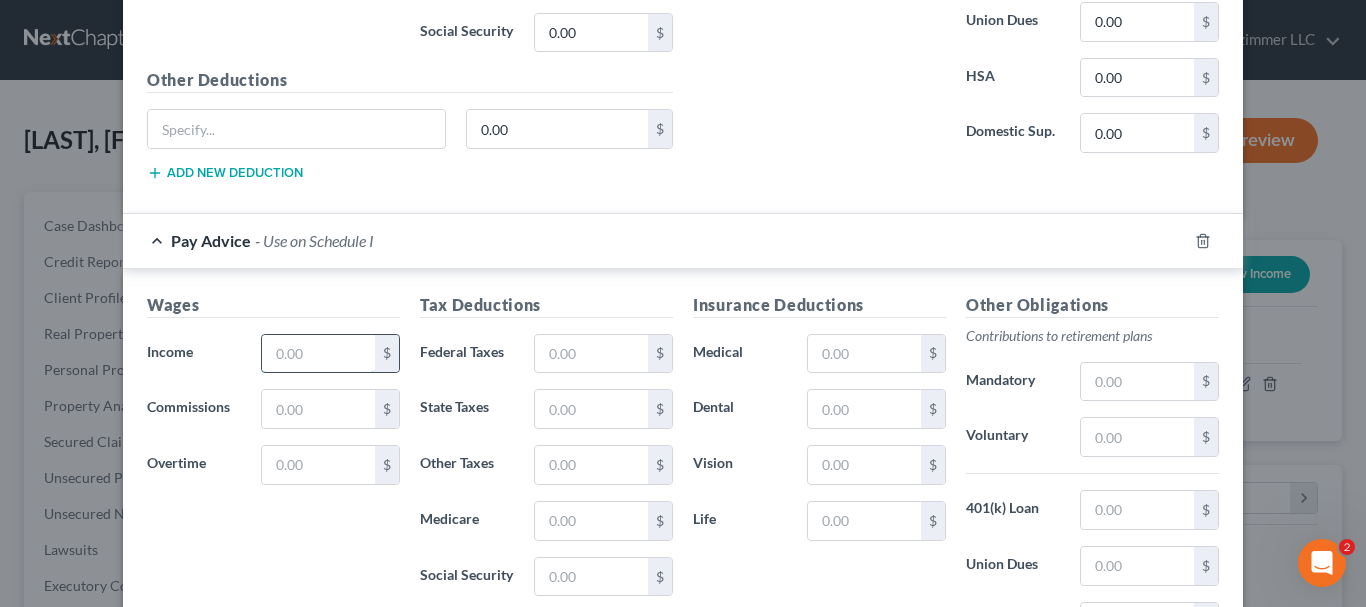 click at bounding box center [318, 354] 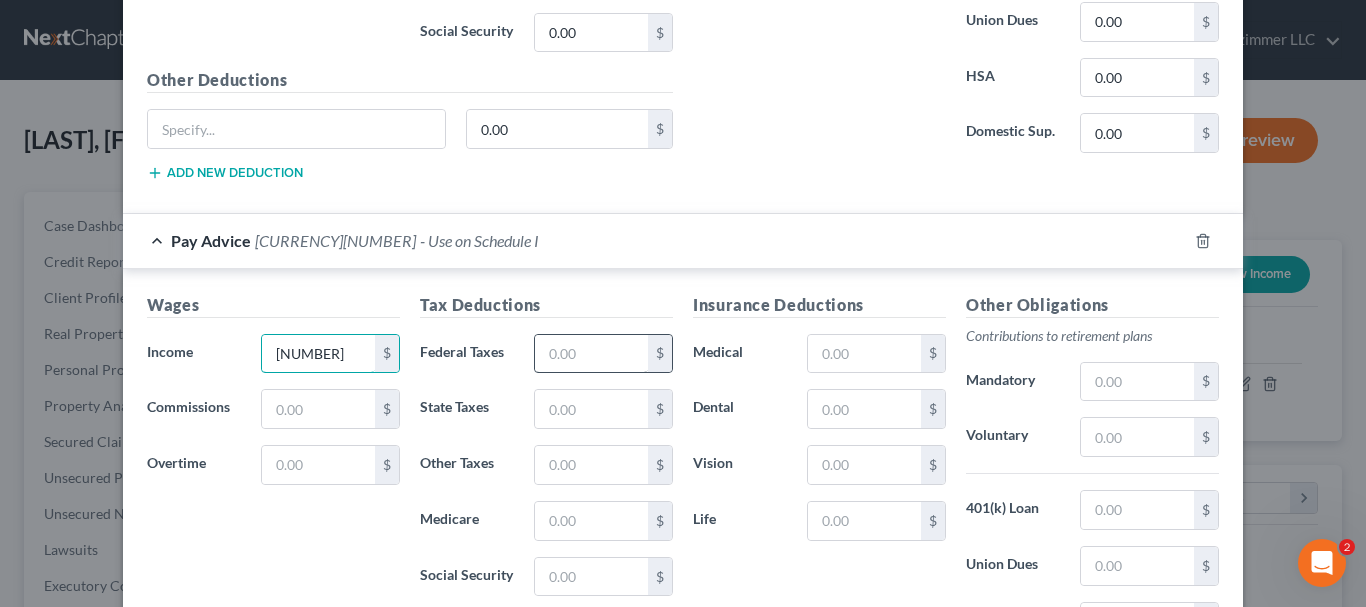 type on "486.26" 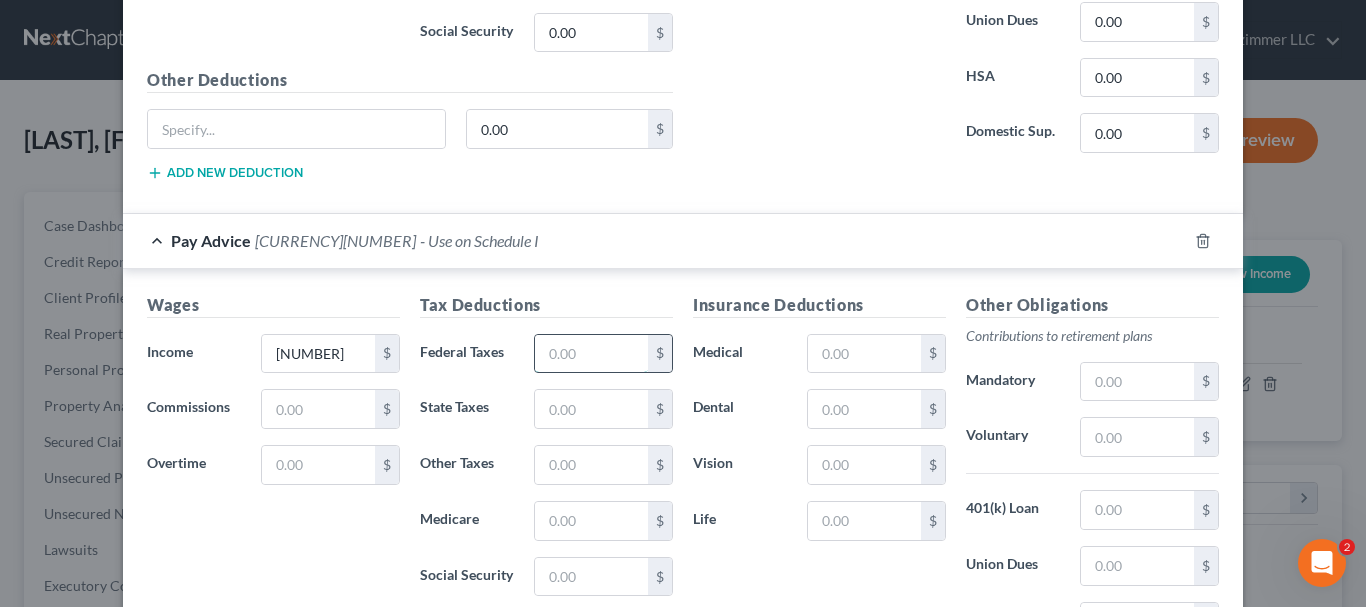 click at bounding box center [591, 354] 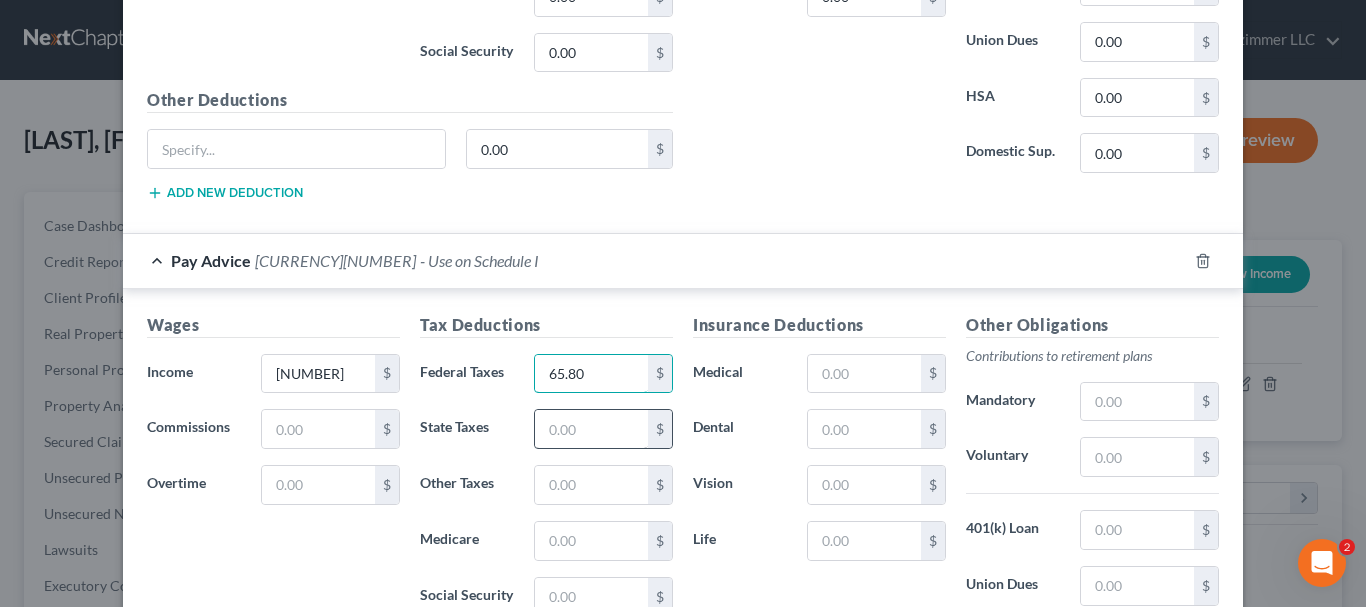 scroll, scrollTop: 1283, scrollLeft: 0, axis: vertical 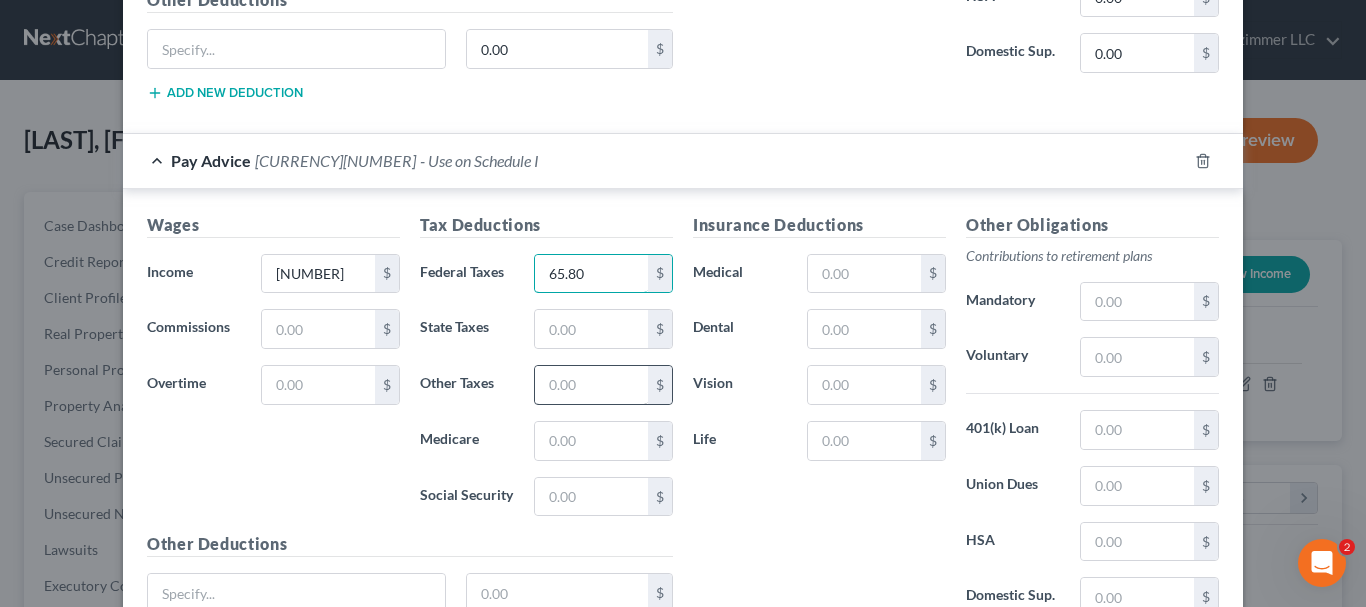 type on "65.80" 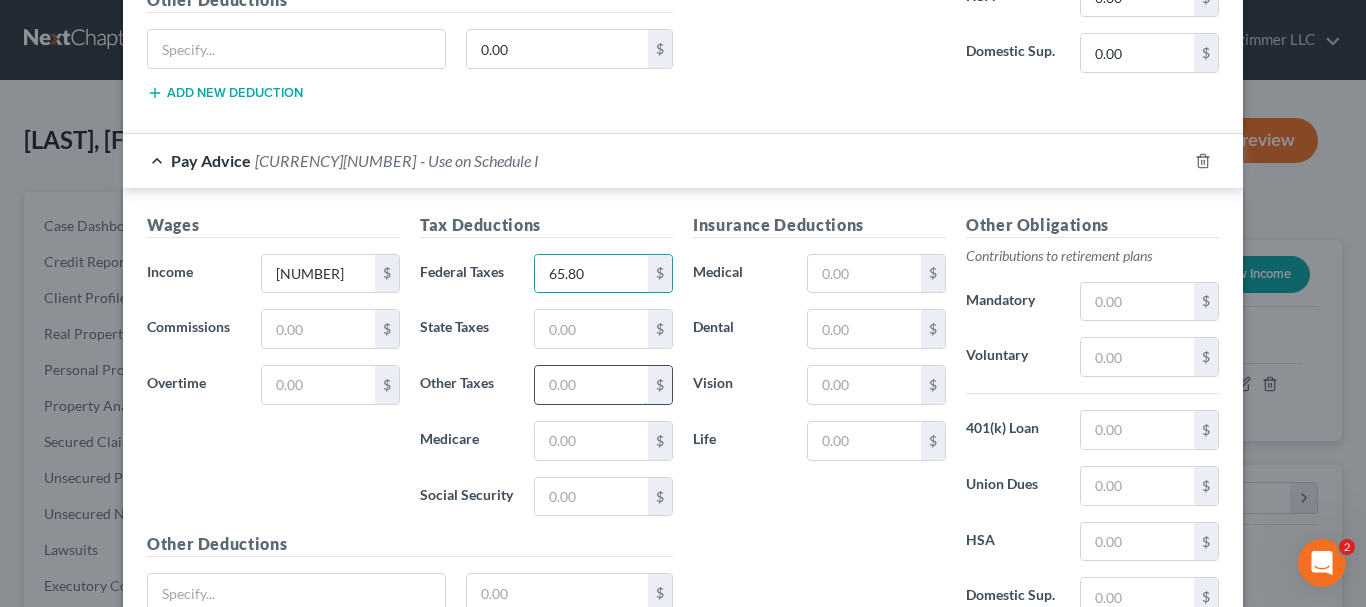 click at bounding box center [591, 385] 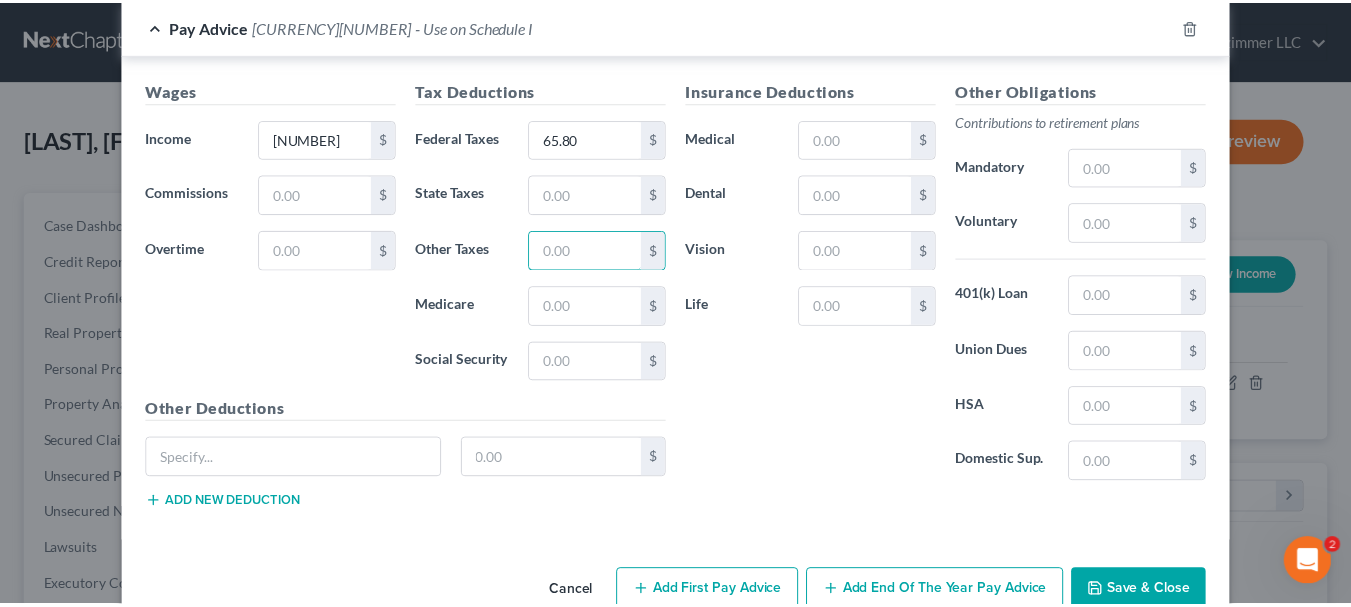 scroll, scrollTop: 1427, scrollLeft: 0, axis: vertical 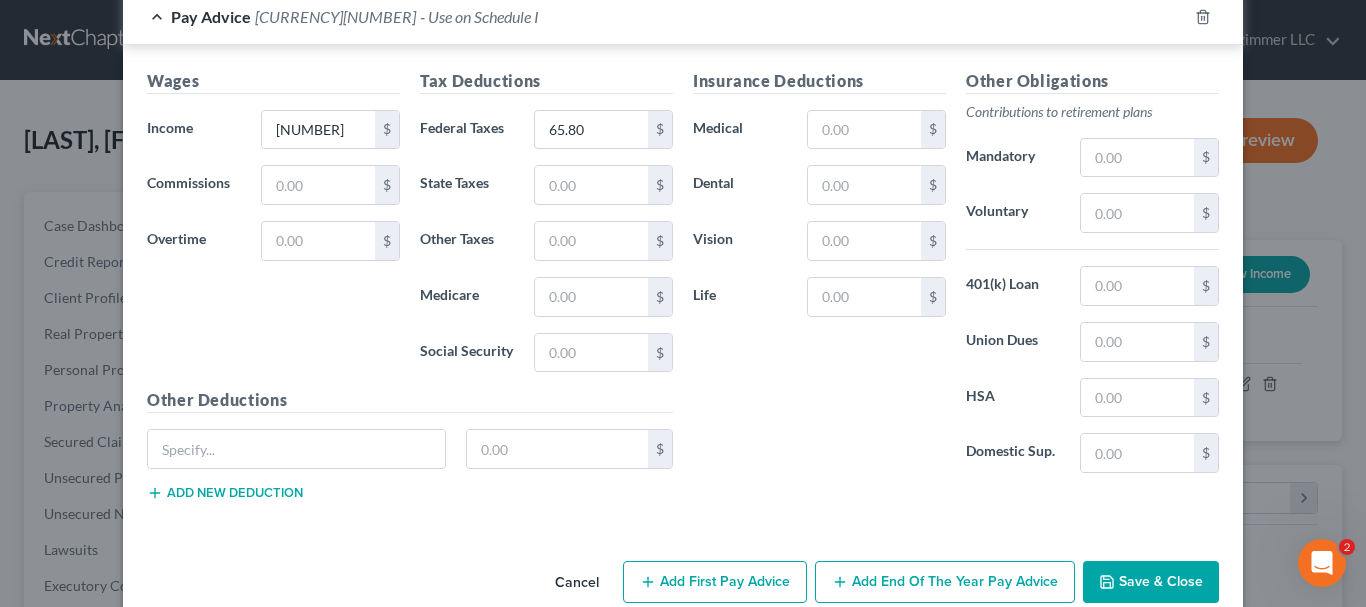 click on "Save & Close" at bounding box center (1151, 582) 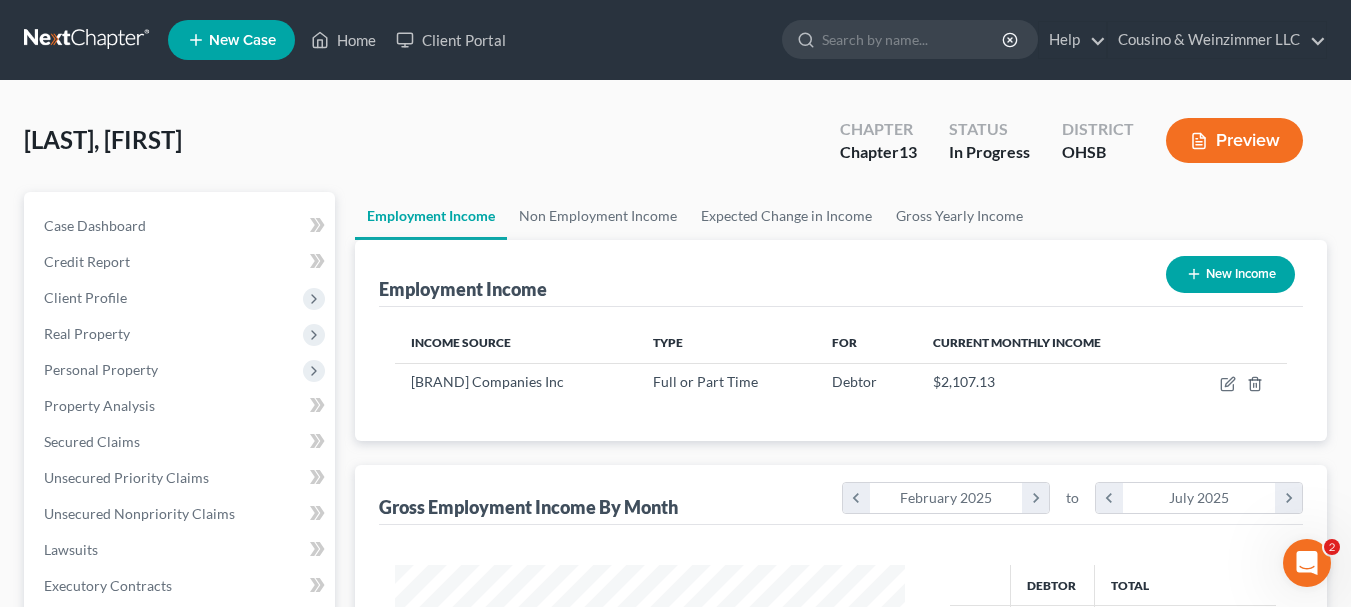 scroll, scrollTop: 359, scrollLeft: 544, axis: both 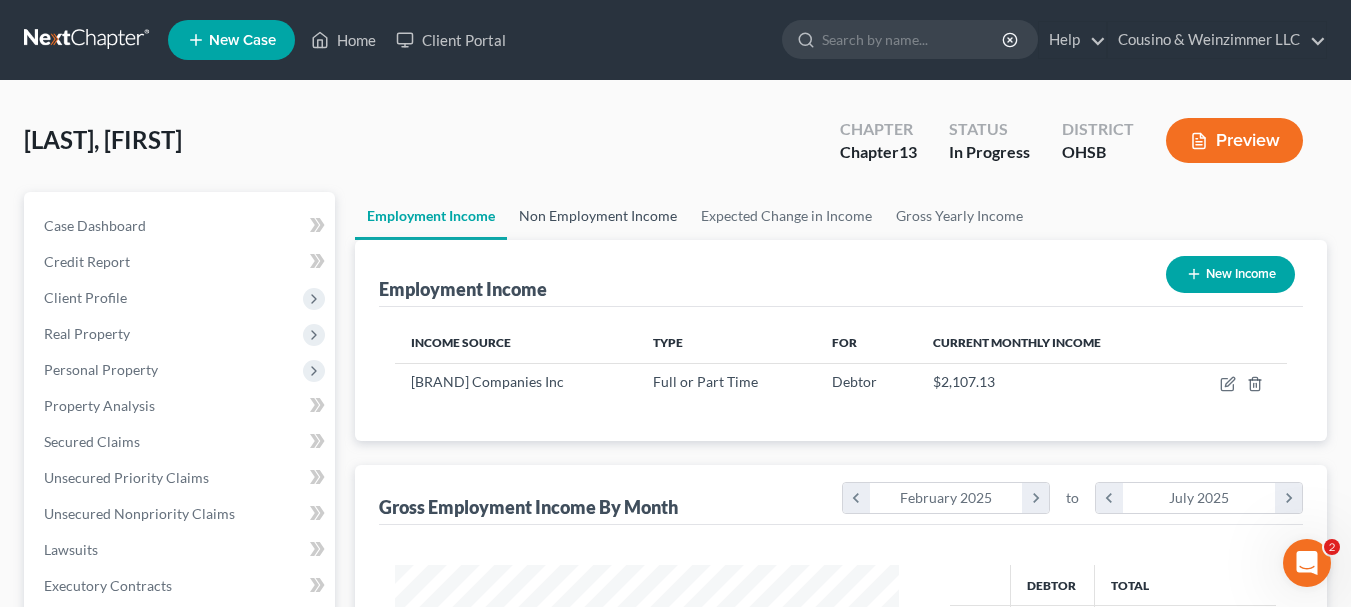click on "Non Employment Income" at bounding box center [598, 216] 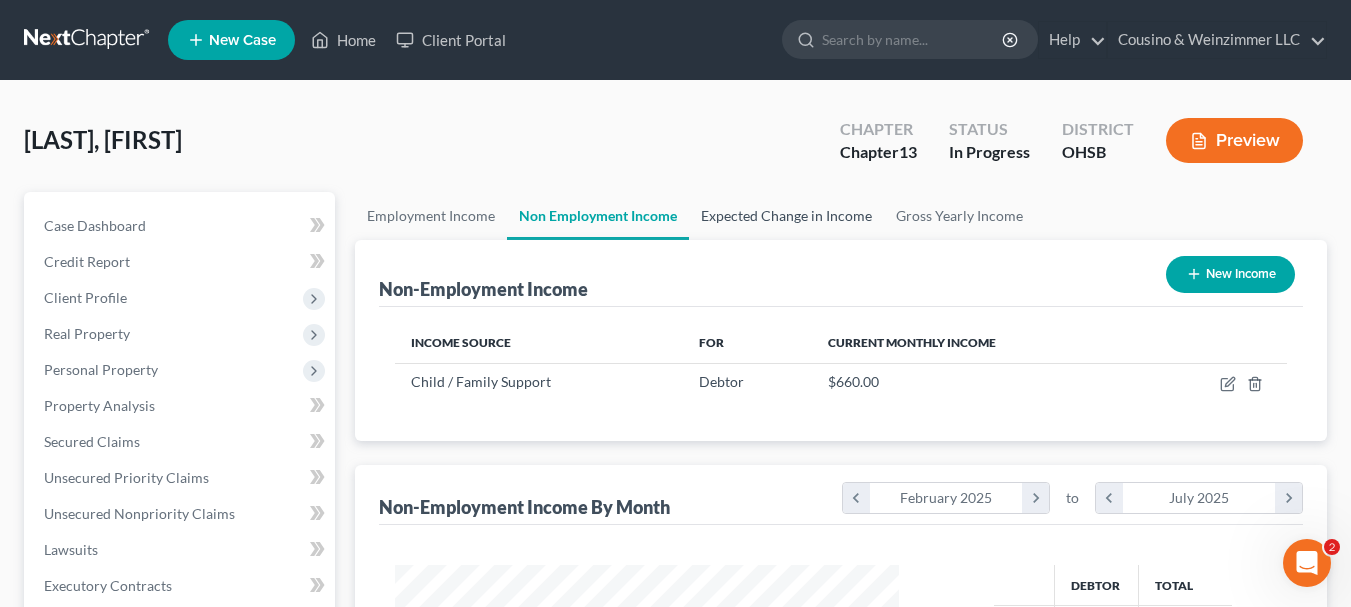 scroll, scrollTop: 999642, scrollLeft: 999456, axis: both 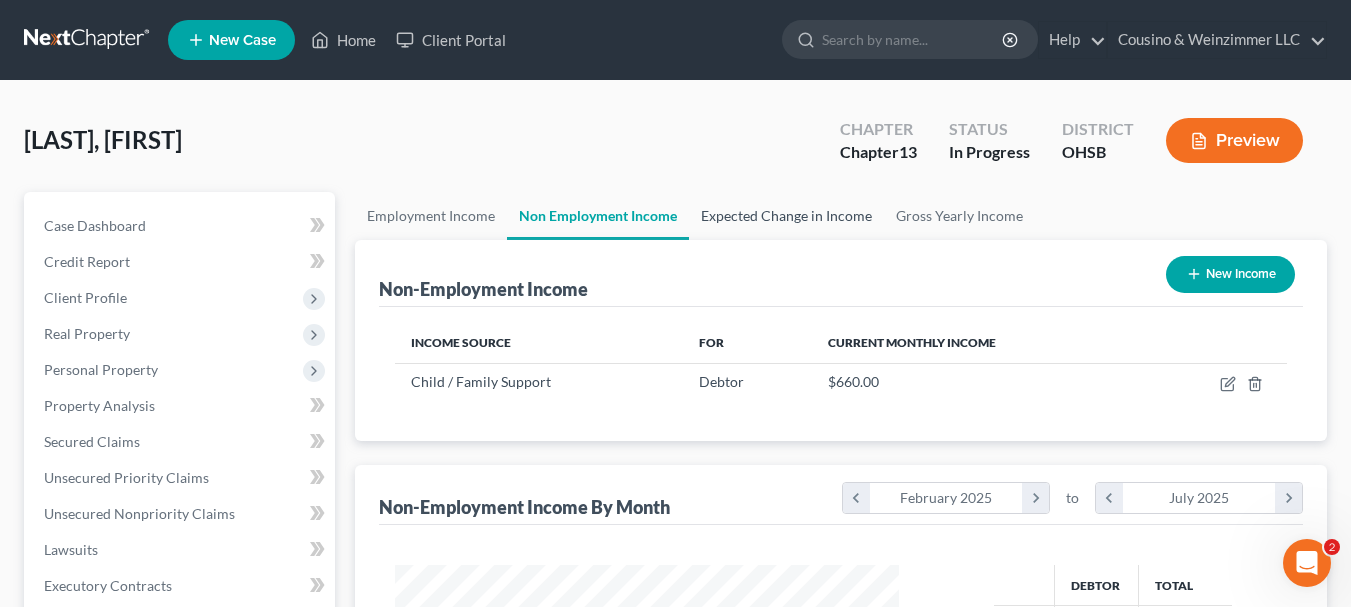 click on "Expected Change in Income" at bounding box center [786, 216] 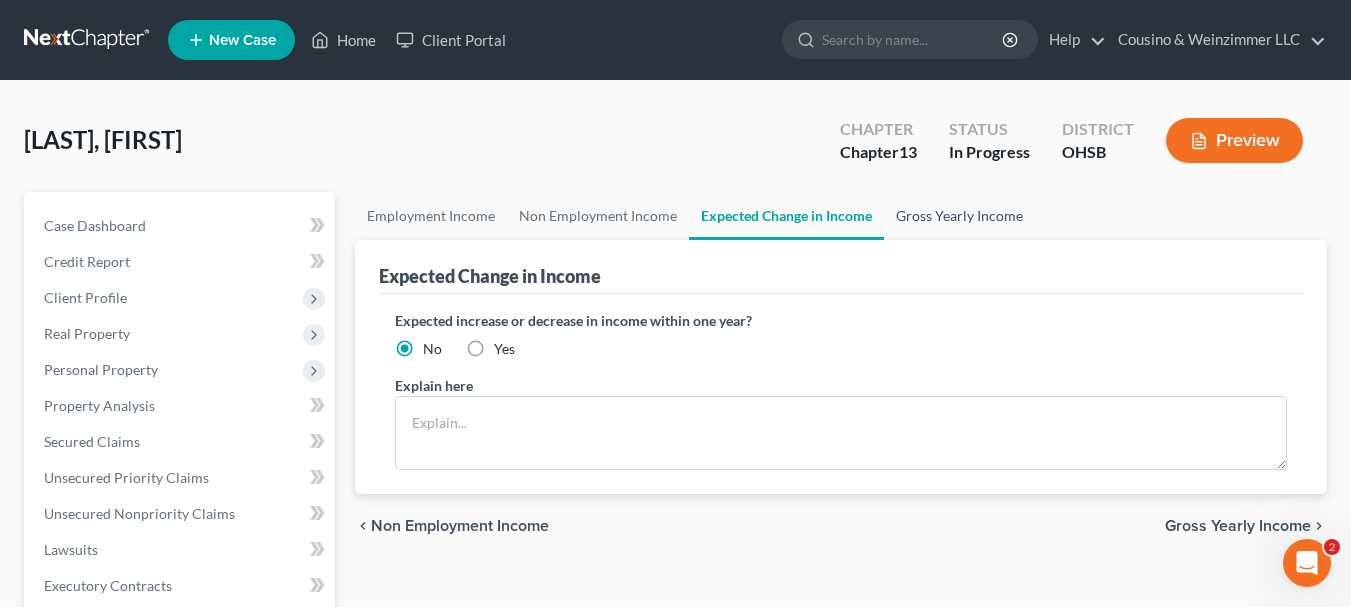 click on "Gross Yearly Income" at bounding box center (959, 216) 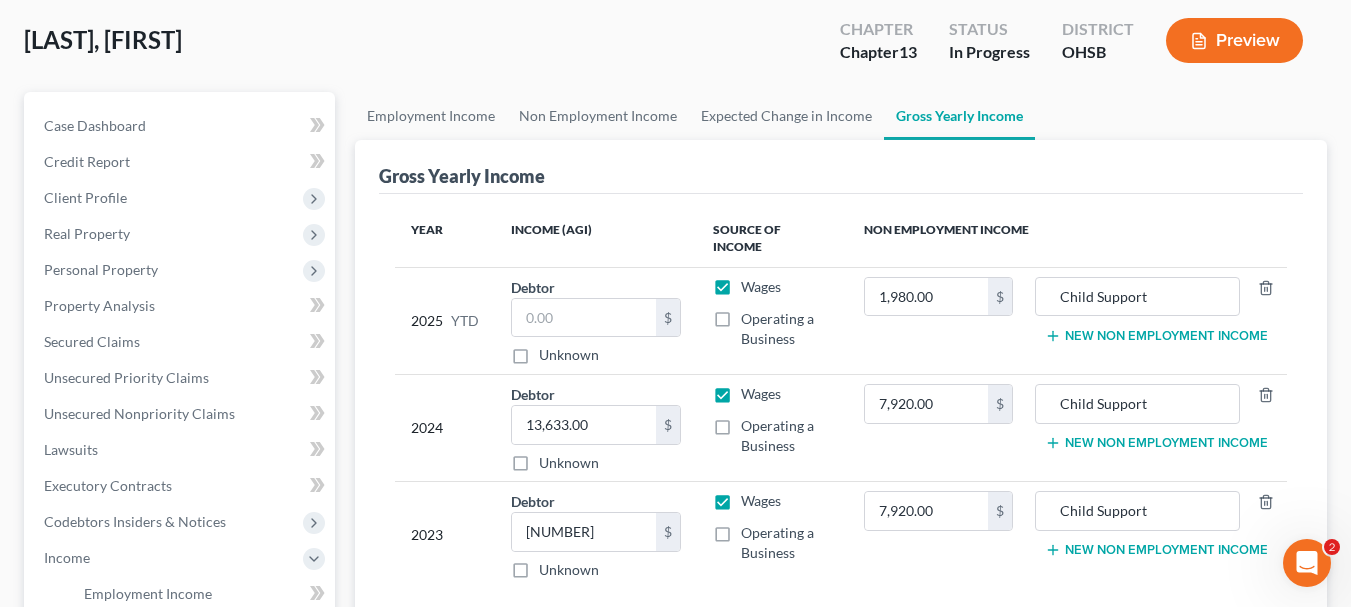 scroll, scrollTop: 200, scrollLeft: 0, axis: vertical 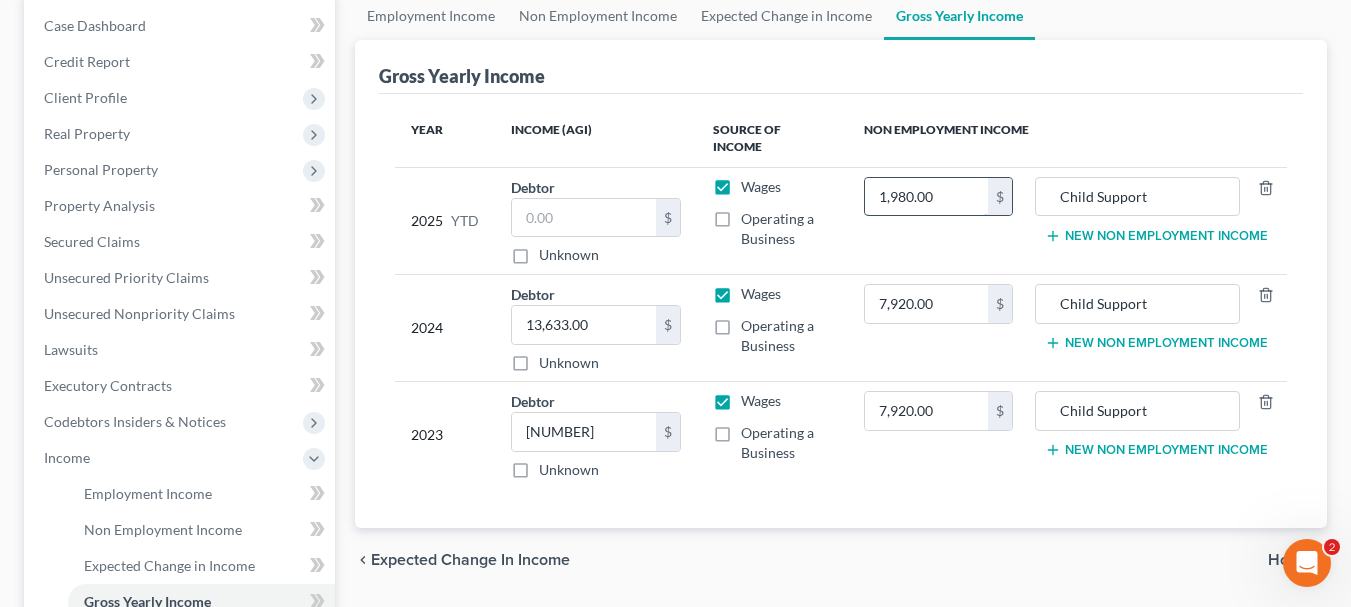 click on "1,980.00" at bounding box center [926, 197] 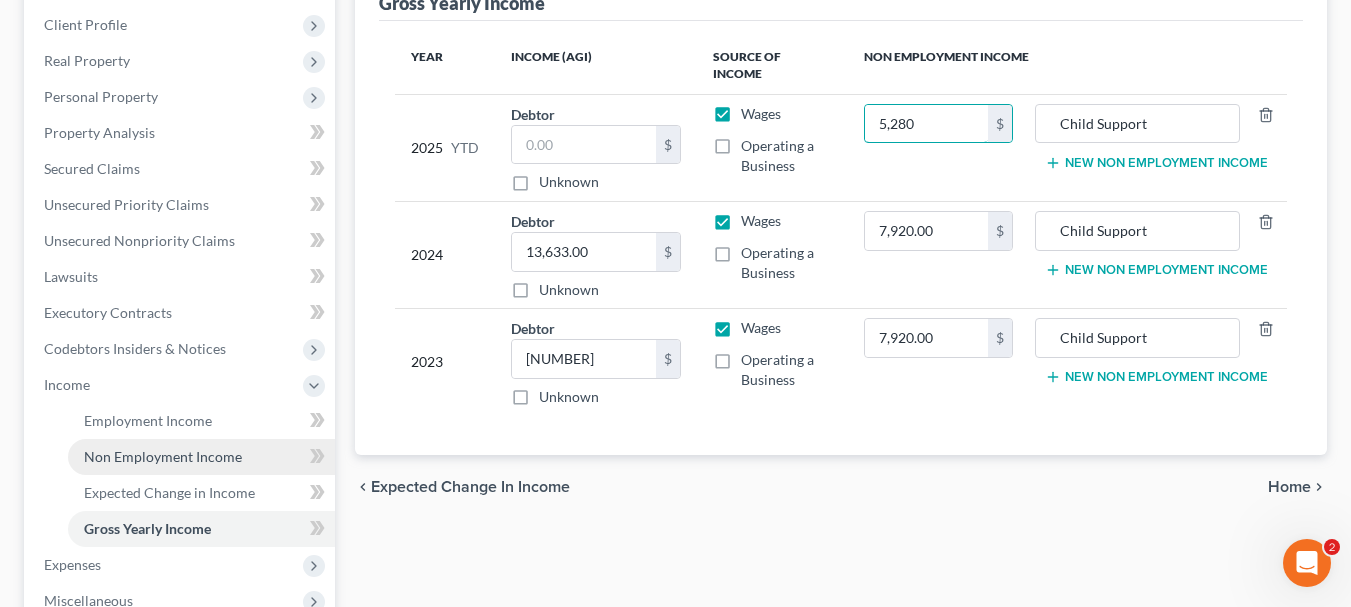 scroll, scrollTop: 300, scrollLeft: 0, axis: vertical 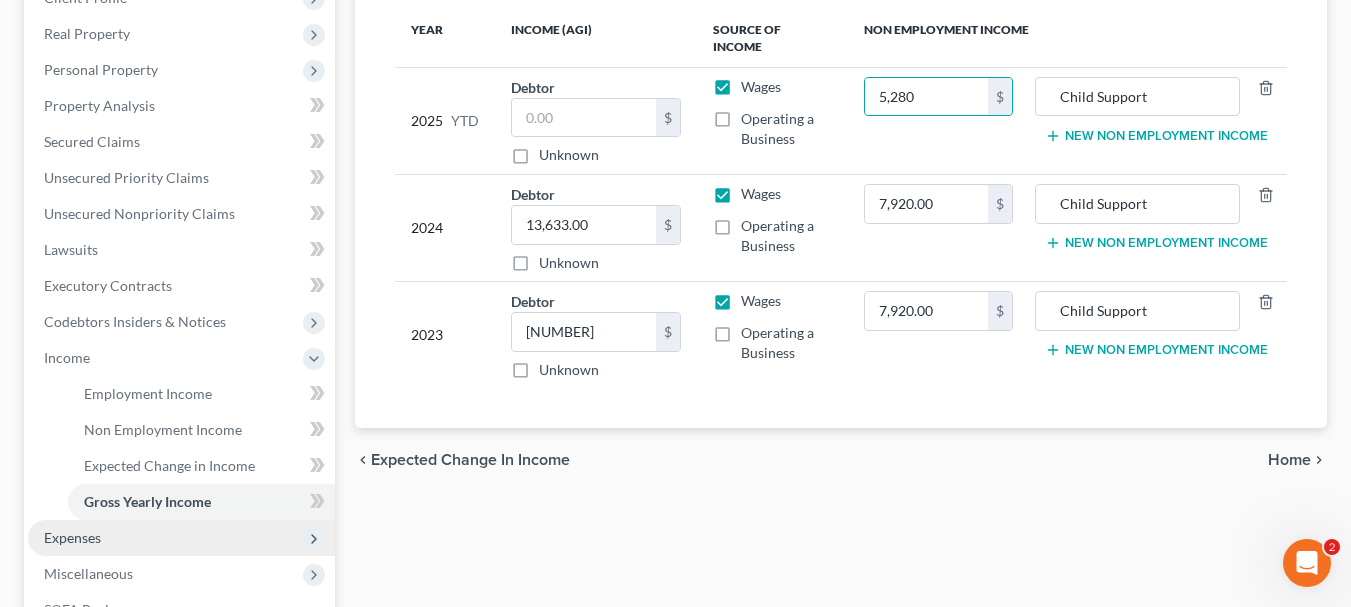click on "Expenses" at bounding box center (181, 538) 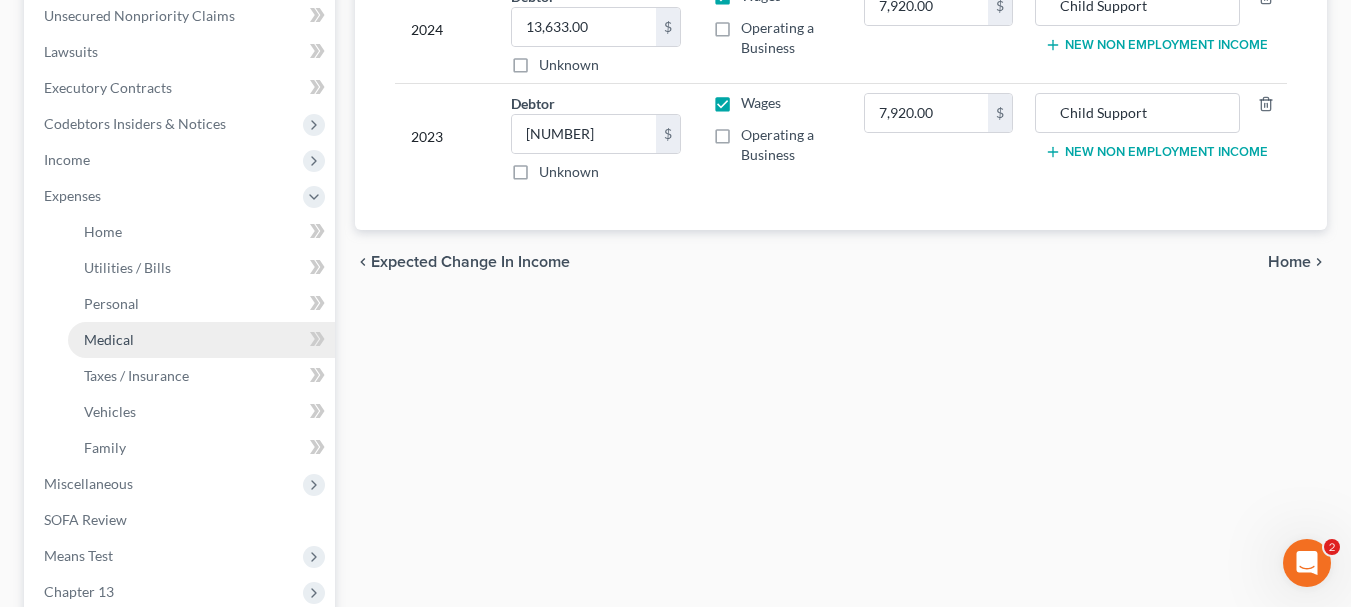 scroll, scrollTop: 500, scrollLeft: 0, axis: vertical 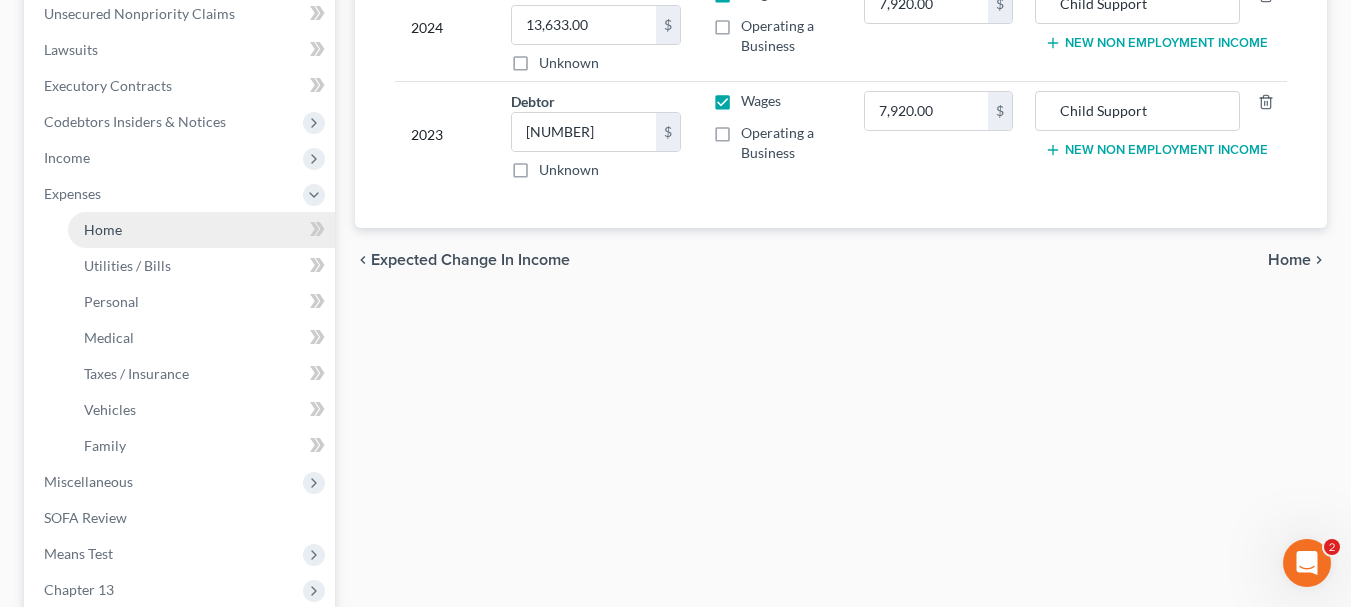 click on "Home" at bounding box center [103, 229] 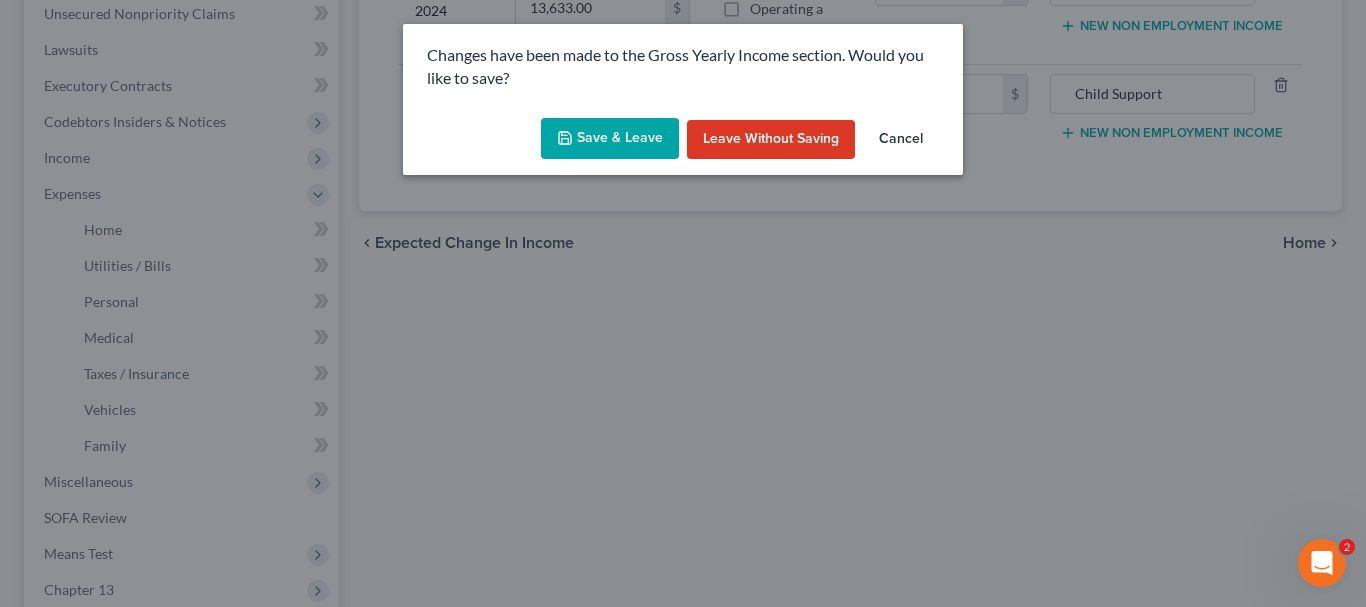 click on "Save & Leave" at bounding box center (610, 139) 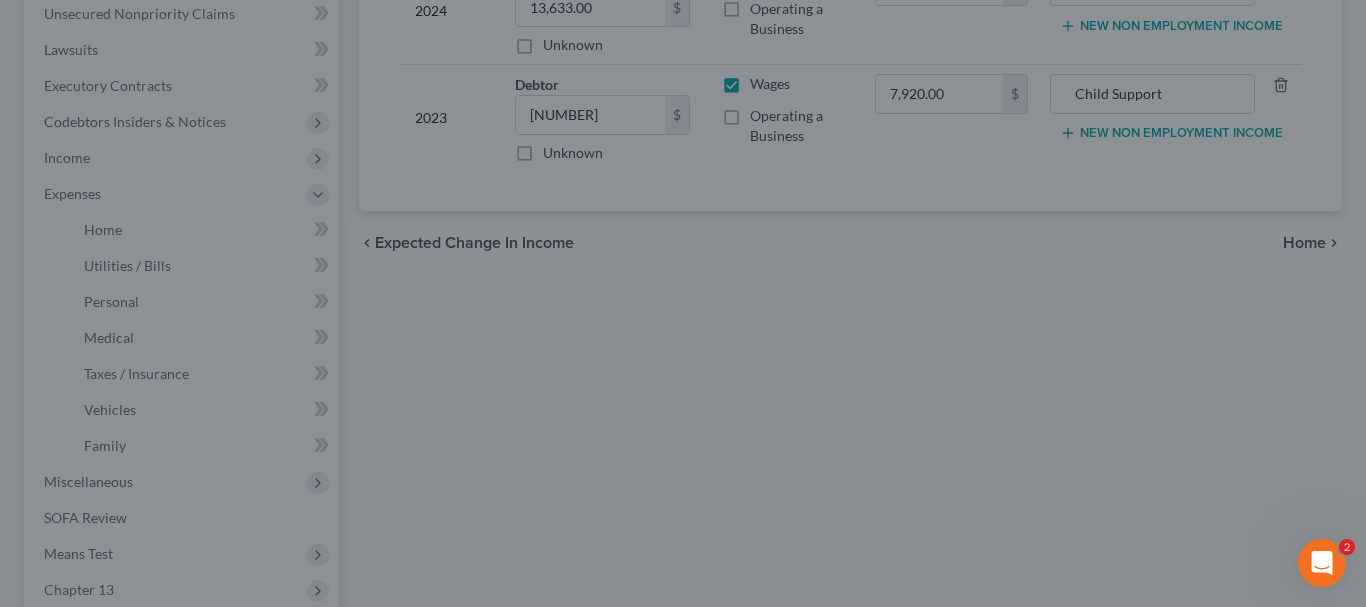 type on "5,280.00" 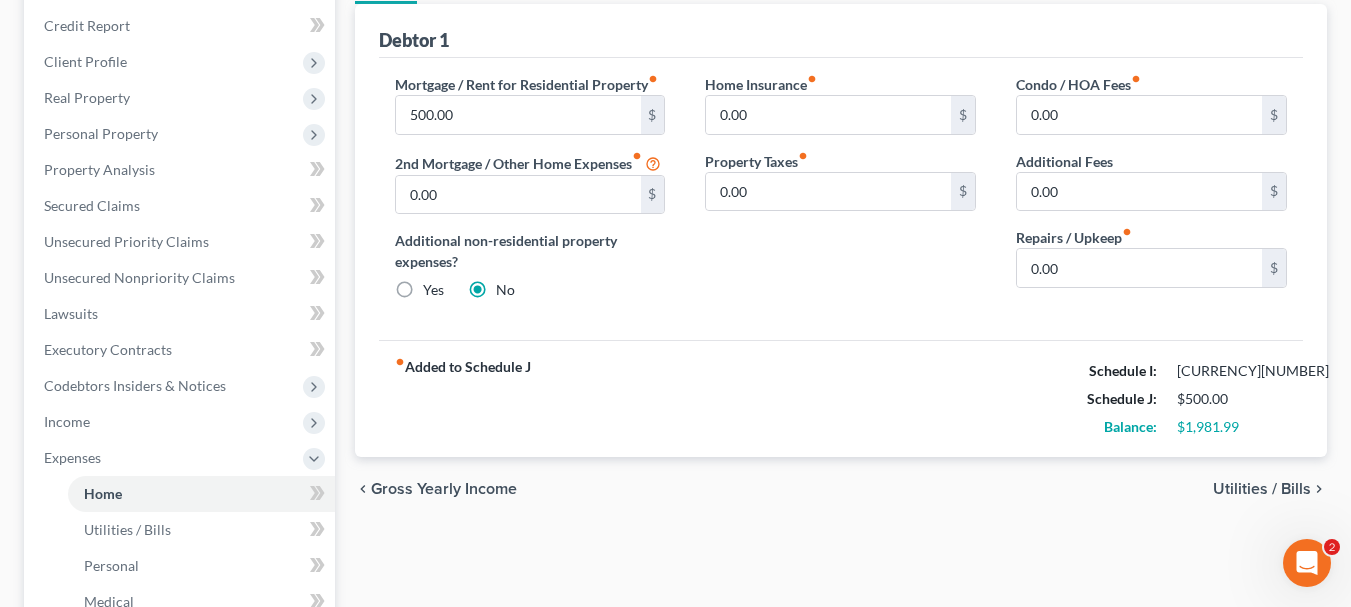 scroll, scrollTop: 300, scrollLeft: 0, axis: vertical 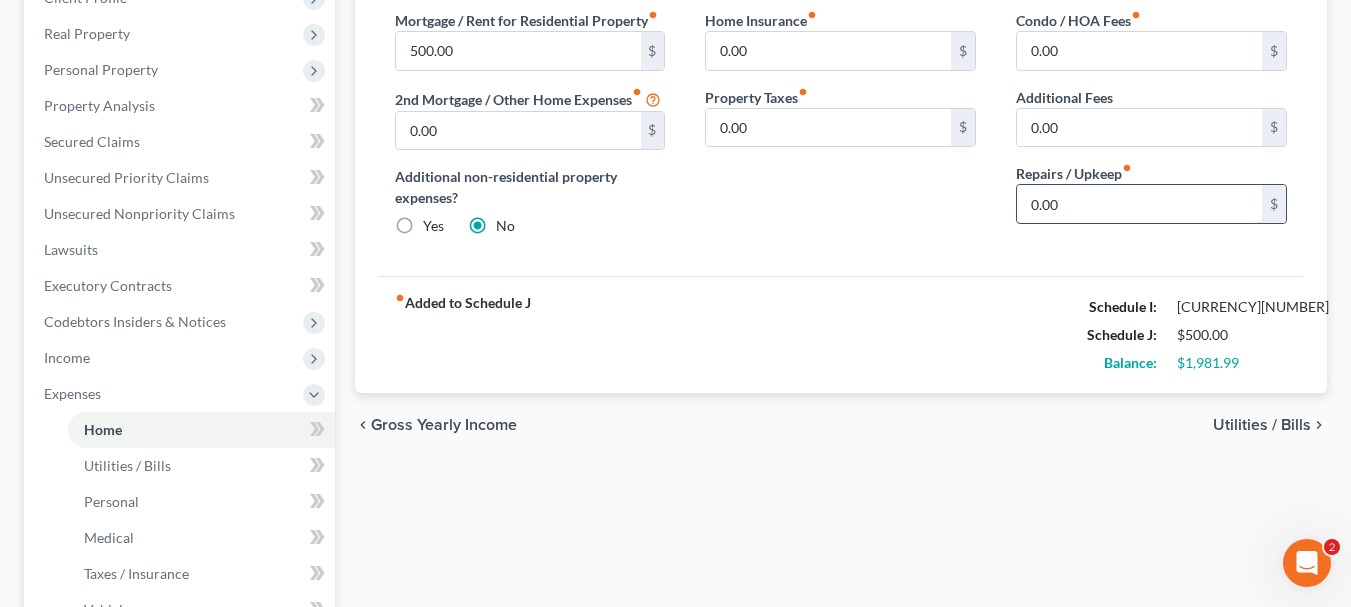 click on "0.00" at bounding box center [1139, 204] 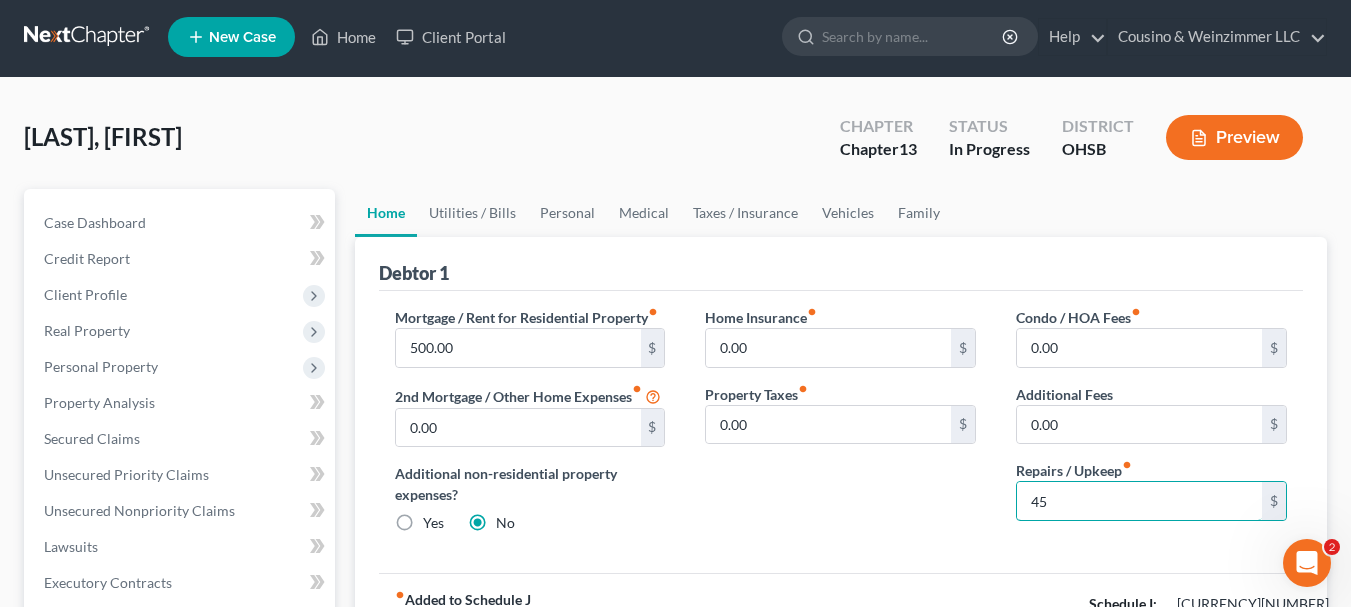 scroll, scrollTop: 0, scrollLeft: 0, axis: both 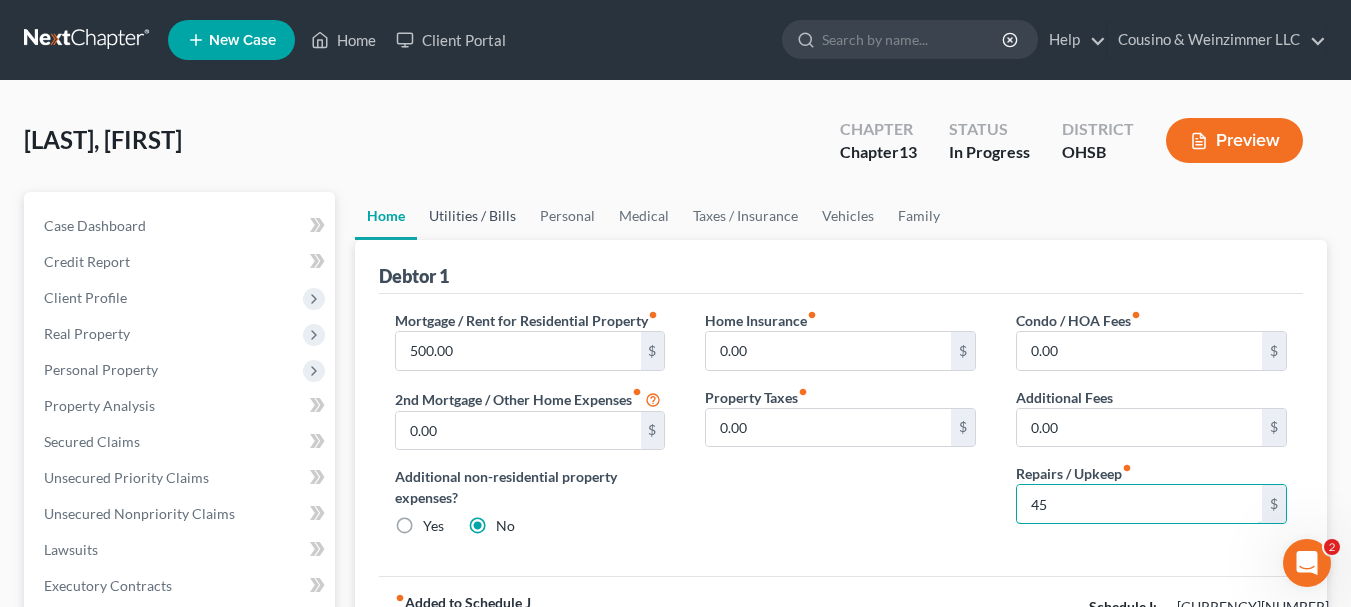 type on "45" 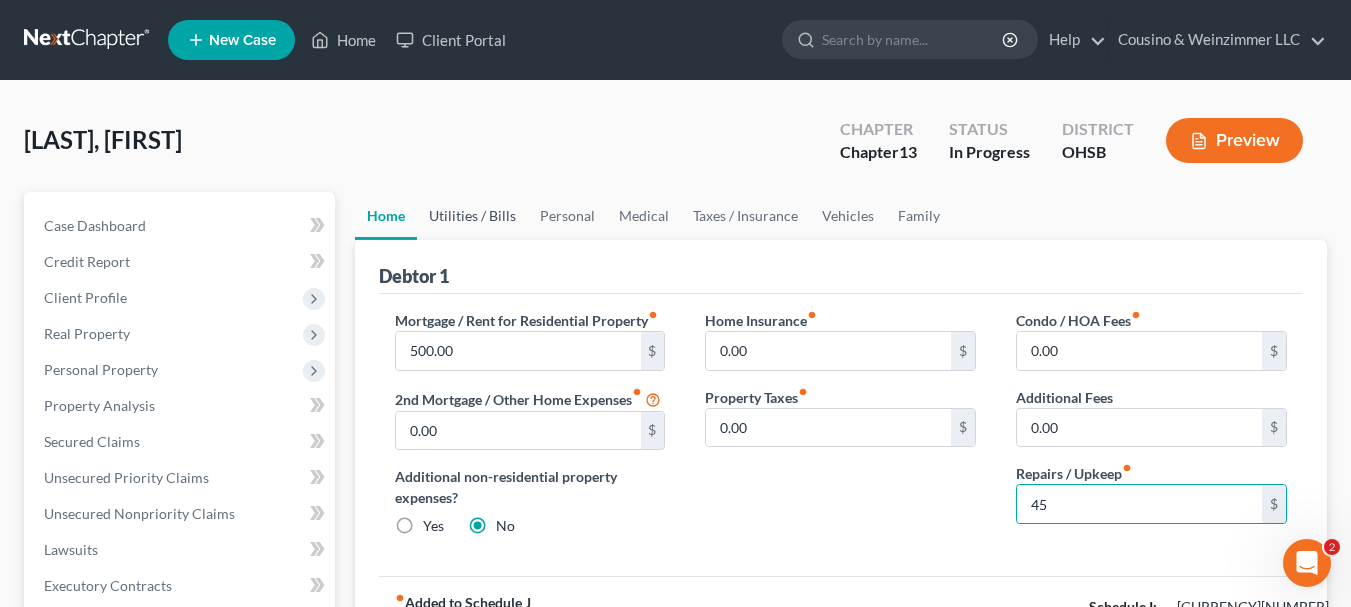 click on "Utilities / Bills" at bounding box center (472, 216) 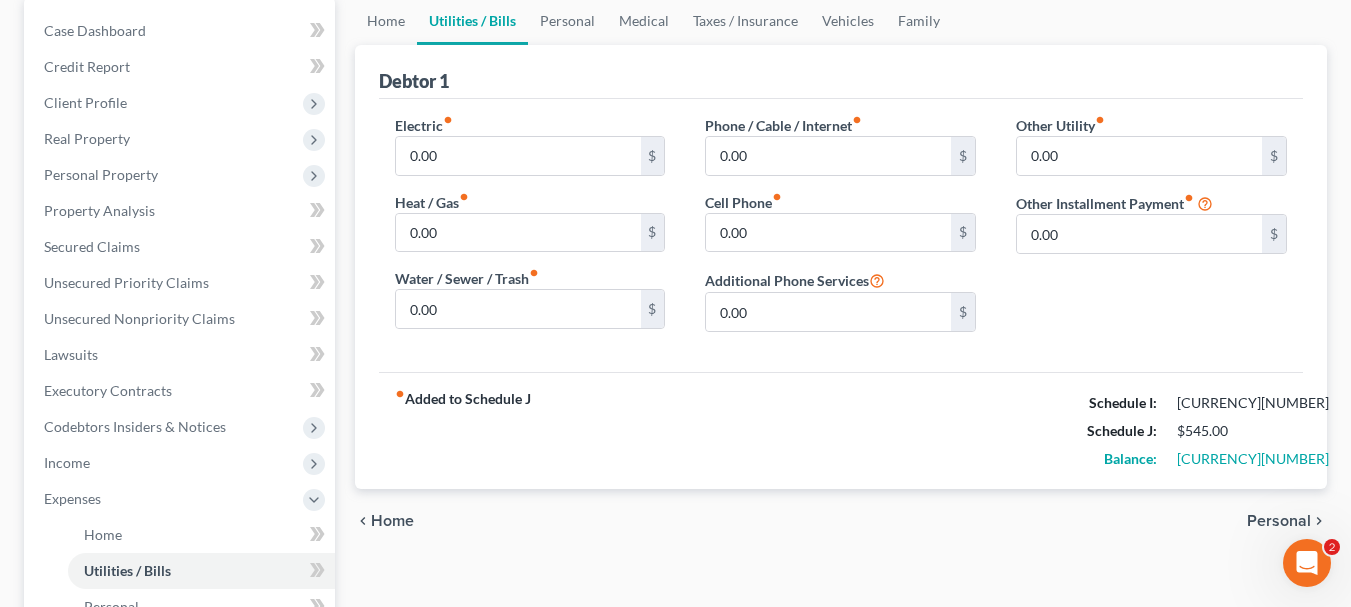 scroll, scrollTop: 200, scrollLeft: 0, axis: vertical 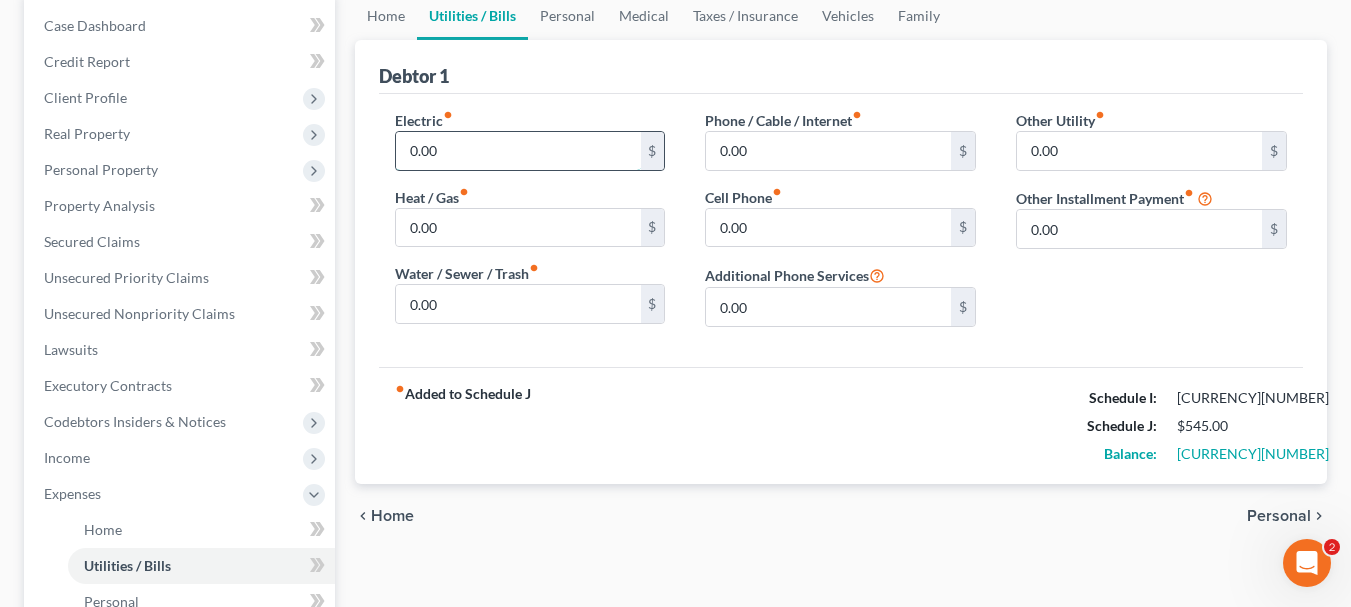 click on "0.00" at bounding box center [518, 151] 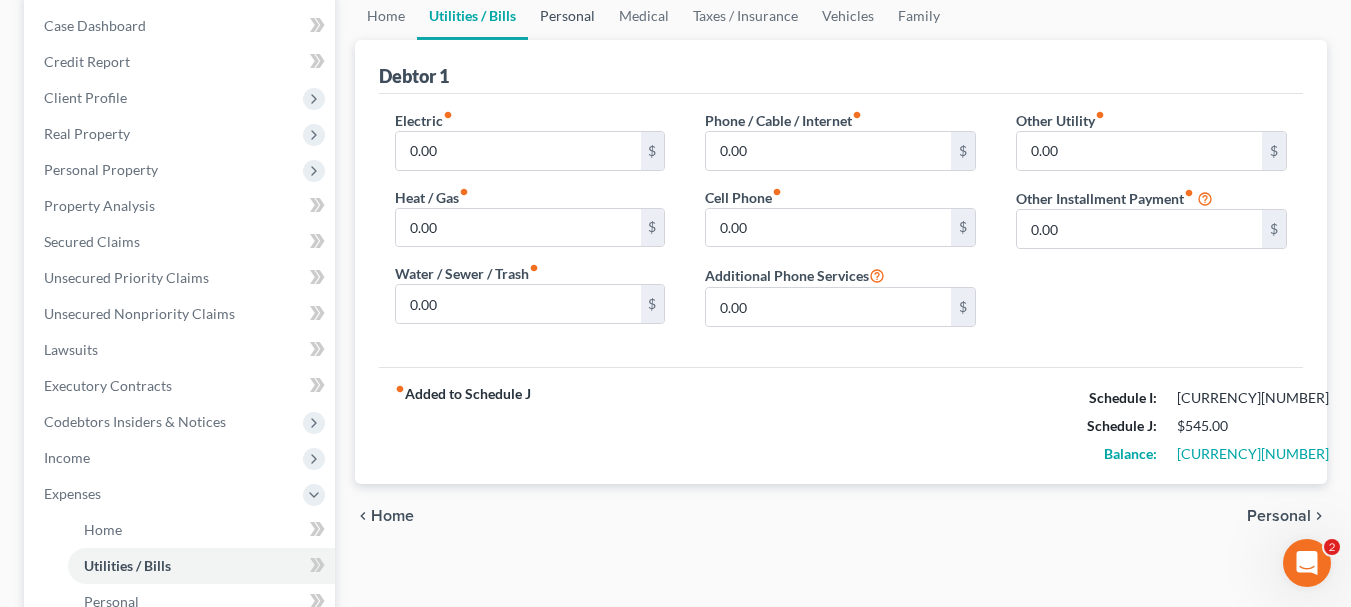 click on "Personal" at bounding box center (567, 16) 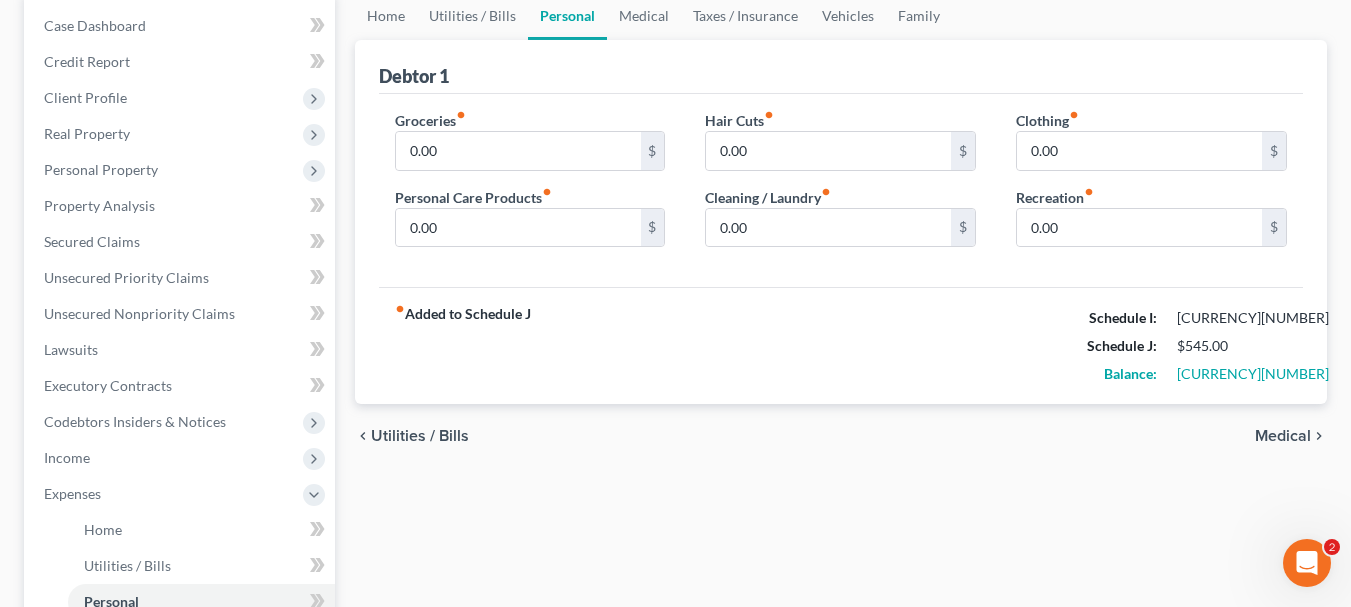 scroll, scrollTop: 0, scrollLeft: 0, axis: both 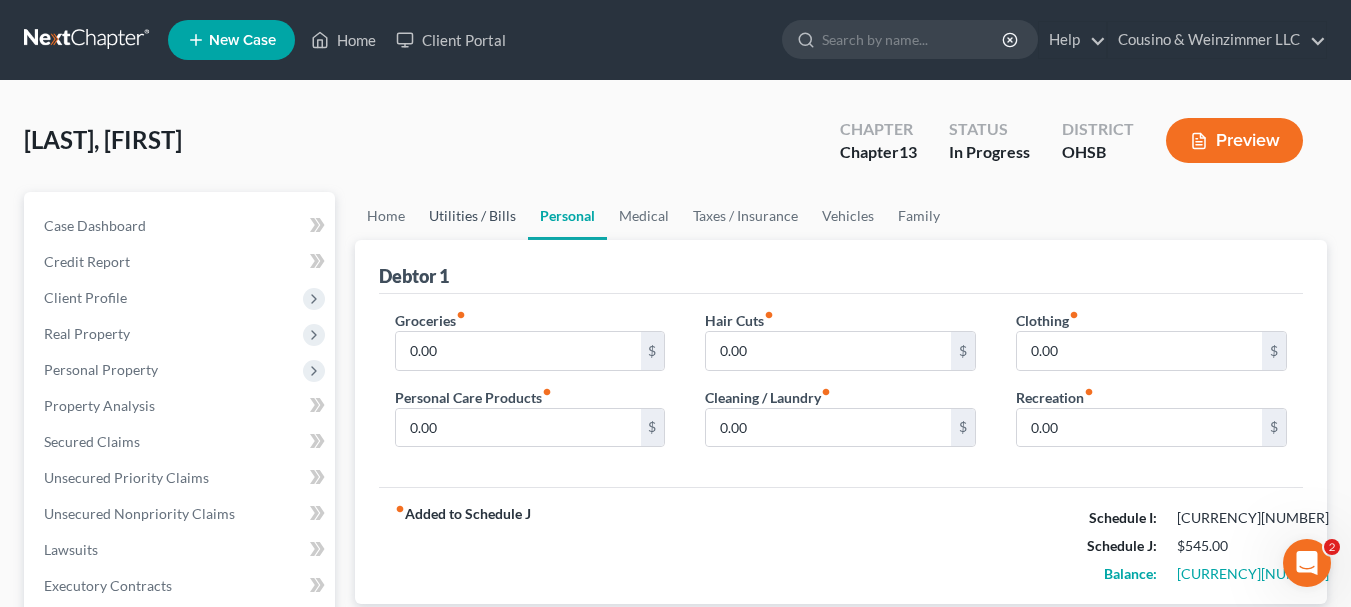 click on "Utilities / Bills" at bounding box center (472, 216) 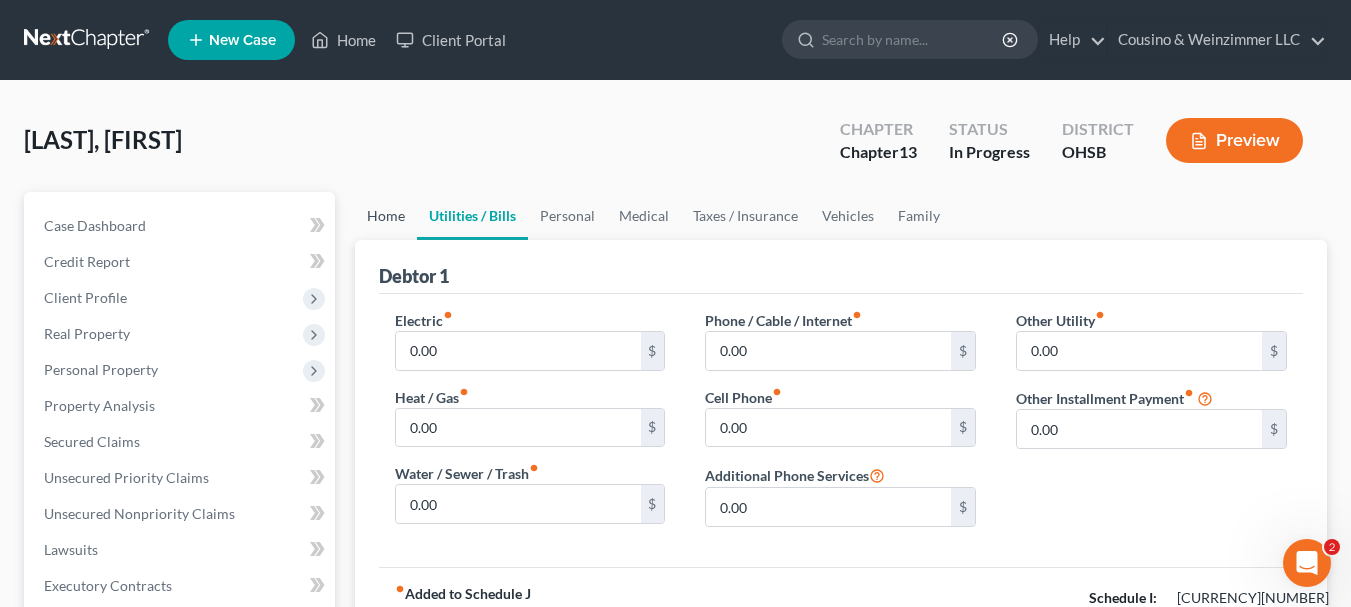 click on "Home" at bounding box center (386, 216) 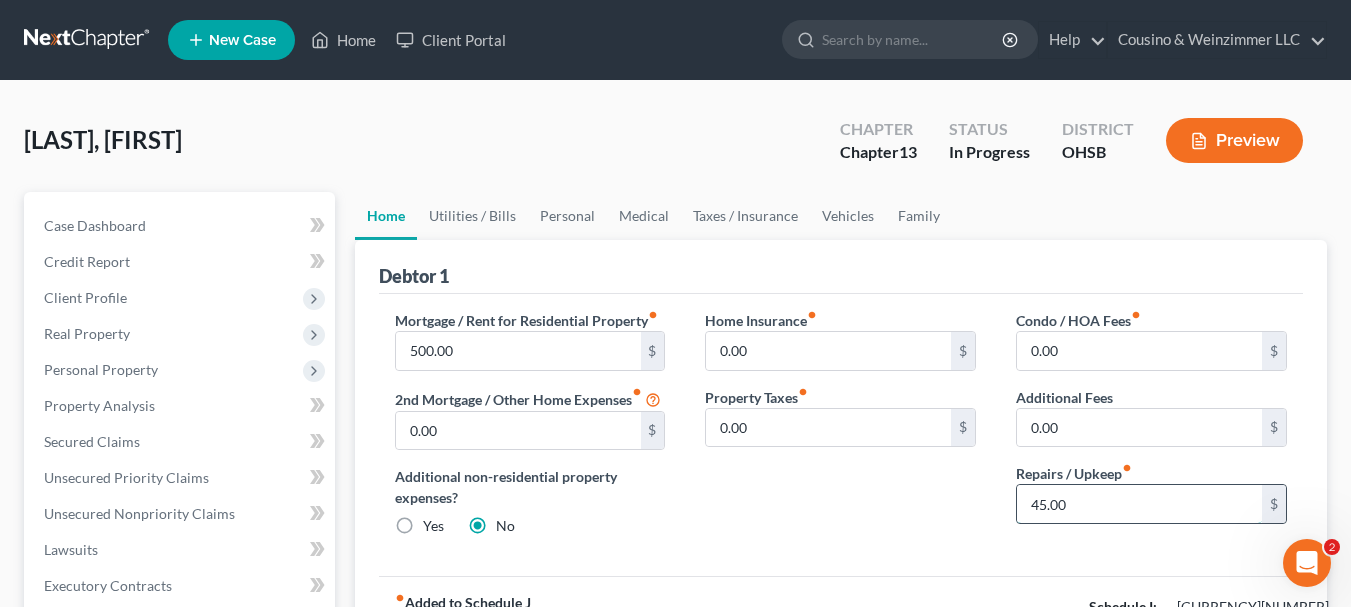 click on "45.00" at bounding box center (1139, 504) 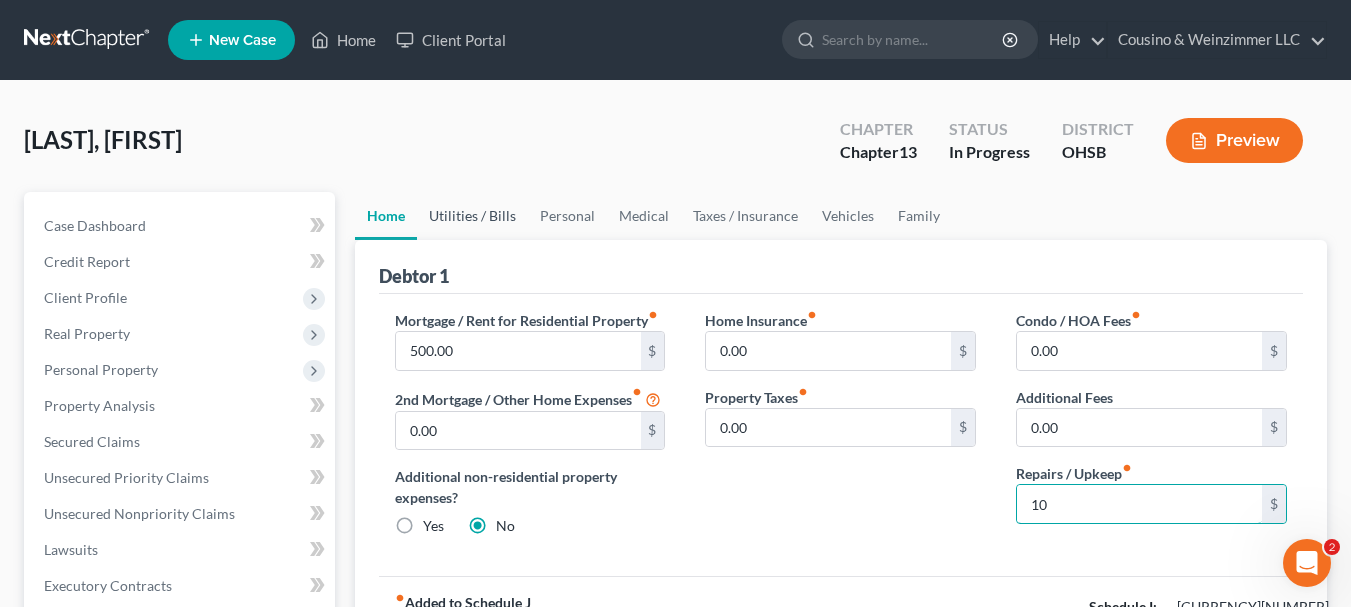 type on "10" 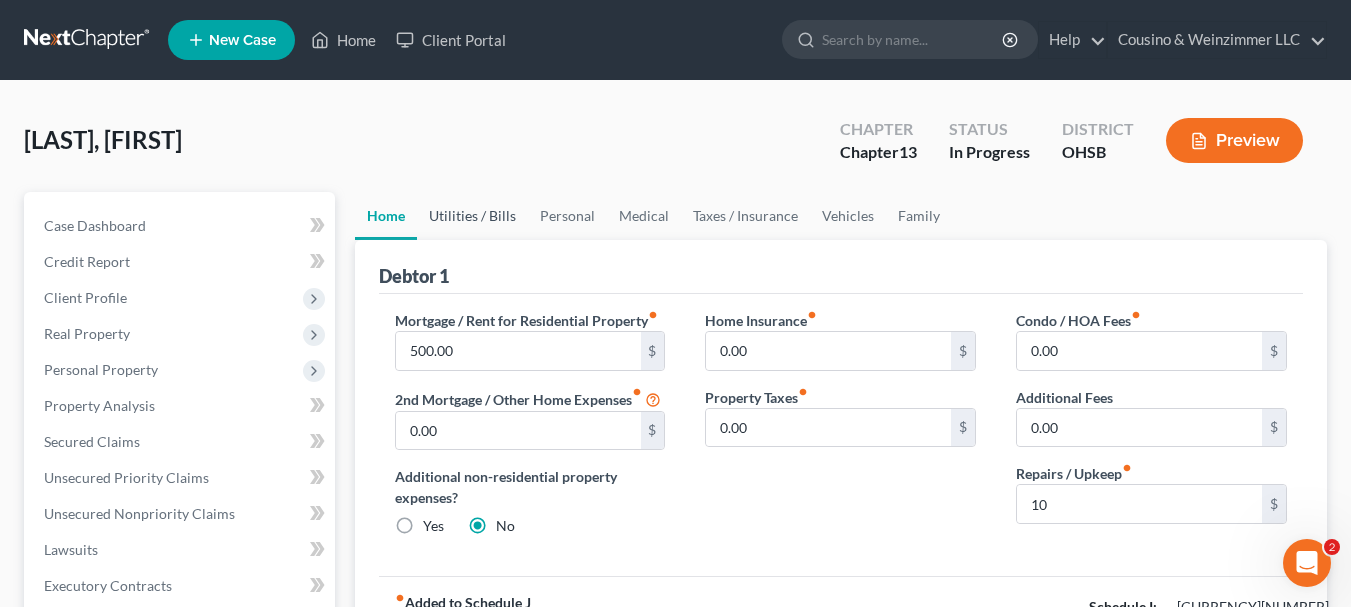 click on "Utilities / Bills" at bounding box center (472, 216) 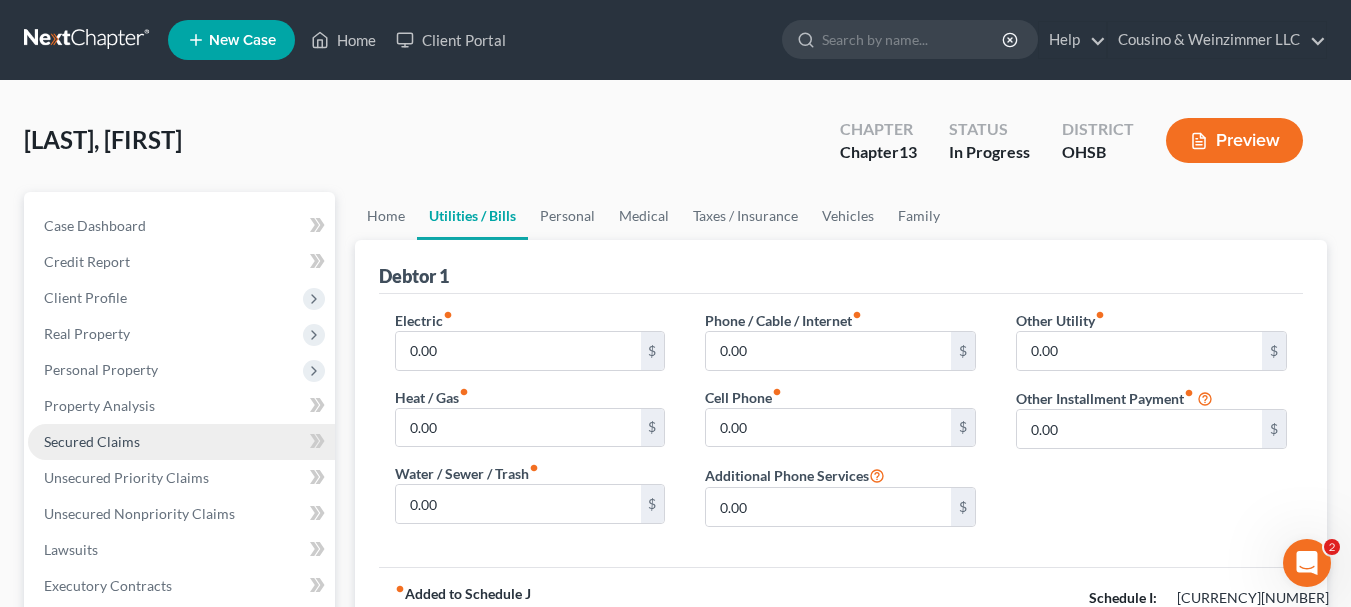 click on "Secured Claims" at bounding box center [181, 442] 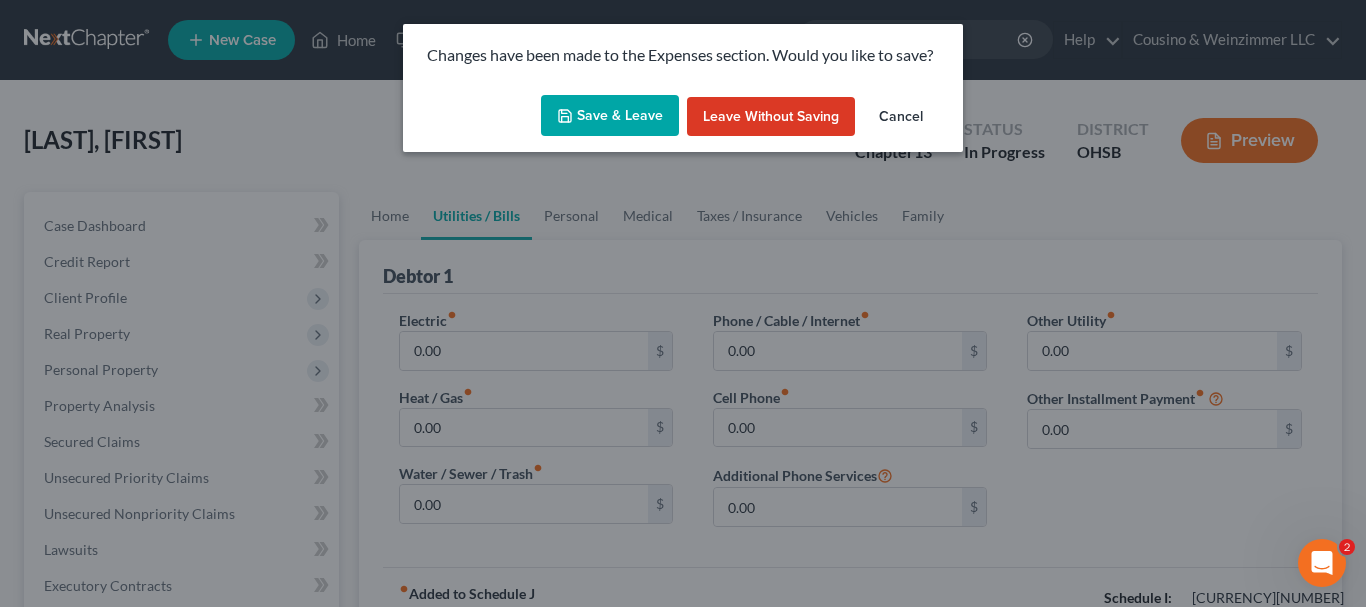 drag, startPoint x: 594, startPoint y: 102, endPoint x: 391, endPoint y: 255, distance: 254.20071 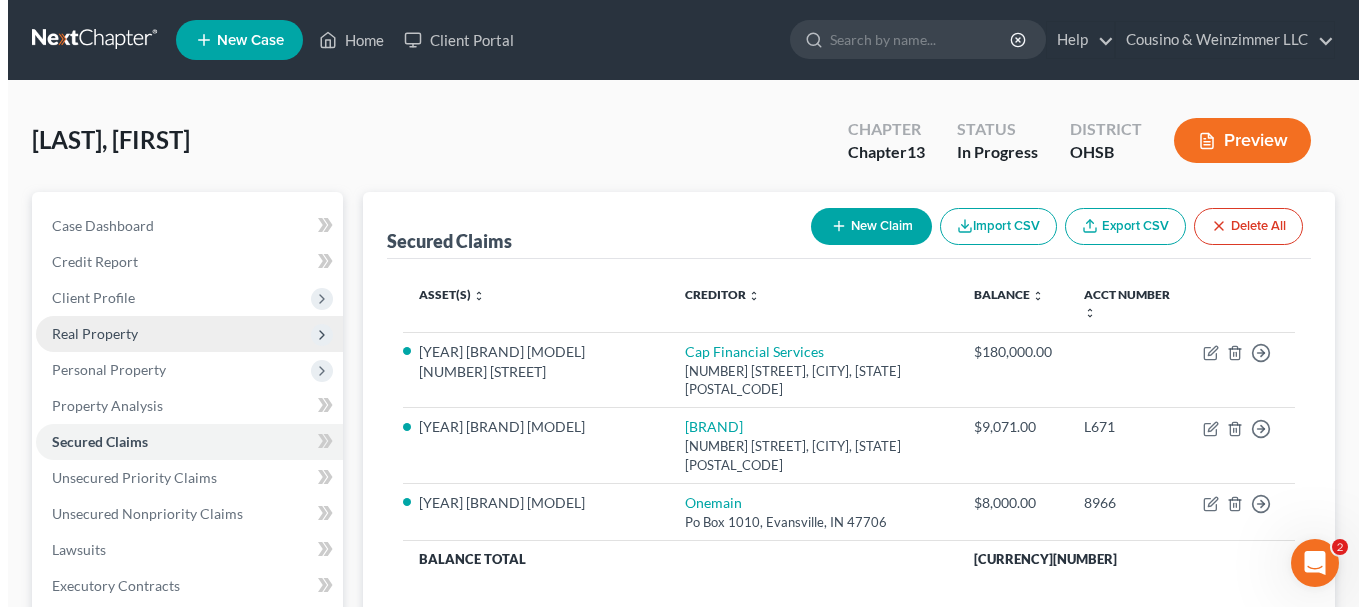 scroll, scrollTop: 100, scrollLeft: 0, axis: vertical 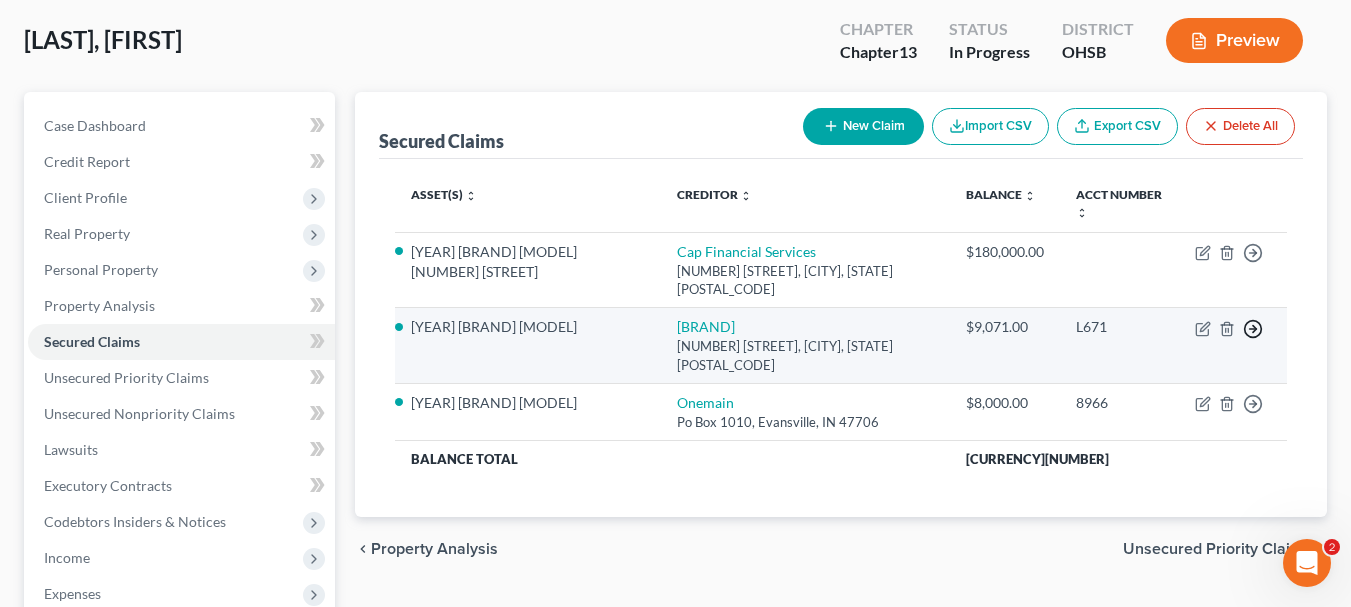 click 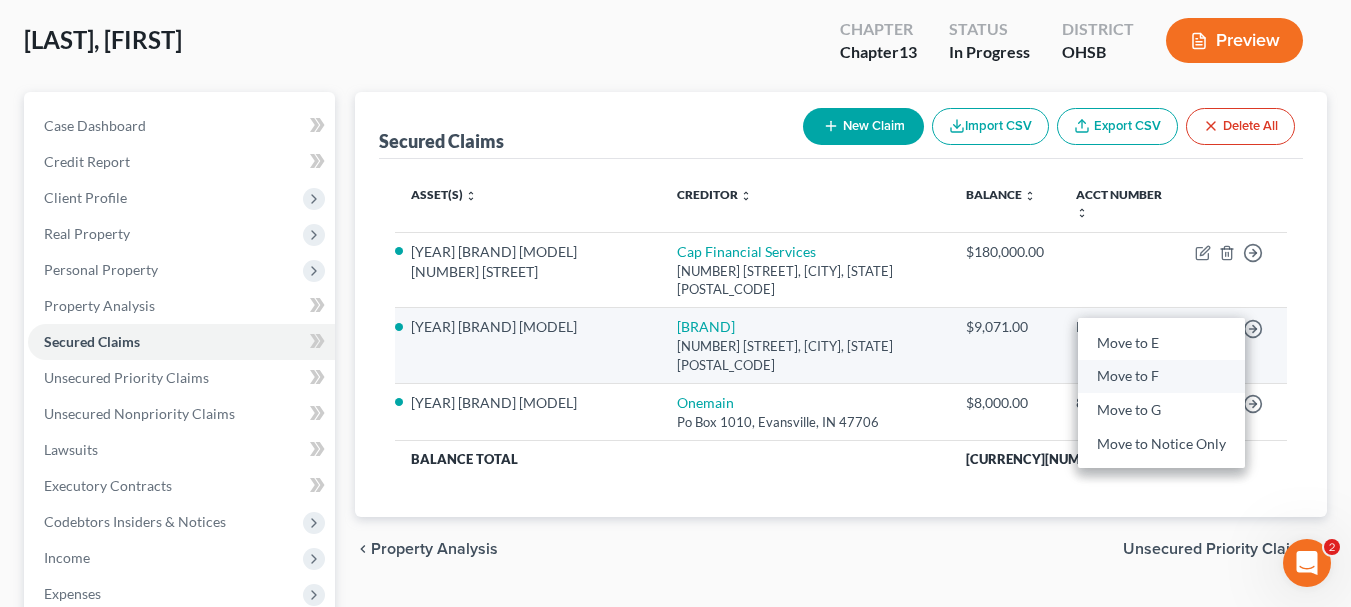 click on "Move to F" at bounding box center [1161, 377] 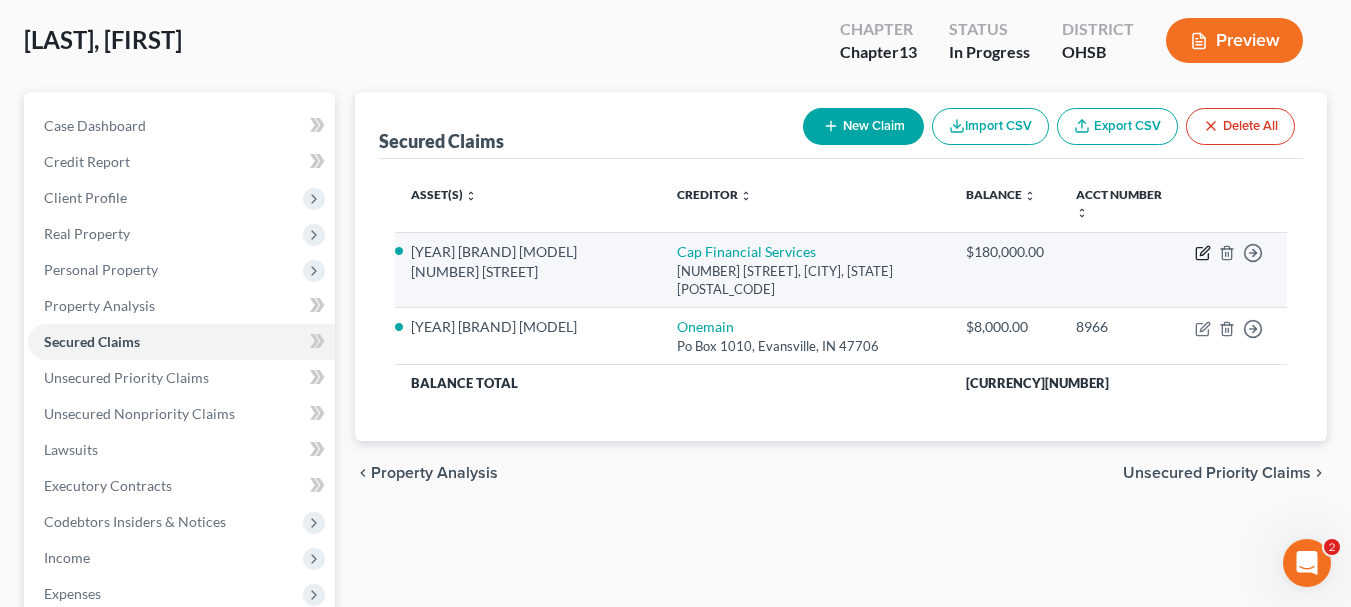click 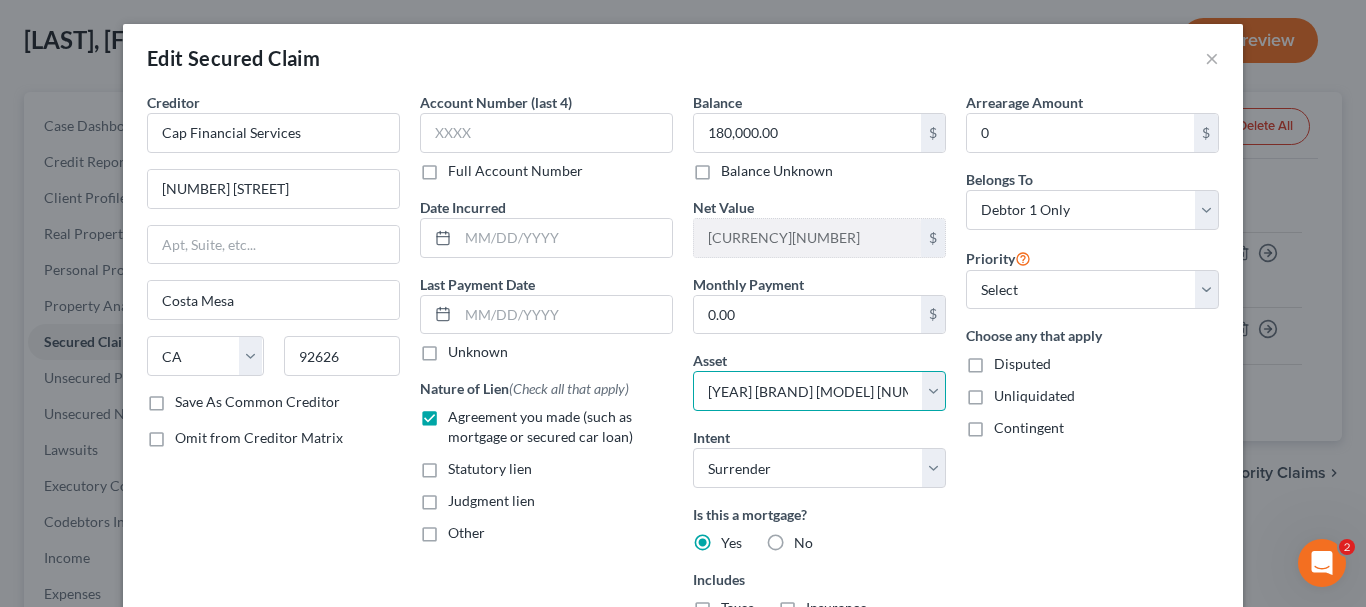 click on "Select Other Multiple Assets Electronics - Electronics Televisions and radios; audio, video, stereo, and digital equipment; computers, printers, scanners; music collections; electronic devices including cell phones, camera, media players, games - $2000.0 Household Goods - Household Goods and Furnishings Major appliances, furniture, towels, bedding, kitchenware Location: Residence - $5000.0 Anticipated tax refund (owed to debtor) - $0.0 Child Support Arrearage (owed to debtor) - $0.0 Other (Other (Credit Union, Health Savings Account, etc)) - $0.0 Cash on hand (Cash on Hand) - $20.0 Jewelry - Jewelry, watches, accessories - $100.0 Clothing - Clothes Clothes, shoes, accessories Location: Residence - $1200.0 smiONE Bank Account (Checking Account) - $0.0 2020 Ford Fusion - $0.0 2016 Nissan Versa - $2668.0 2022 Redman Mobil Home 24 Stonewall Drive - $171900.0 Retirement Closed (Other (Credit Union, Health Savings Account, etc)) - $0.0" at bounding box center (819, 391) 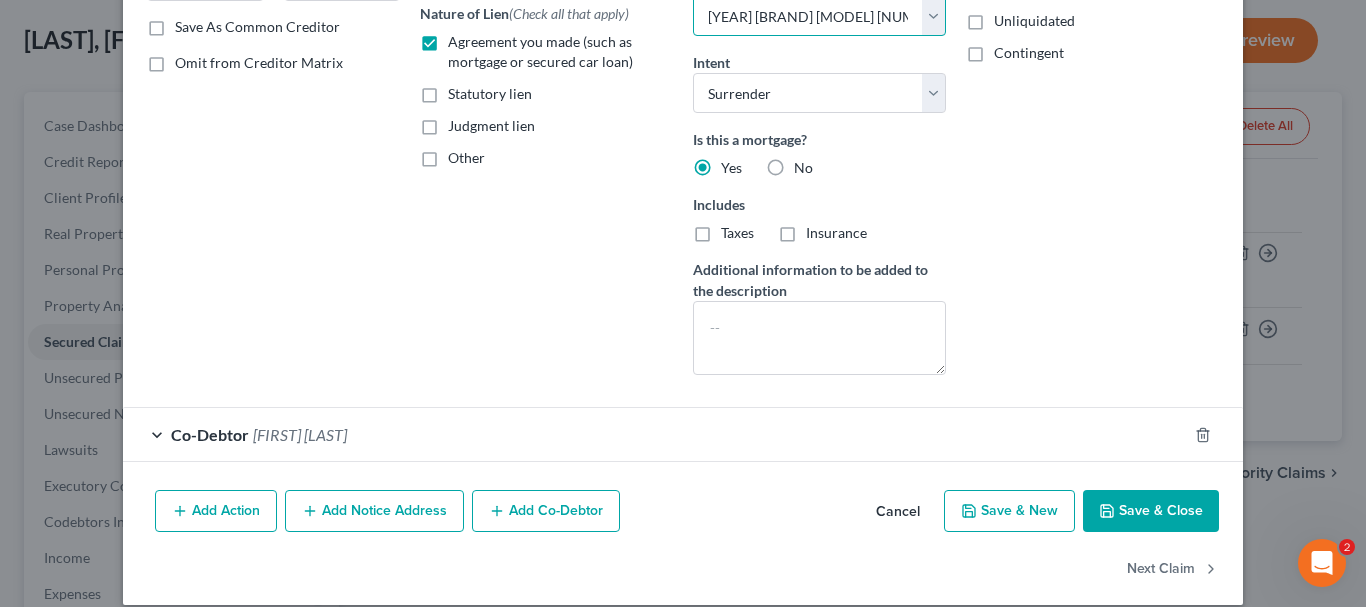 scroll, scrollTop: 397, scrollLeft: 0, axis: vertical 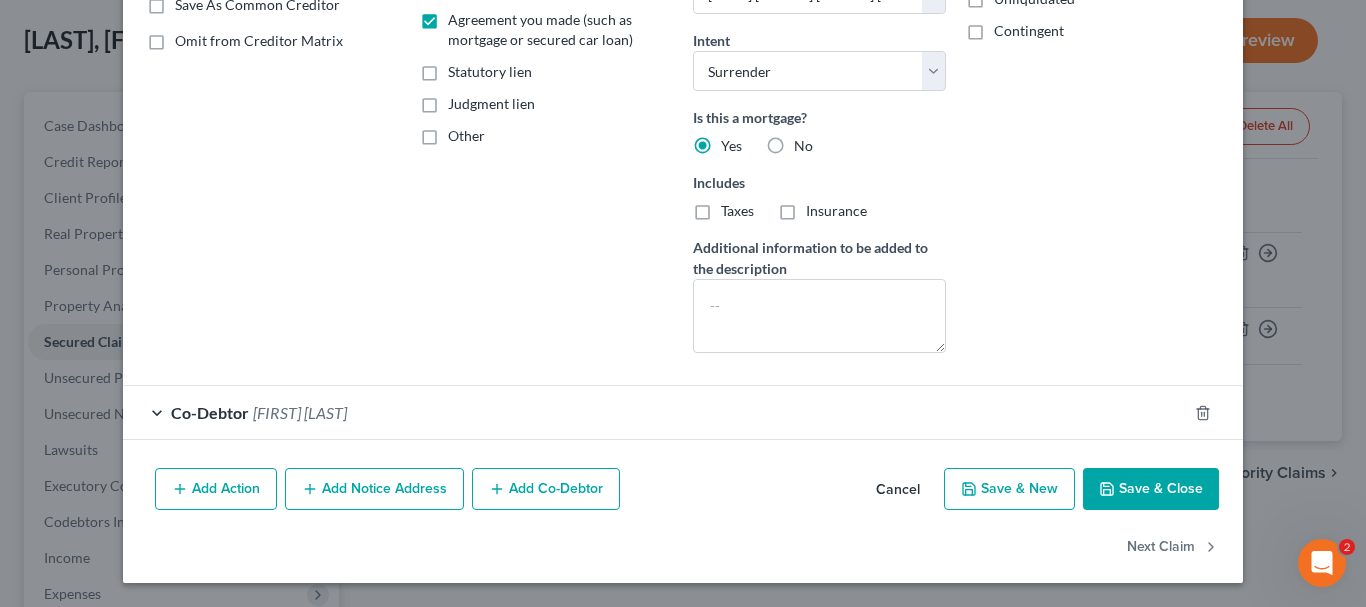 click on "Save & Close" at bounding box center [1151, 489] 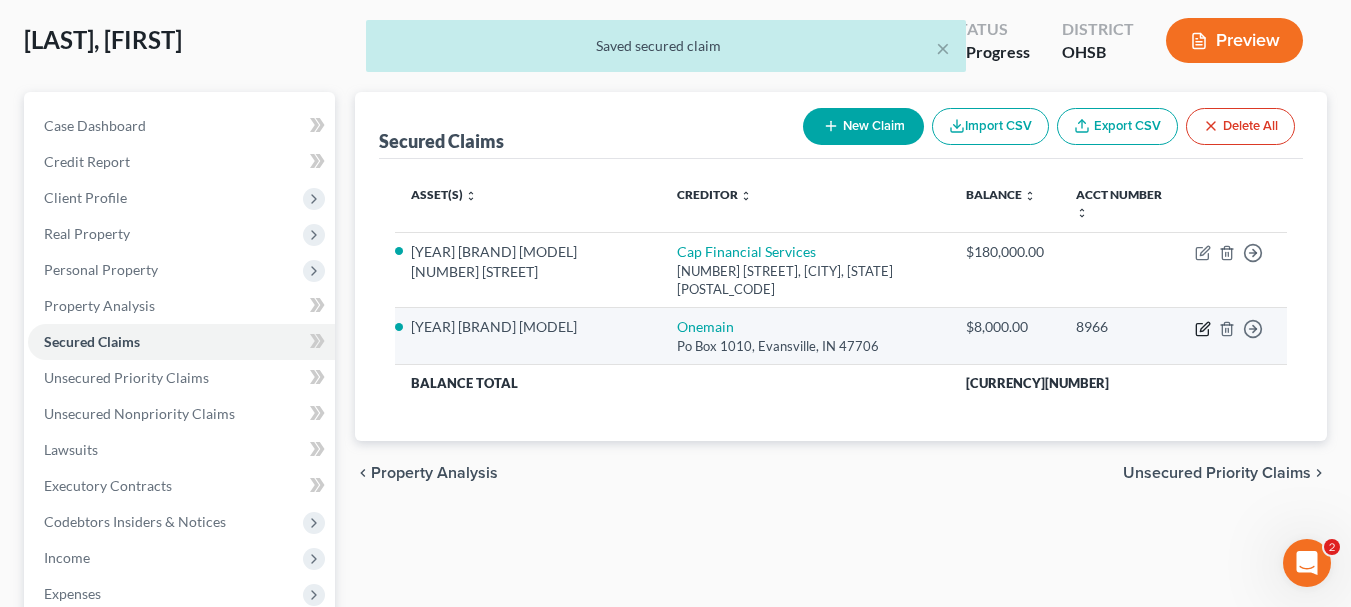 click 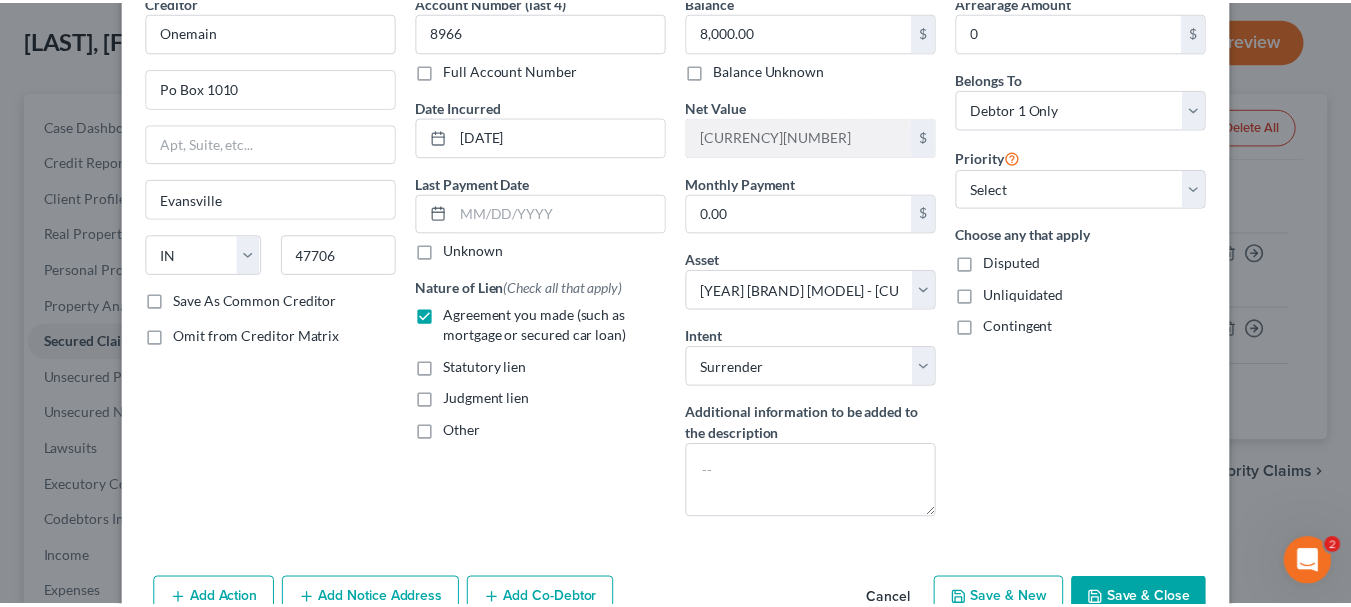 scroll, scrollTop: 212, scrollLeft: 0, axis: vertical 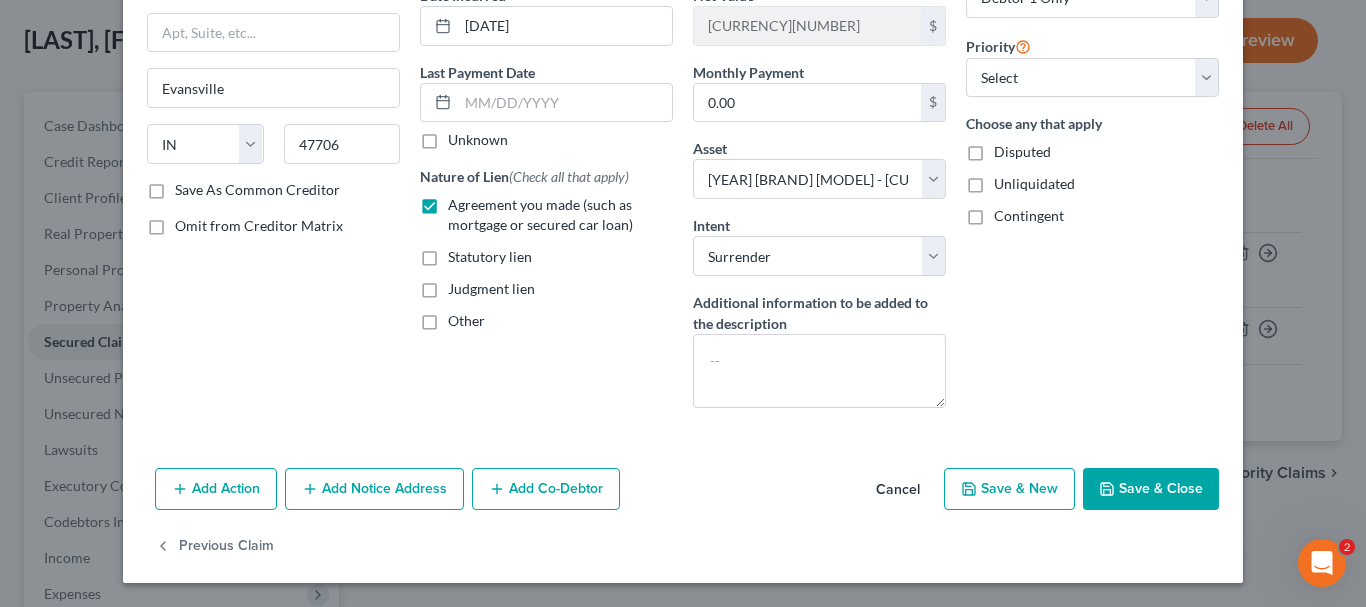 click on "Save & Close" at bounding box center [1151, 489] 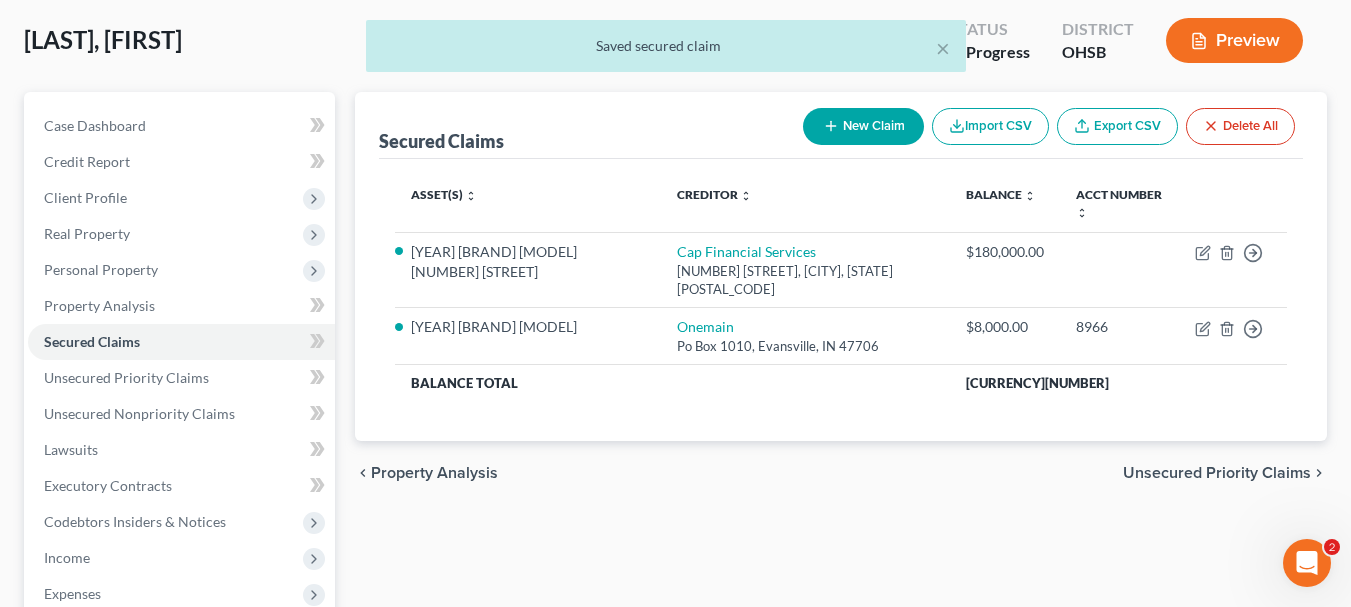 click on "Unsecured Priority Claims" at bounding box center [1217, 473] 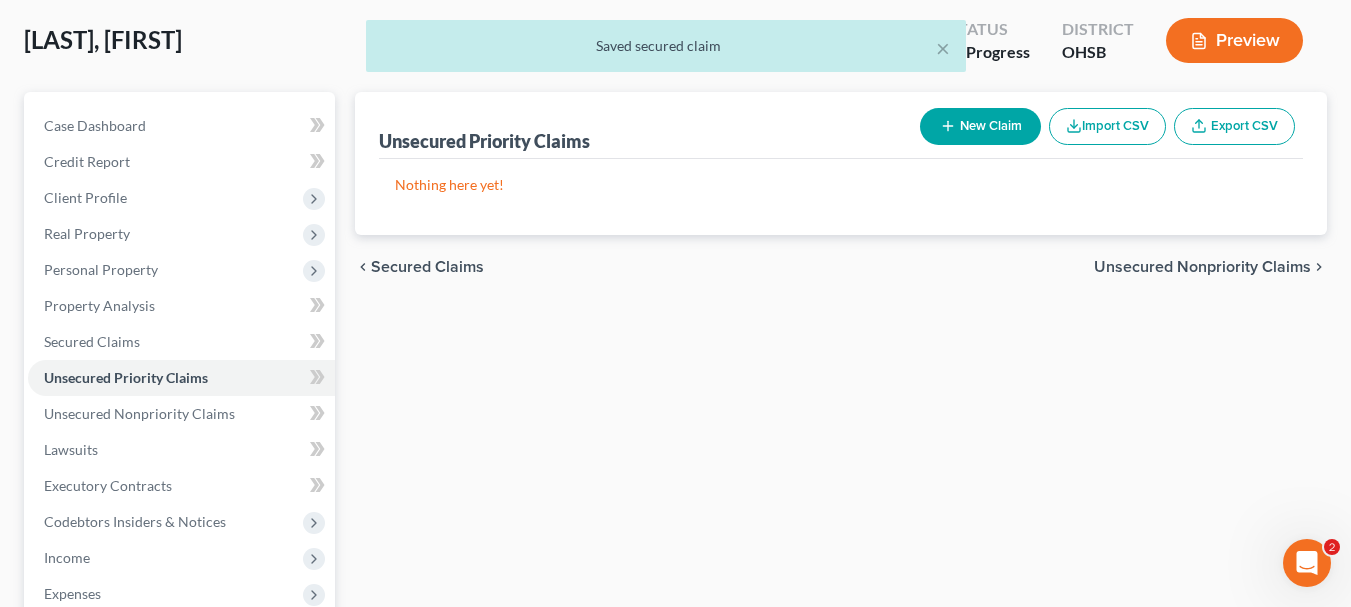 scroll, scrollTop: 0, scrollLeft: 0, axis: both 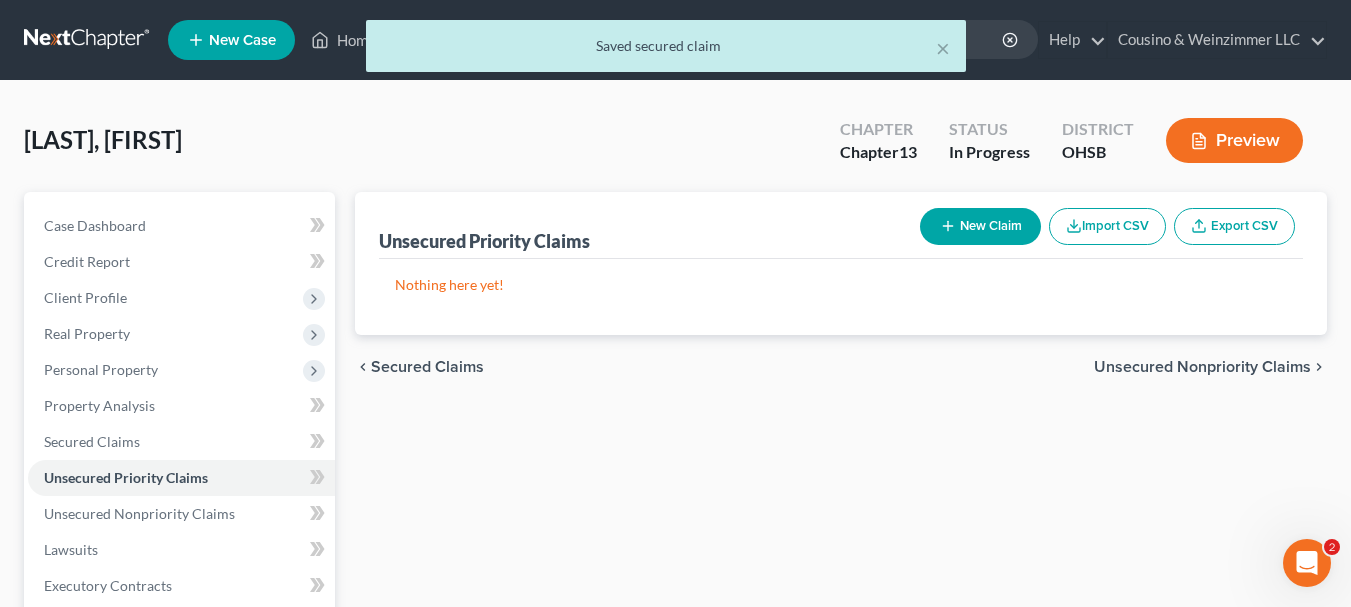 click on "Unsecured Nonpriority Claims" at bounding box center (1202, 367) 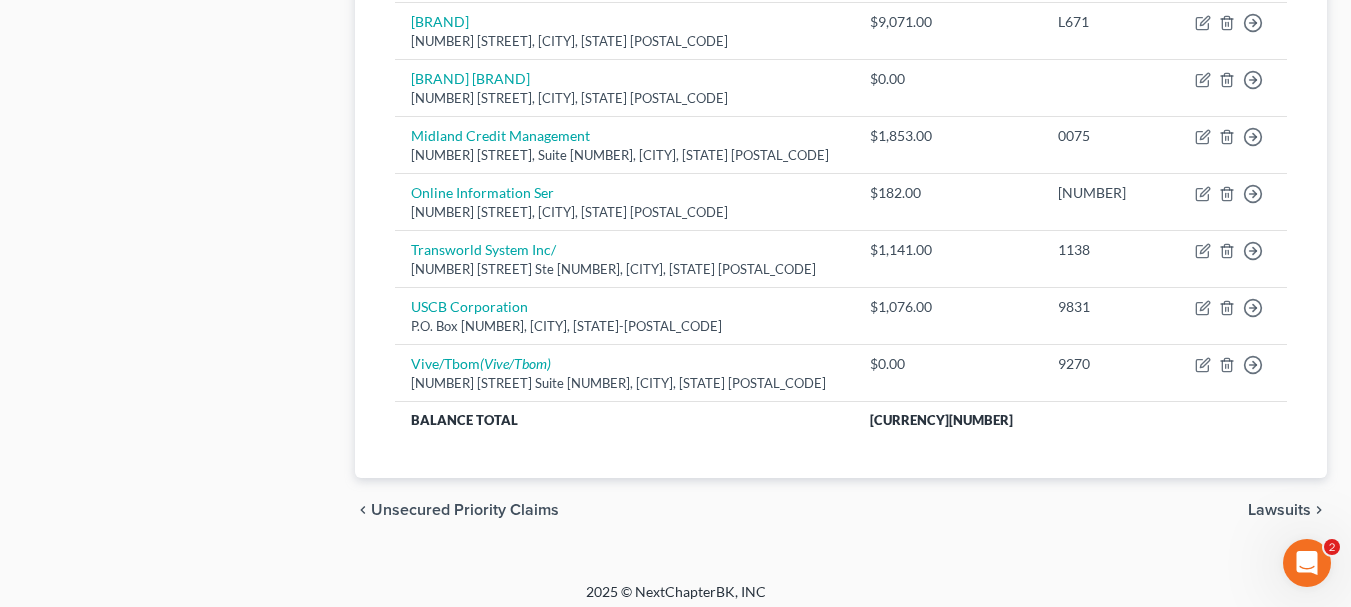 scroll, scrollTop: 1121, scrollLeft: 0, axis: vertical 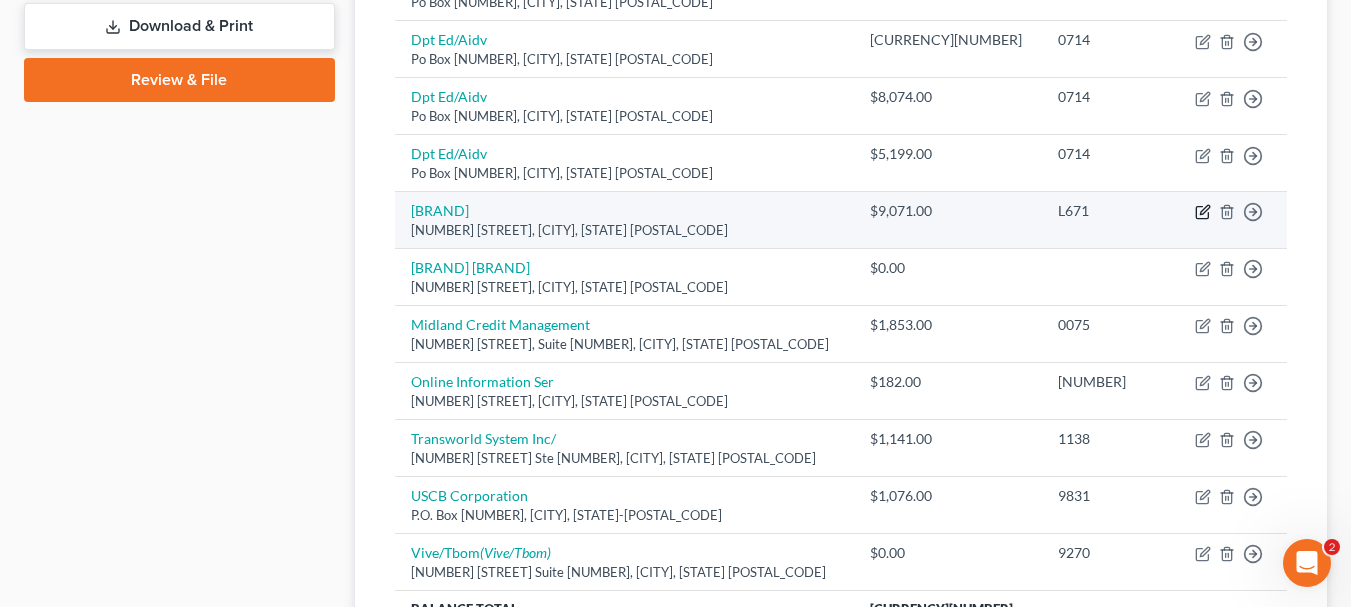 click 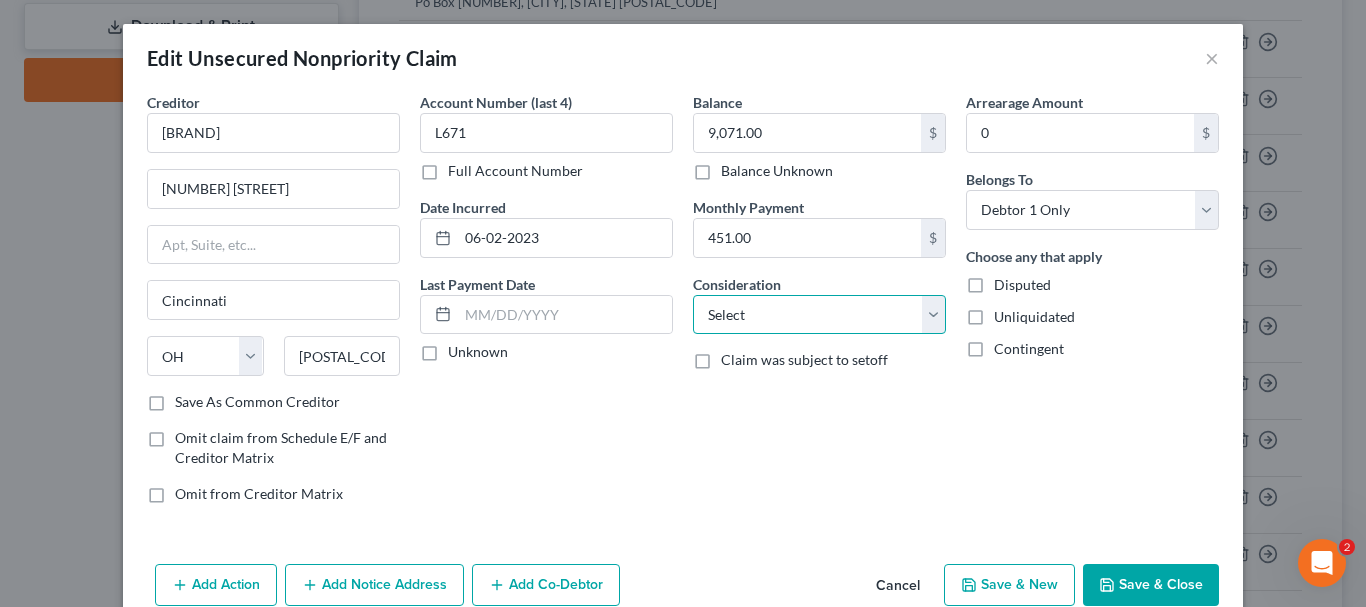 drag, startPoint x: 757, startPoint y: 319, endPoint x: 752, endPoint y: 296, distance: 23.537205 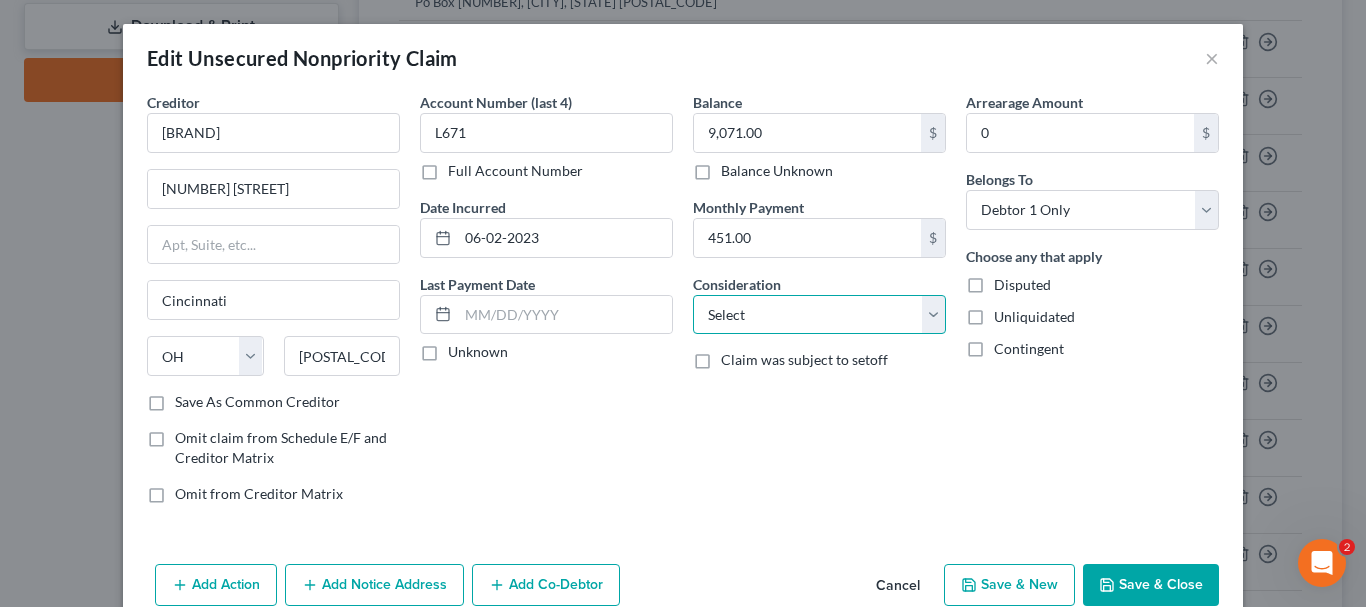select on "4" 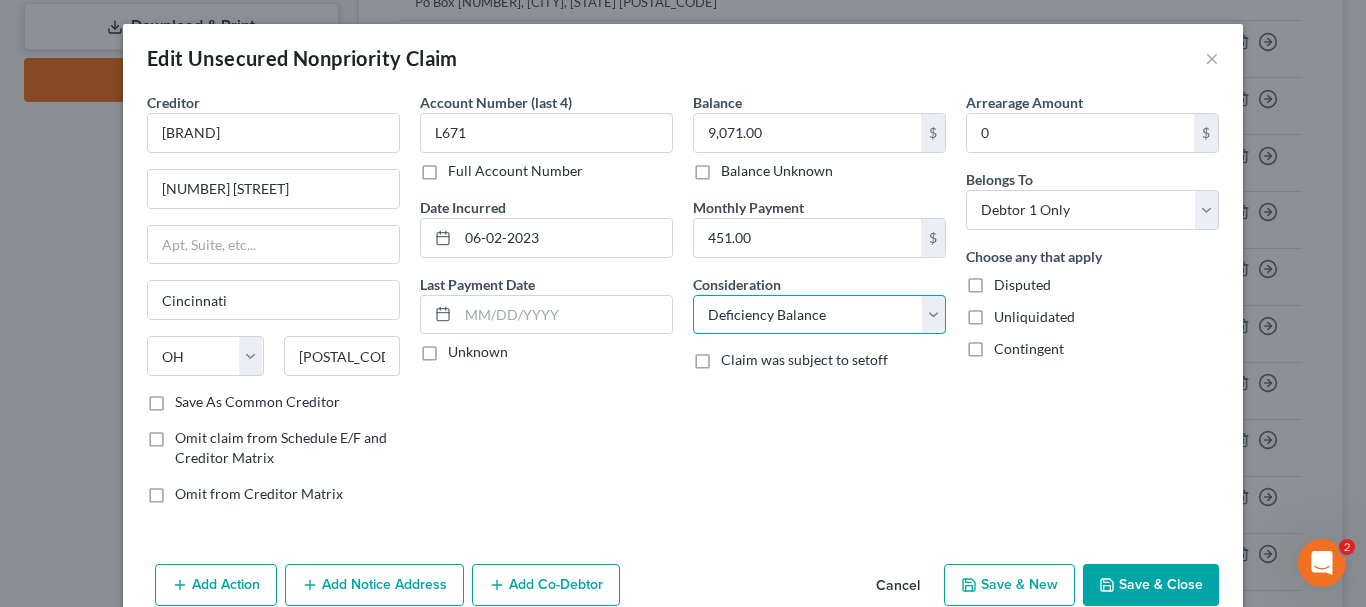 click on "Select Cable / Satellite Services Collection Agency Credit Card Debt Debt Counseling / Attorneys Deficiency Balance Domestic Support Obligations Home / Car Repairs Income Taxes Judgment Liens Medical Services Monies Loaned / Advanced Mortgage Obligation From Divorce Or Separation Obligation To Pensions Other Overdrawn Bank Account Promised To Help Pay Creditors Student Loans Suppliers And Vendors Telephone / Internet Services Utility Services" at bounding box center (819, 315) 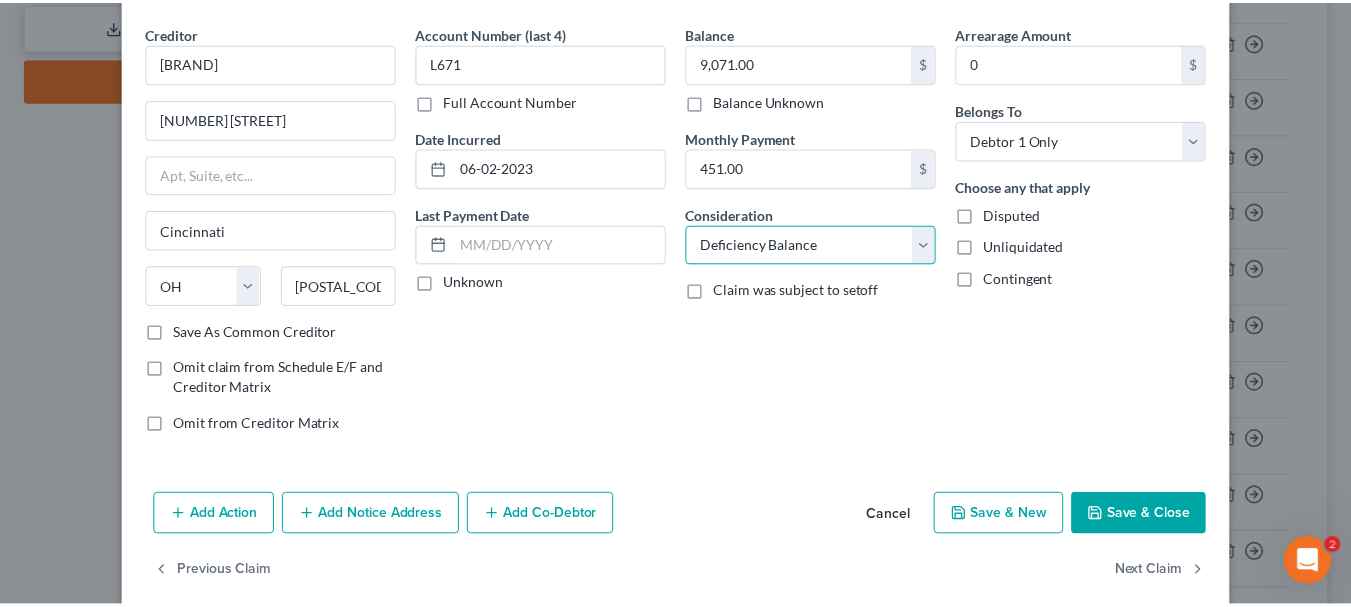 scroll, scrollTop: 96, scrollLeft: 0, axis: vertical 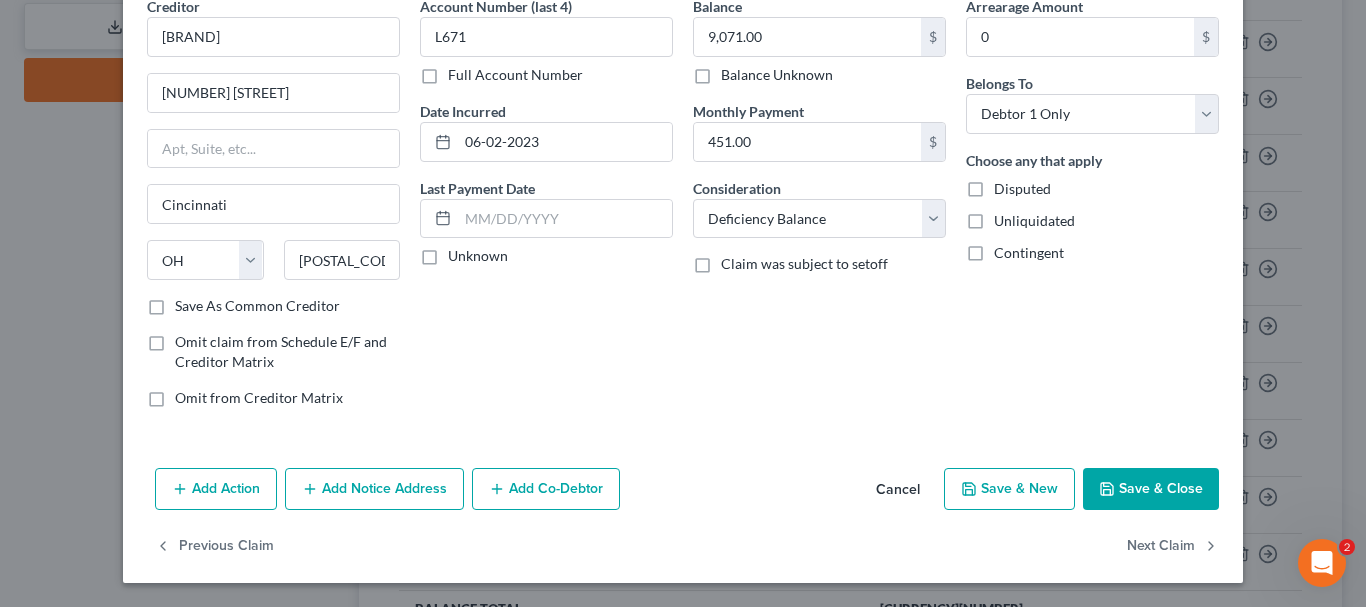 click on "Save & Close" at bounding box center [1151, 489] 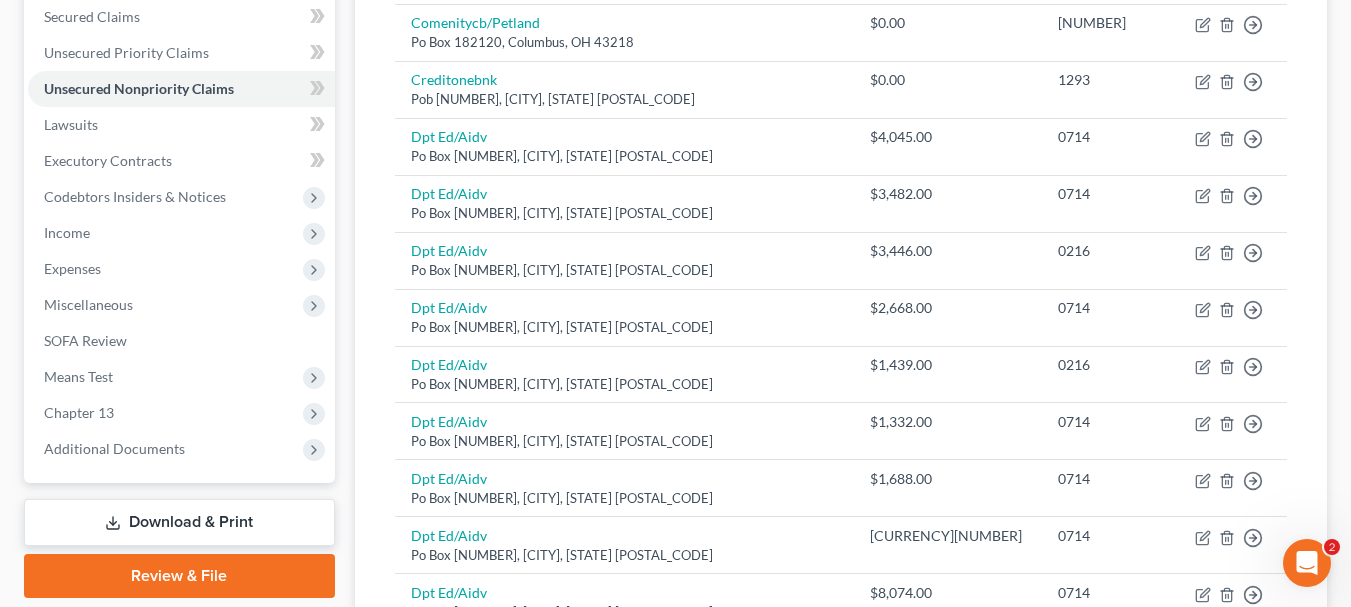 scroll, scrollTop: 421, scrollLeft: 0, axis: vertical 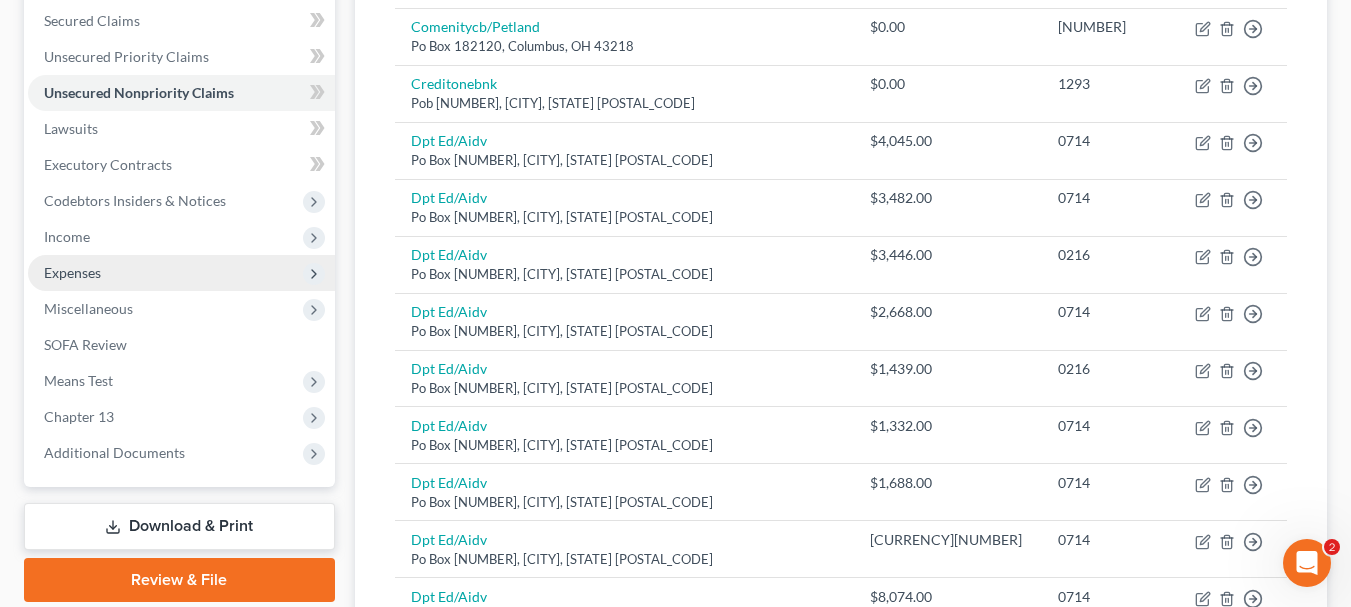 click on "Expenses" at bounding box center (72, 272) 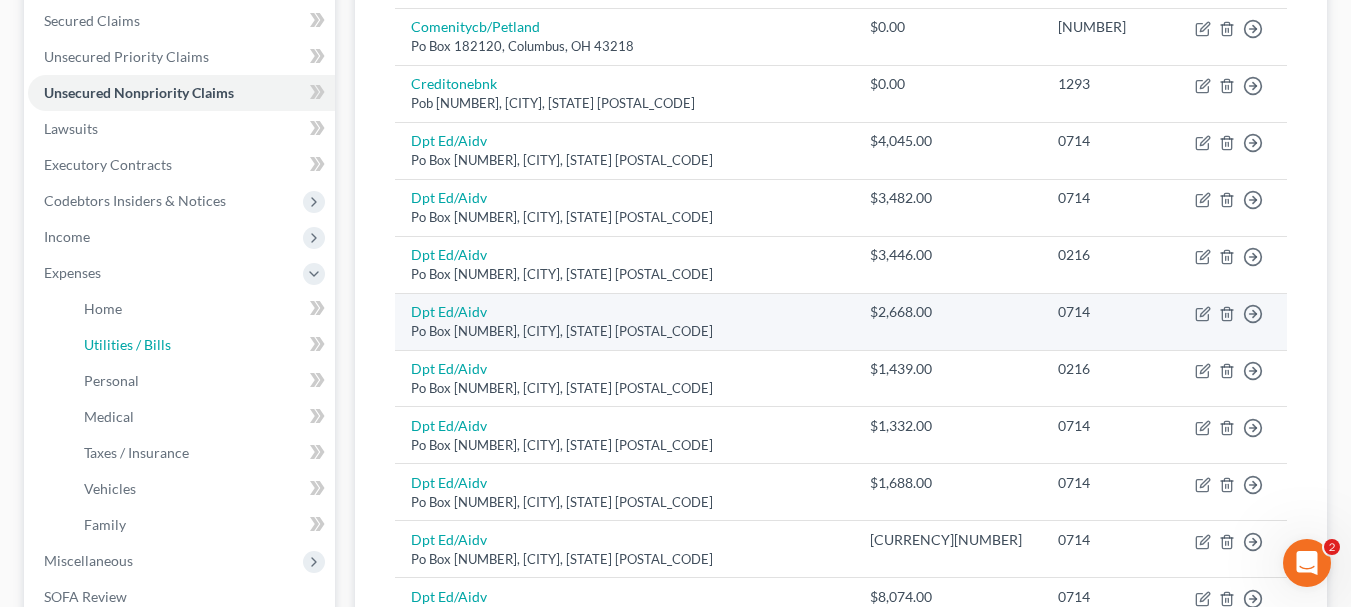 drag, startPoint x: 111, startPoint y: 346, endPoint x: 894, endPoint y: 349, distance: 783.00574 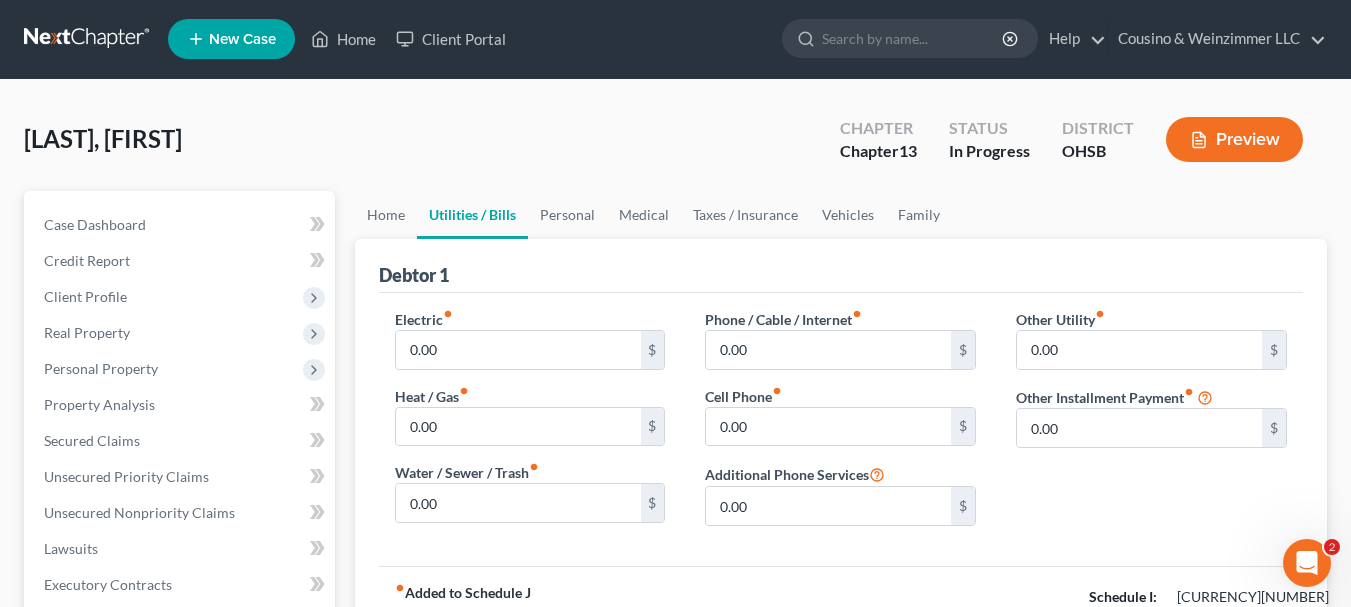 scroll, scrollTop: 0, scrollLeft: 0, axis: both 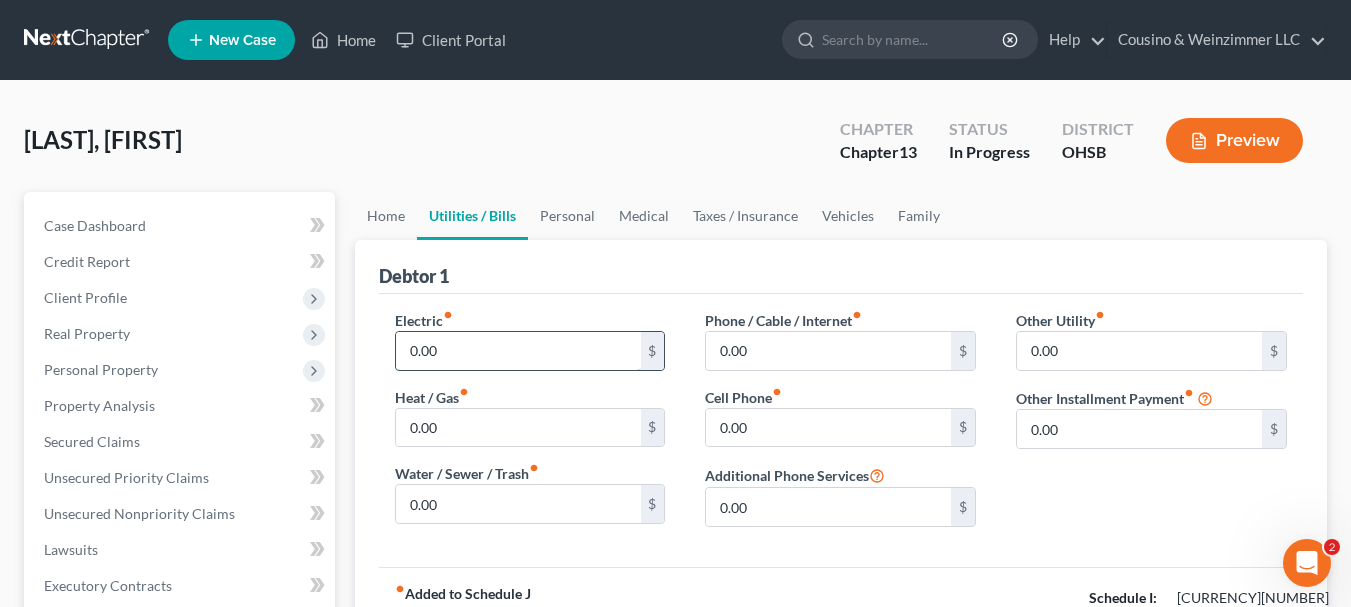 click on "0.00" at bounding box center (518, 351) 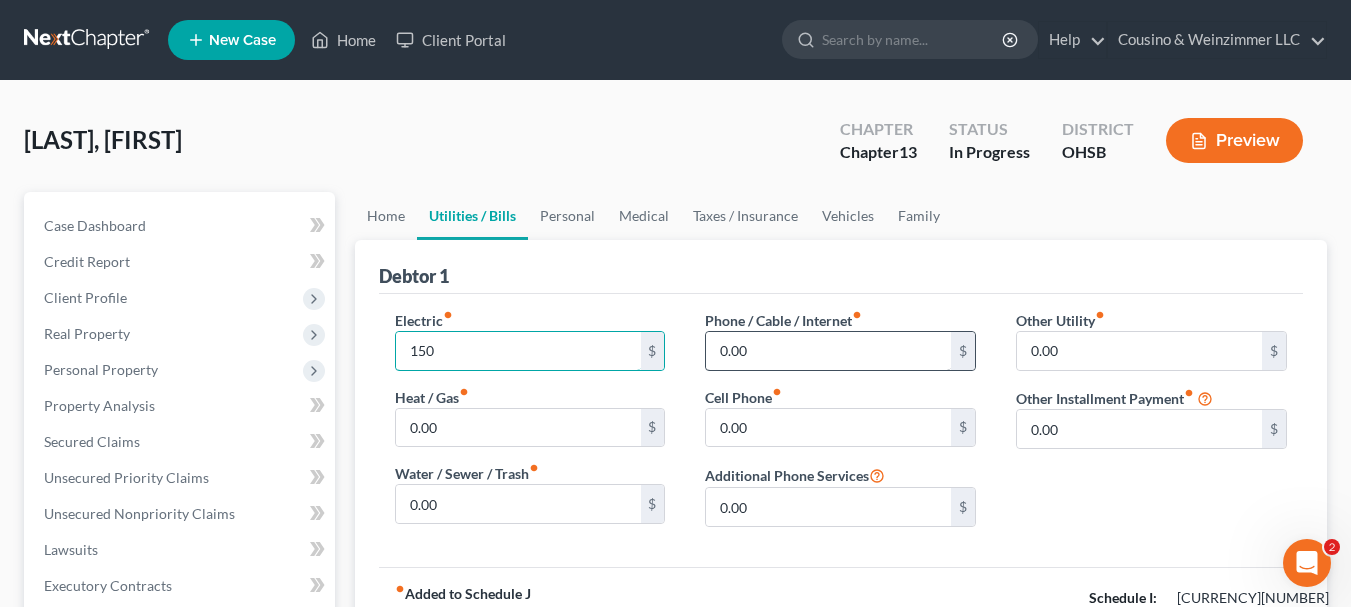 type on "150" 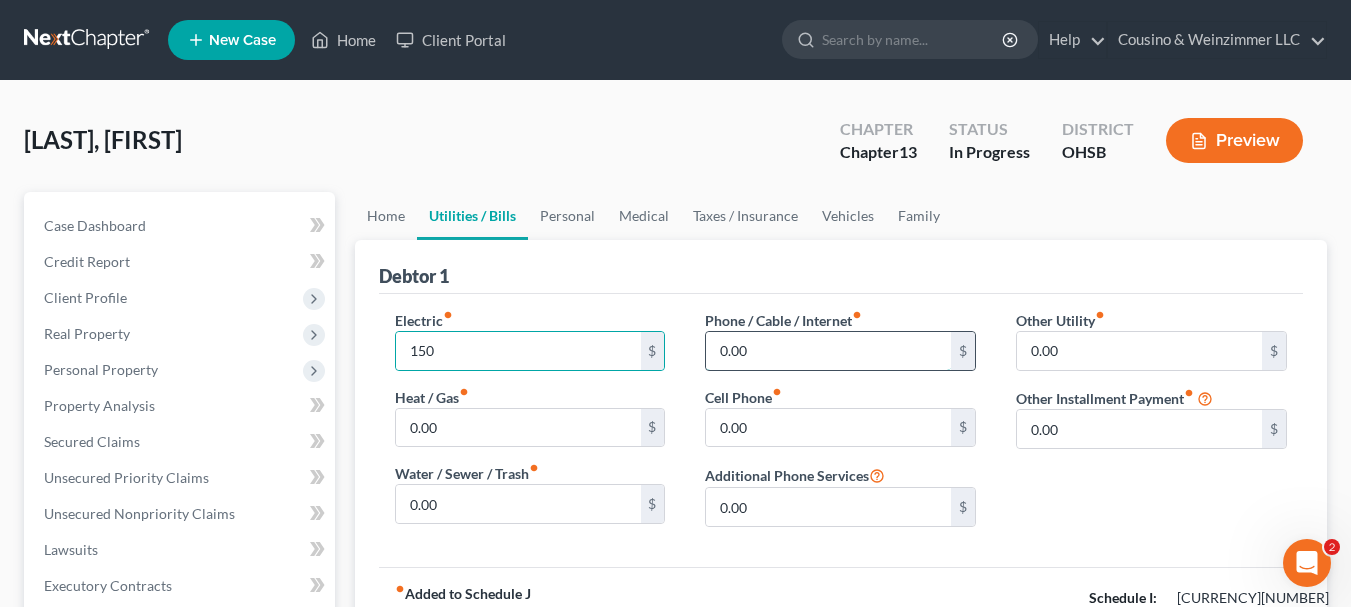 click on "0.00" at bounding box center [828, 351] 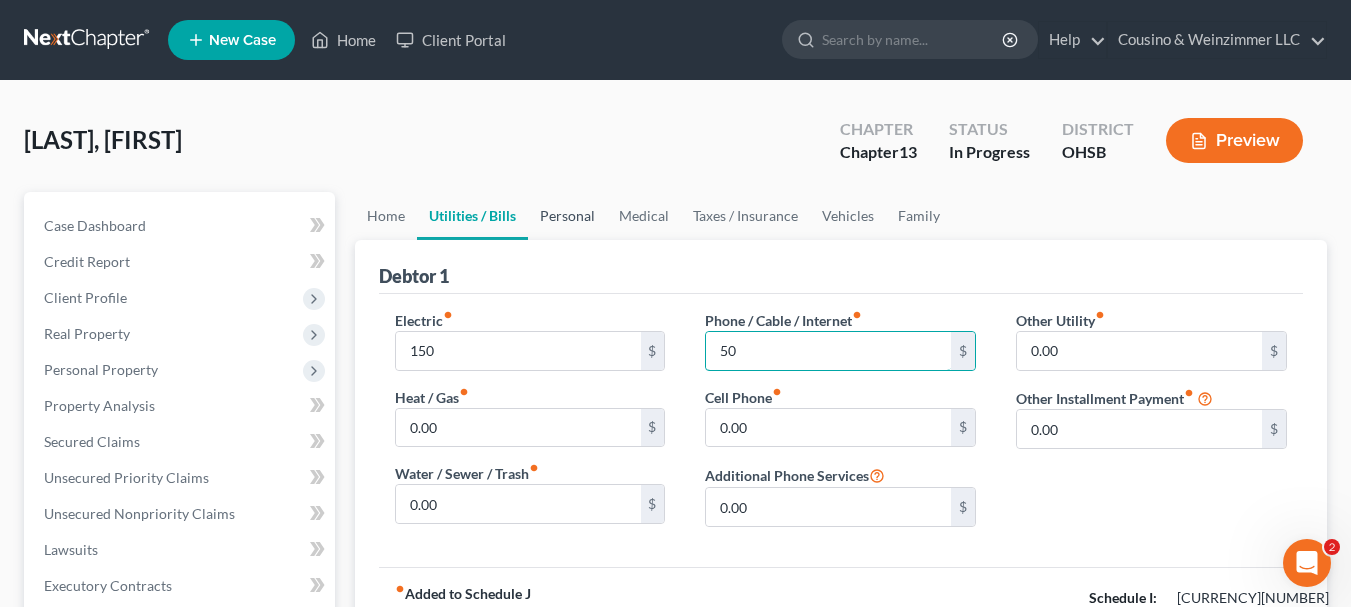type on "50" 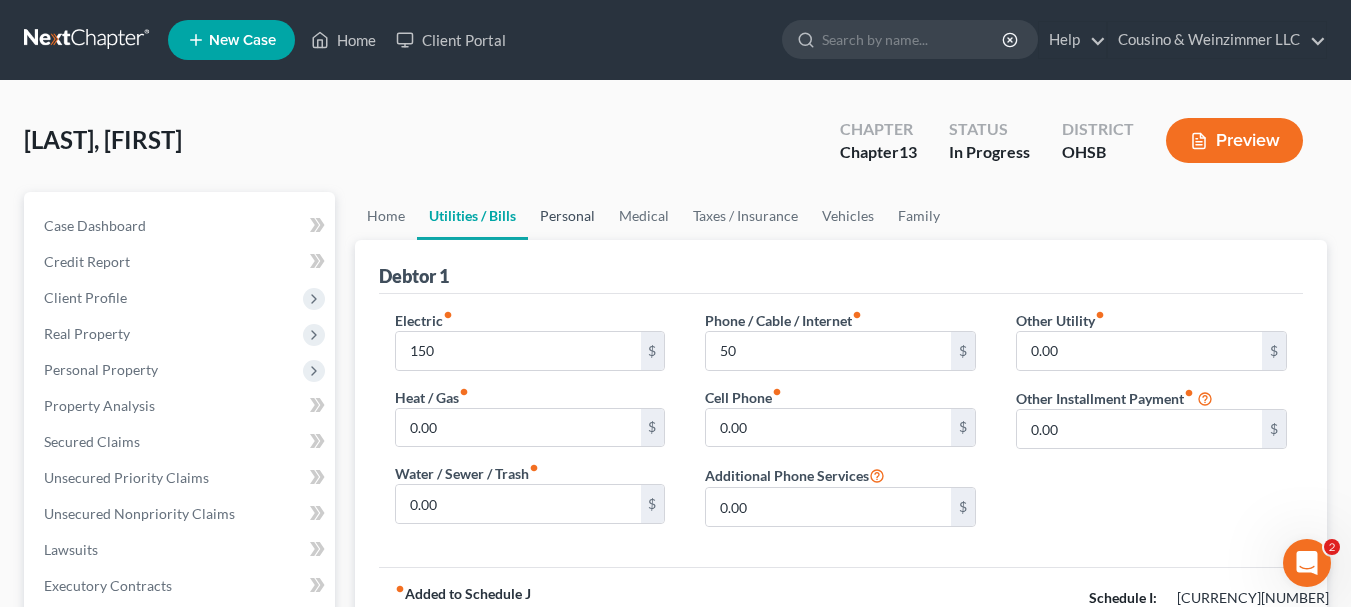 click on "Personal" at bounding box center (567, 216) 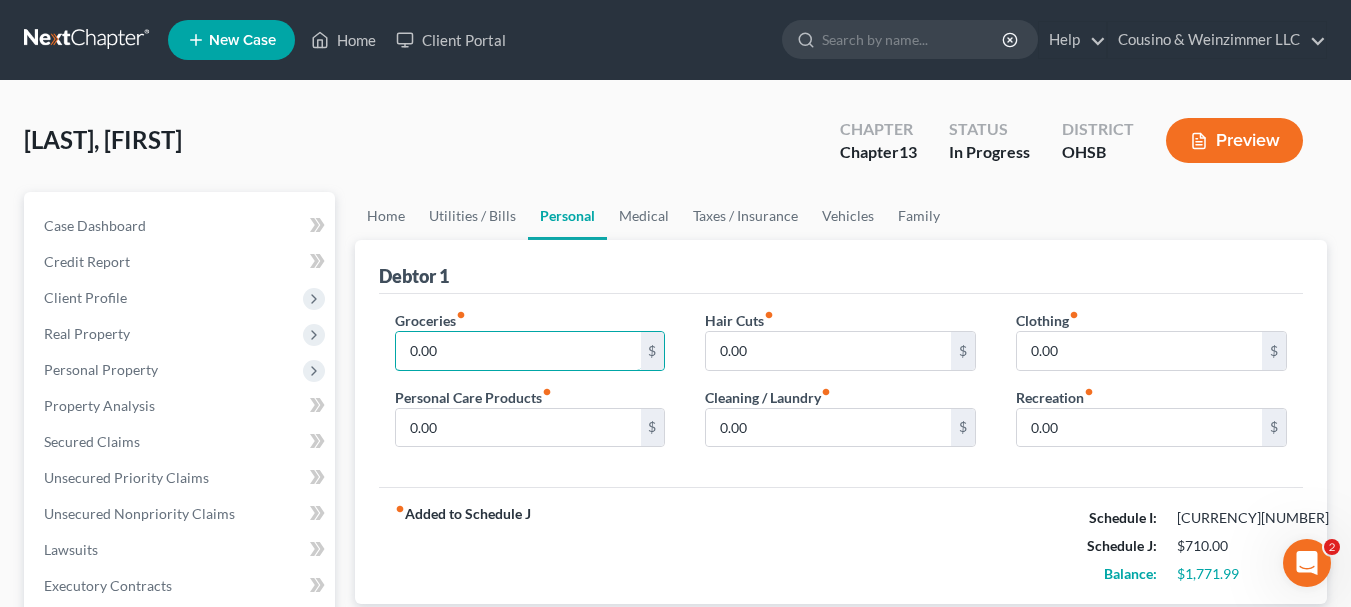 click on "0.00" at bounding box center [518, 351] 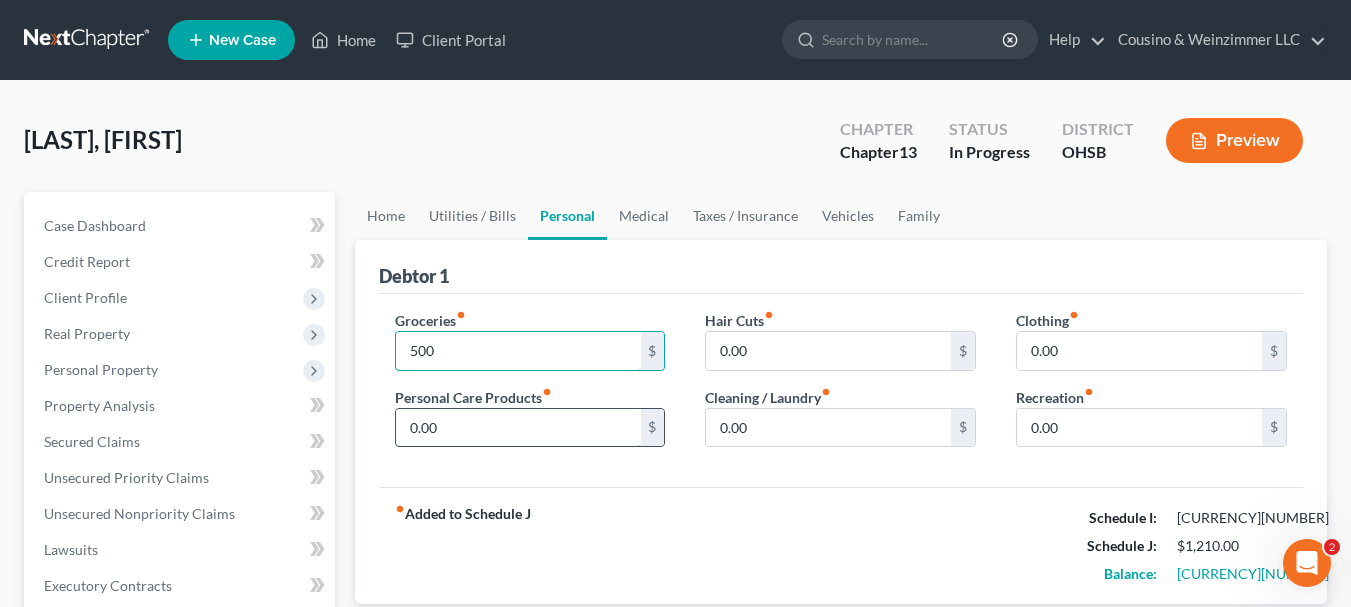 type on "500" 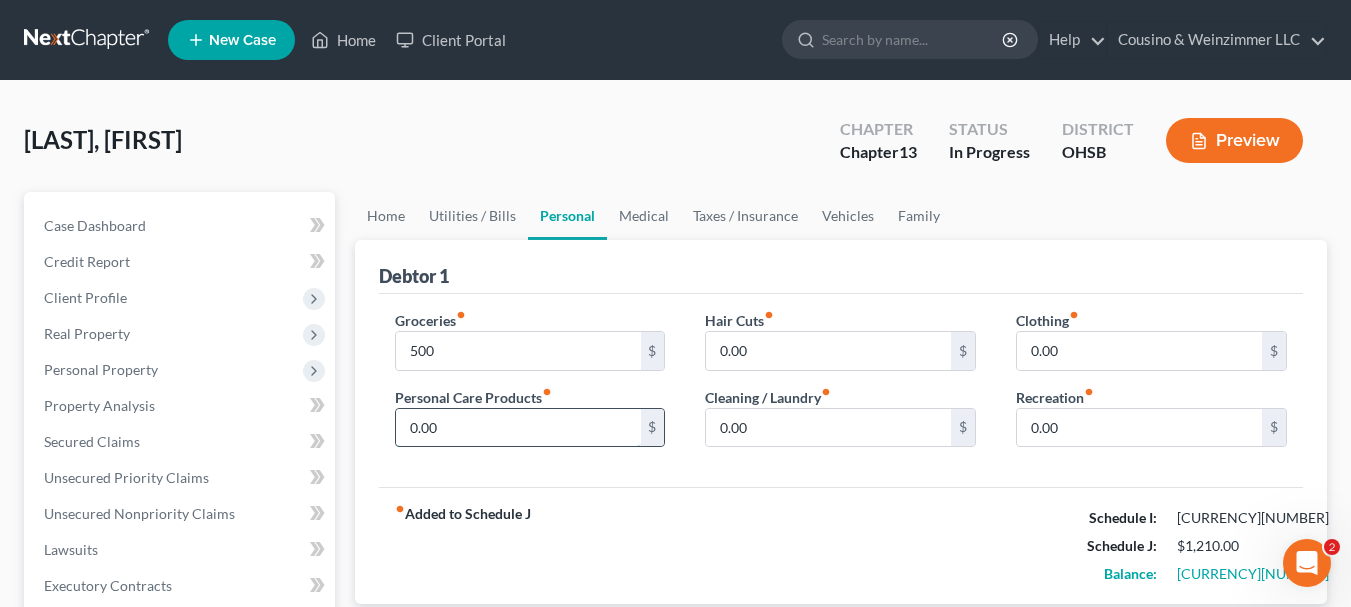 click on "0.00" at bounding box center [518, 428] 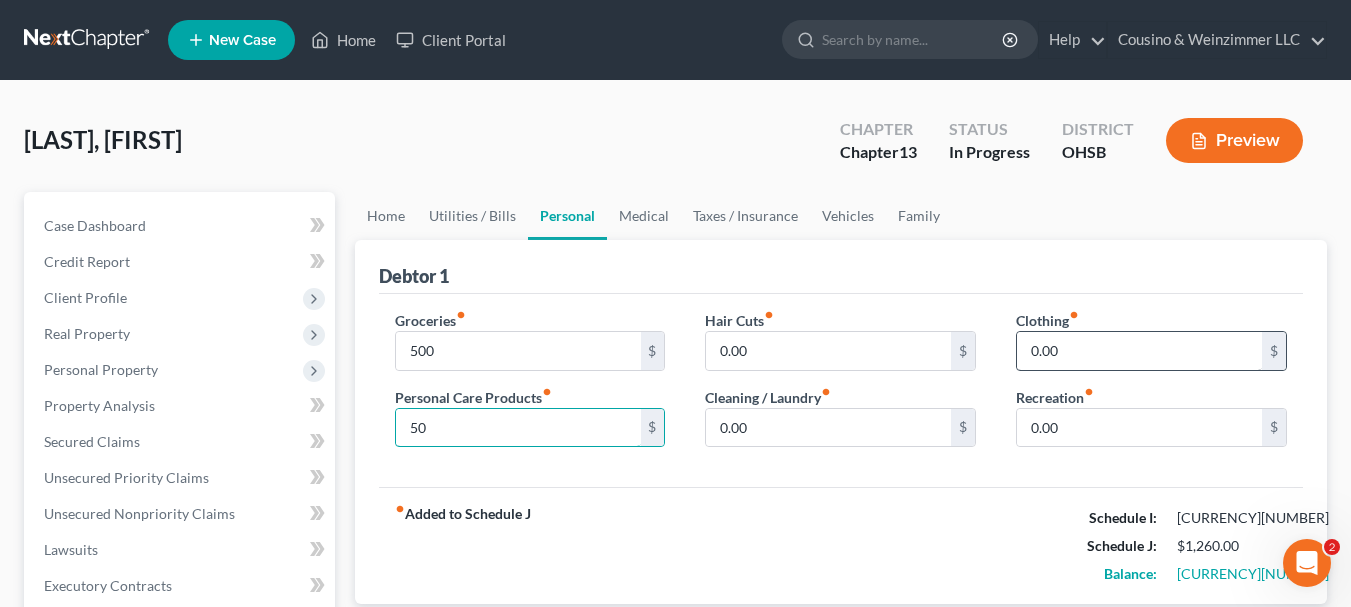 type on "50" 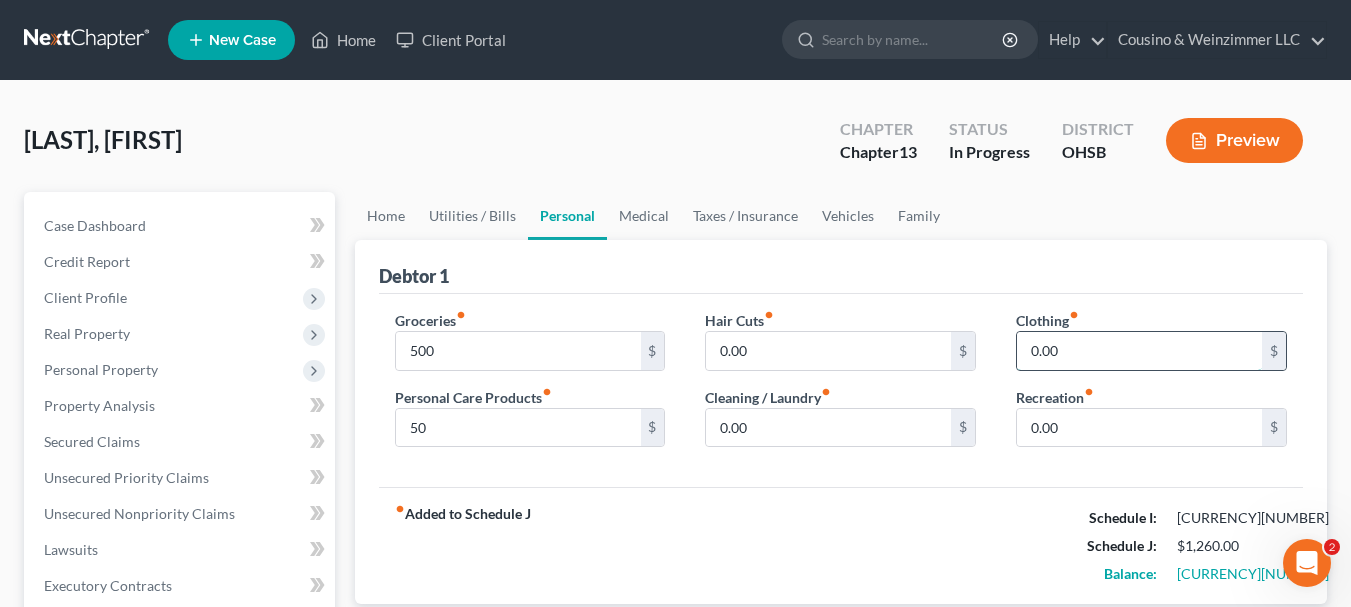 click on "0.00" at bounding box center (1139, 351) 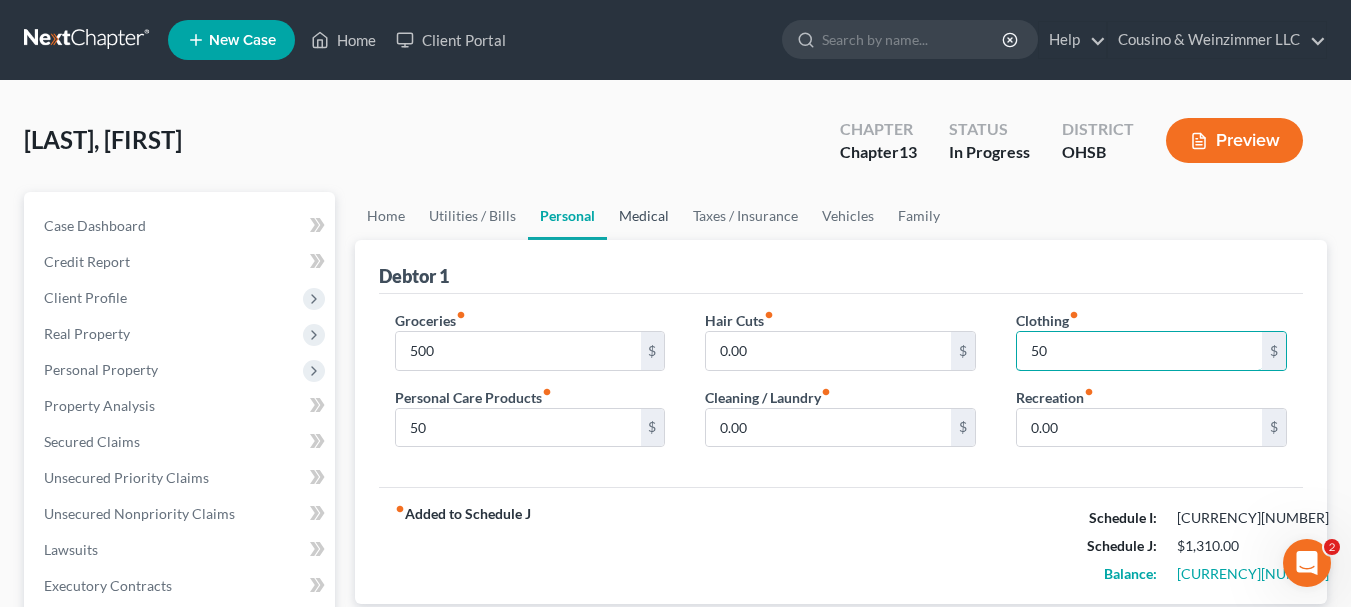 type on "50" 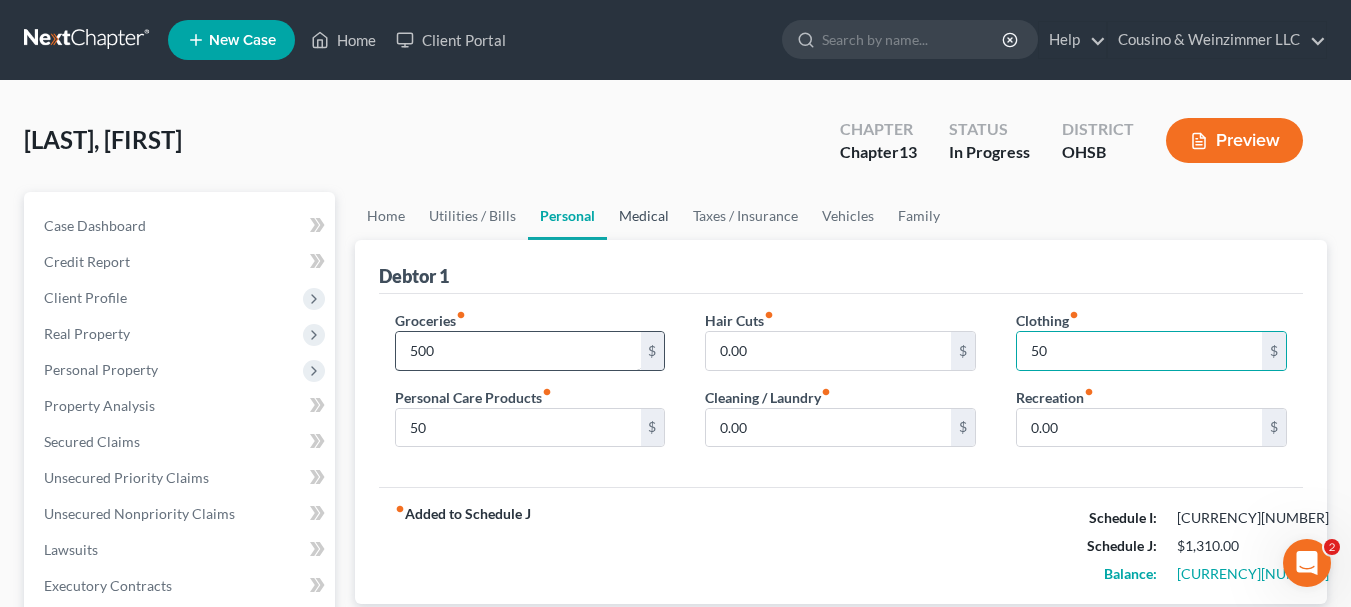 drag, startPoint x: 623, startPoint y: 208, endPoint x: 496, endPoint y: 353, distance: 192.75372 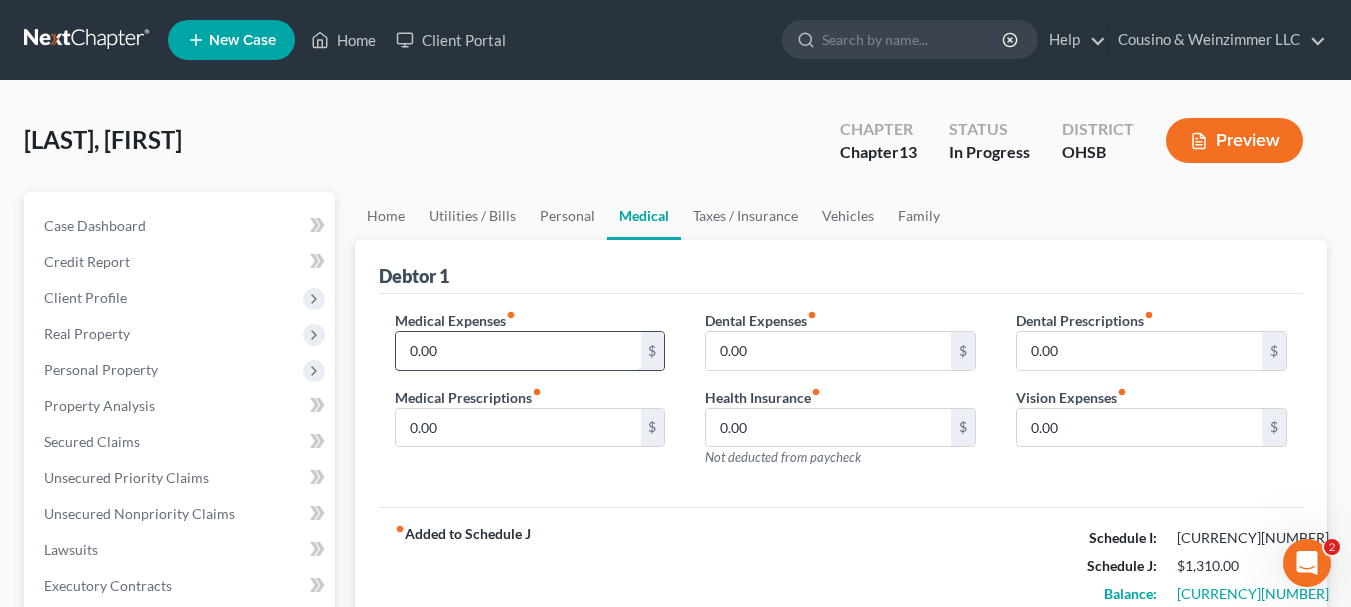 click on "0.00" at bounding box center (518, 351) 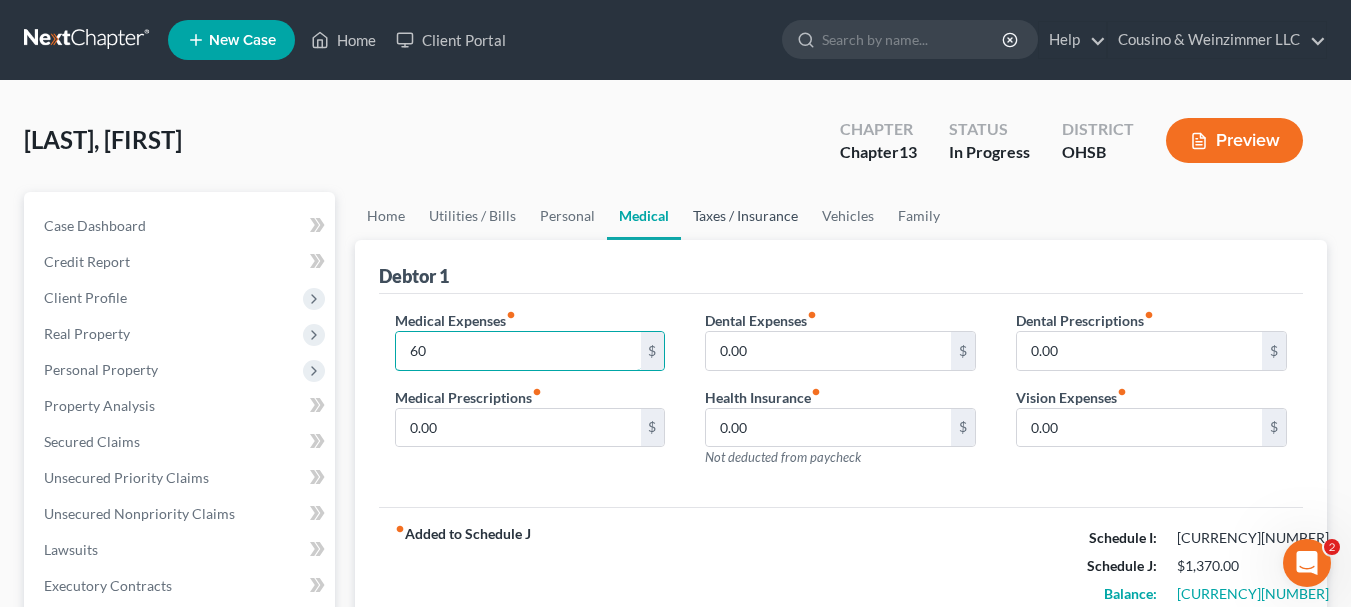 type on "60" 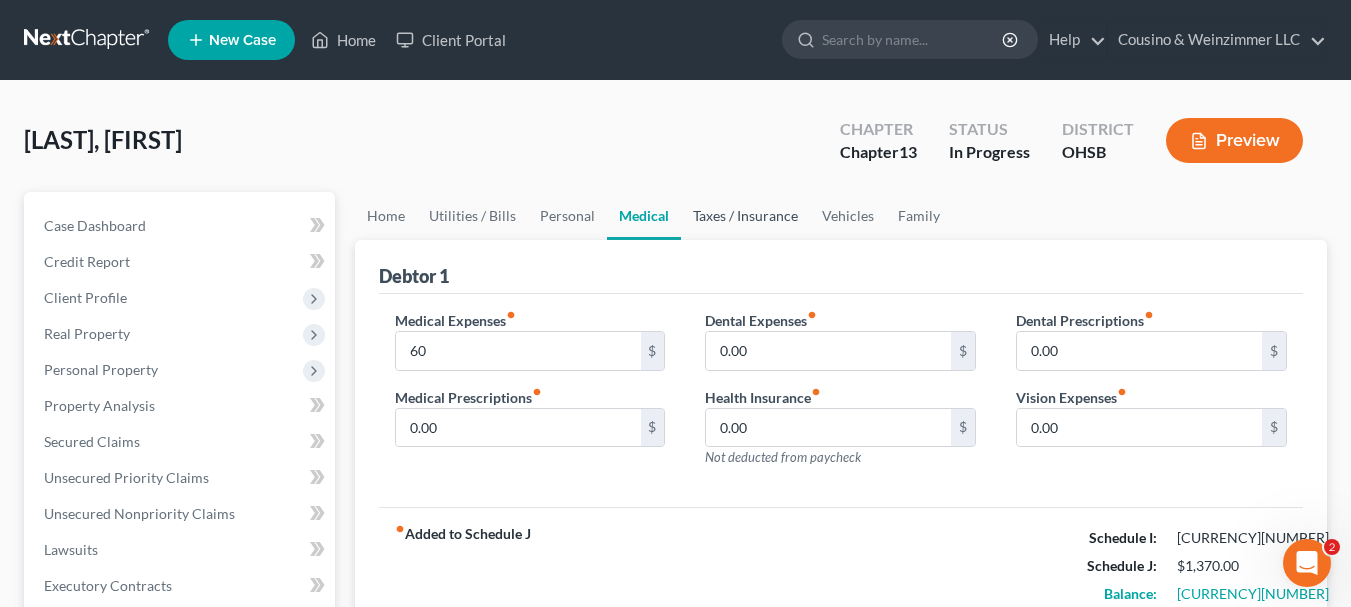click on "Taxes / Insurance" at bounding box center [745, 216] 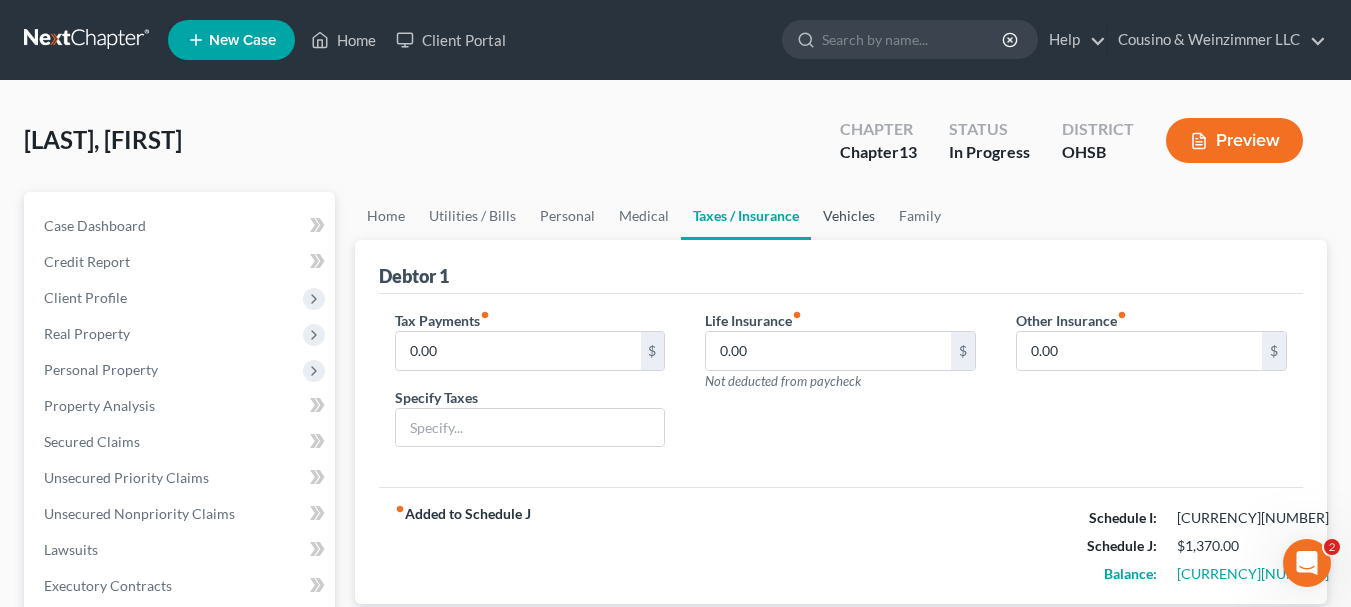 click on "Vehicles" at bounding box center [849, 216] 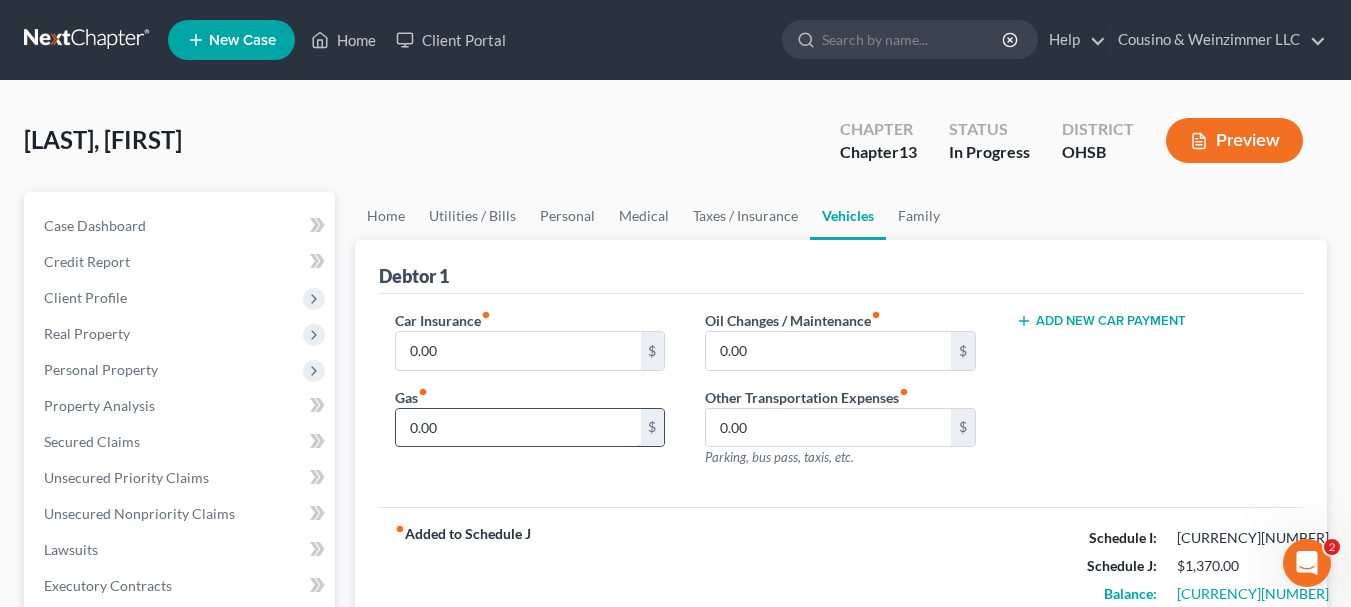 click on "0.00" at bounding box center [518, 428] 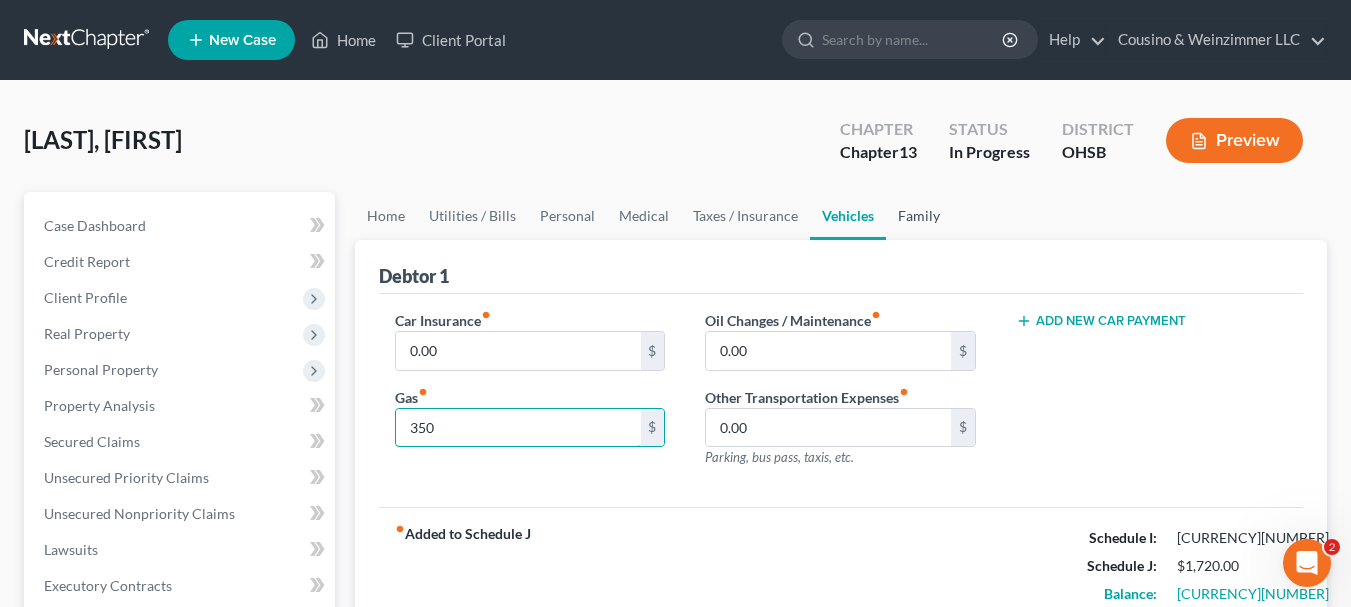 type on "350" 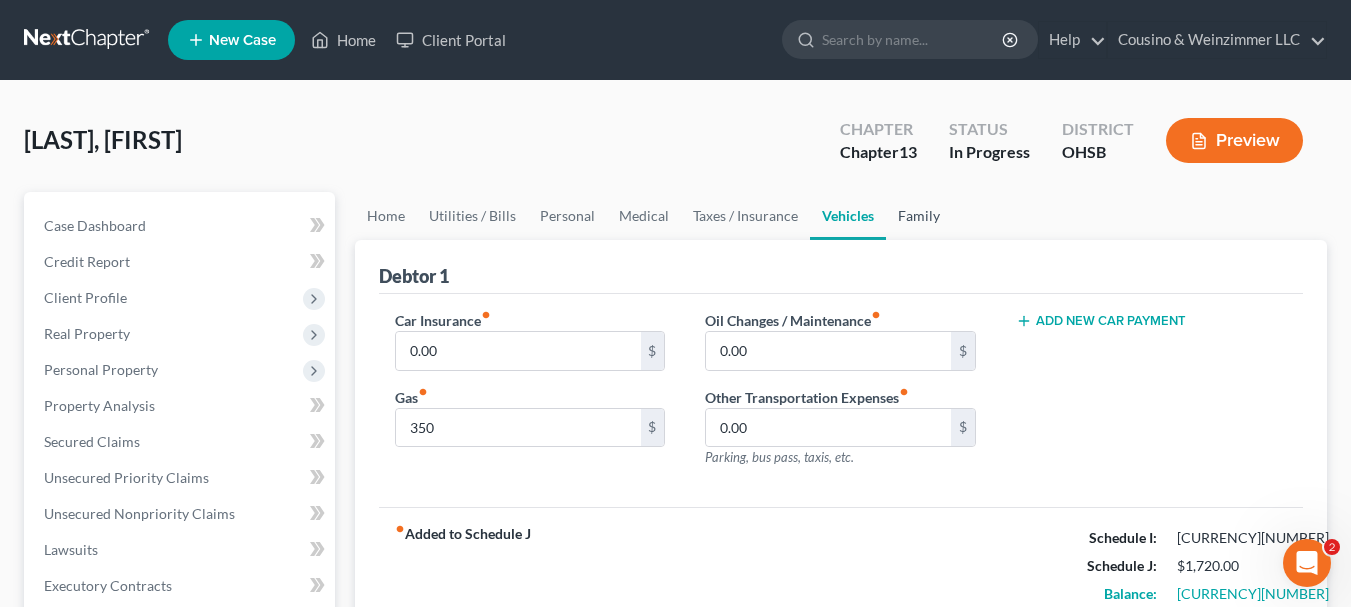 click on "Family" at bounding box center (919, 216) 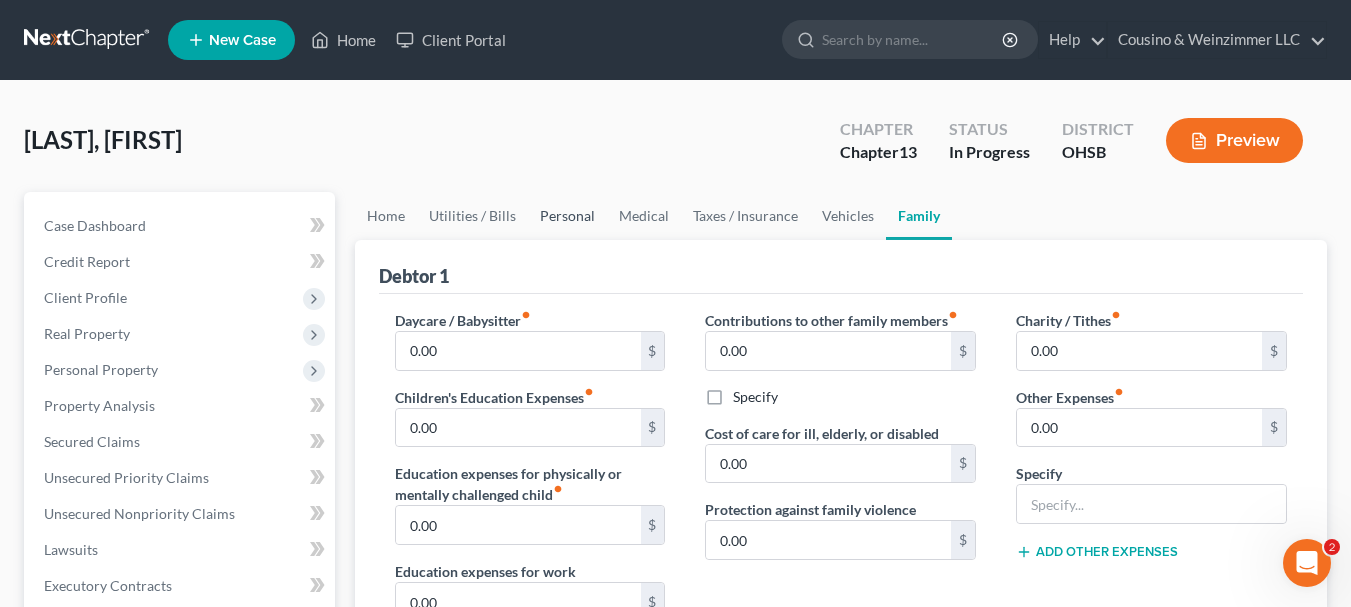 click on "Personal" at bounding box center [567, 216] 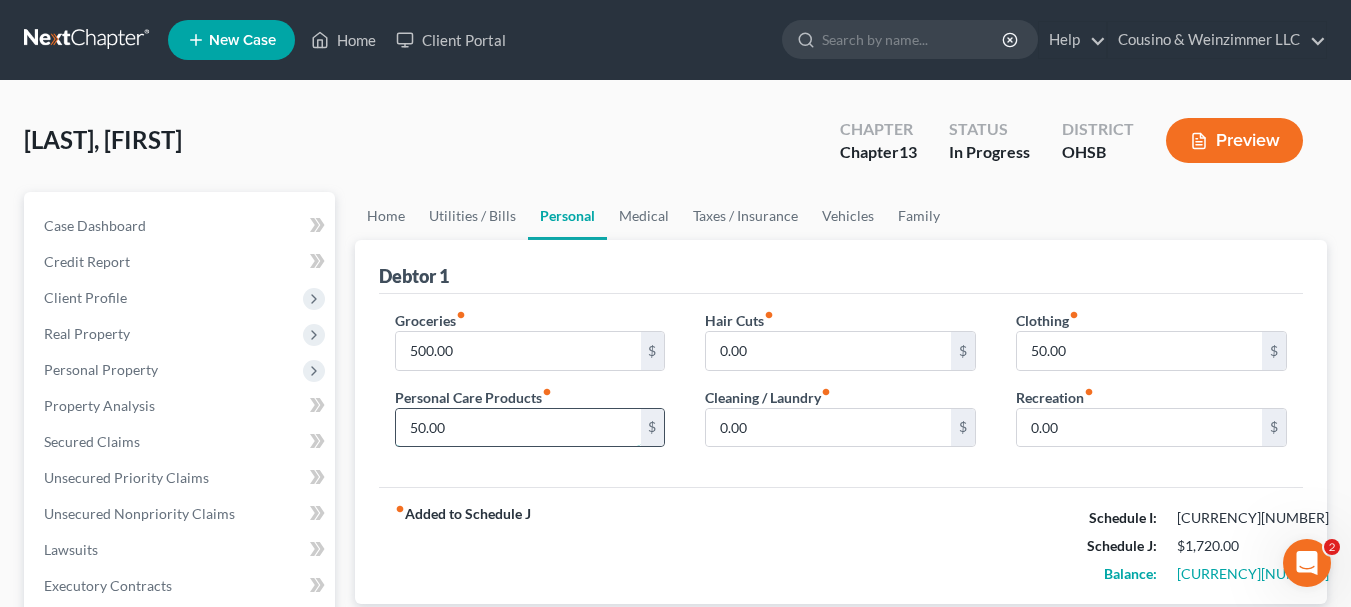 click on "50.00" at bounding box center (518, 428) 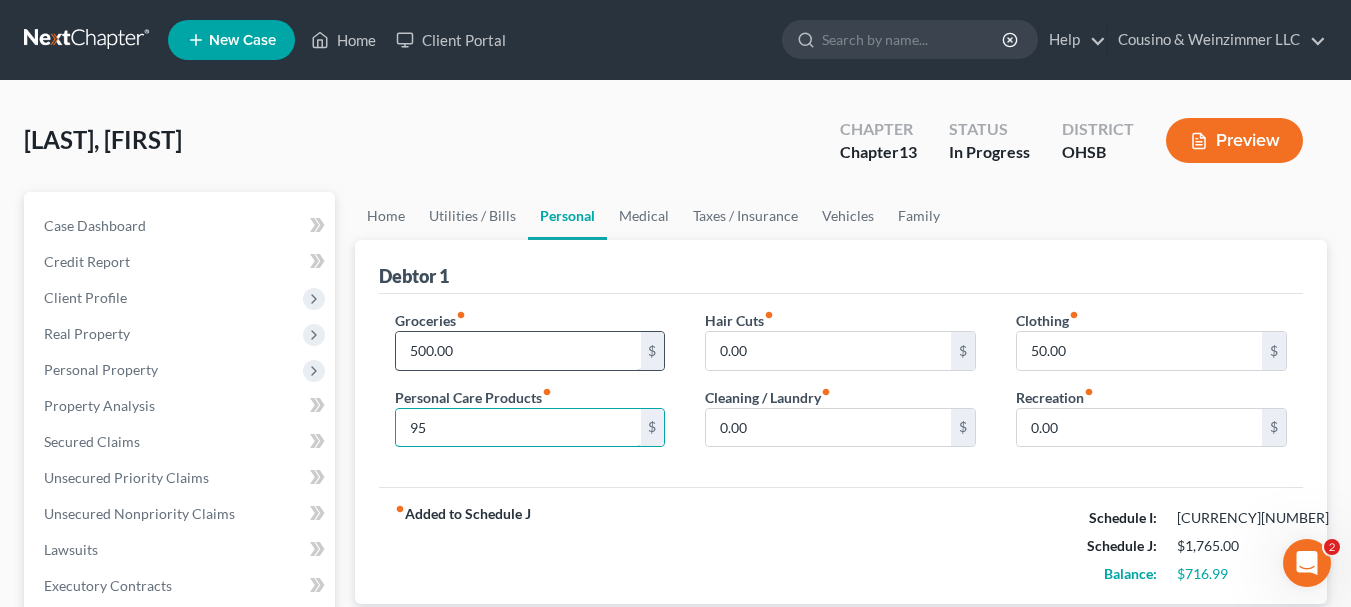 type on "95" 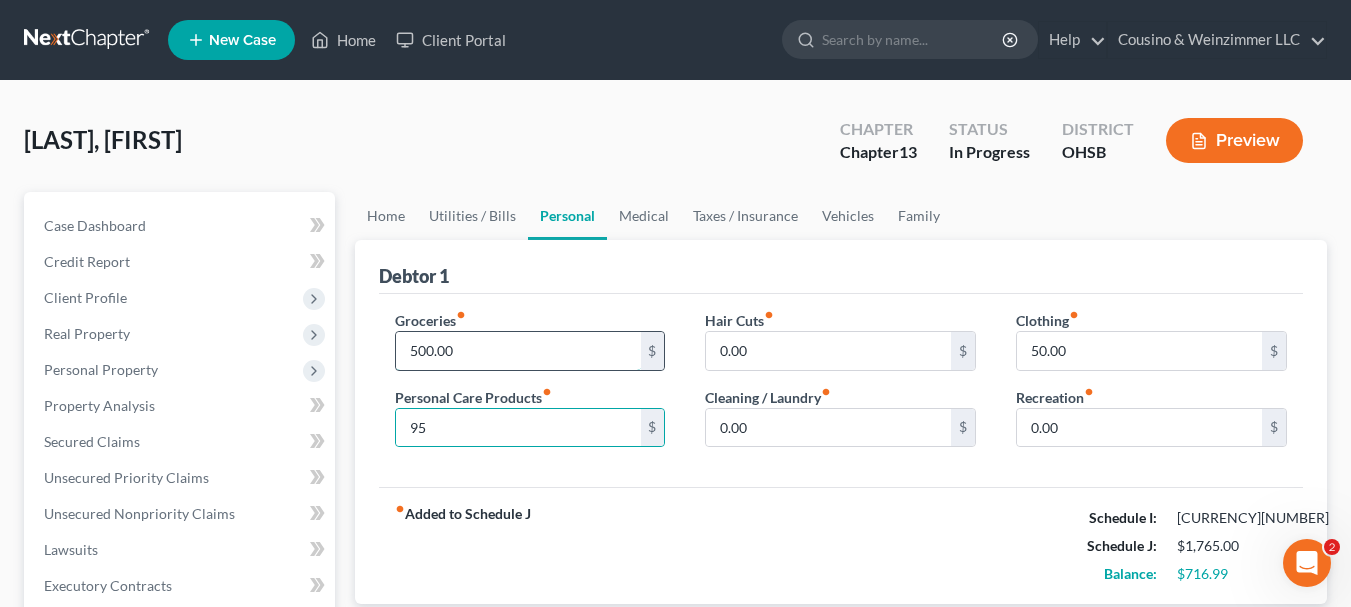 click on "500.00" at bounding box center (518, 351) 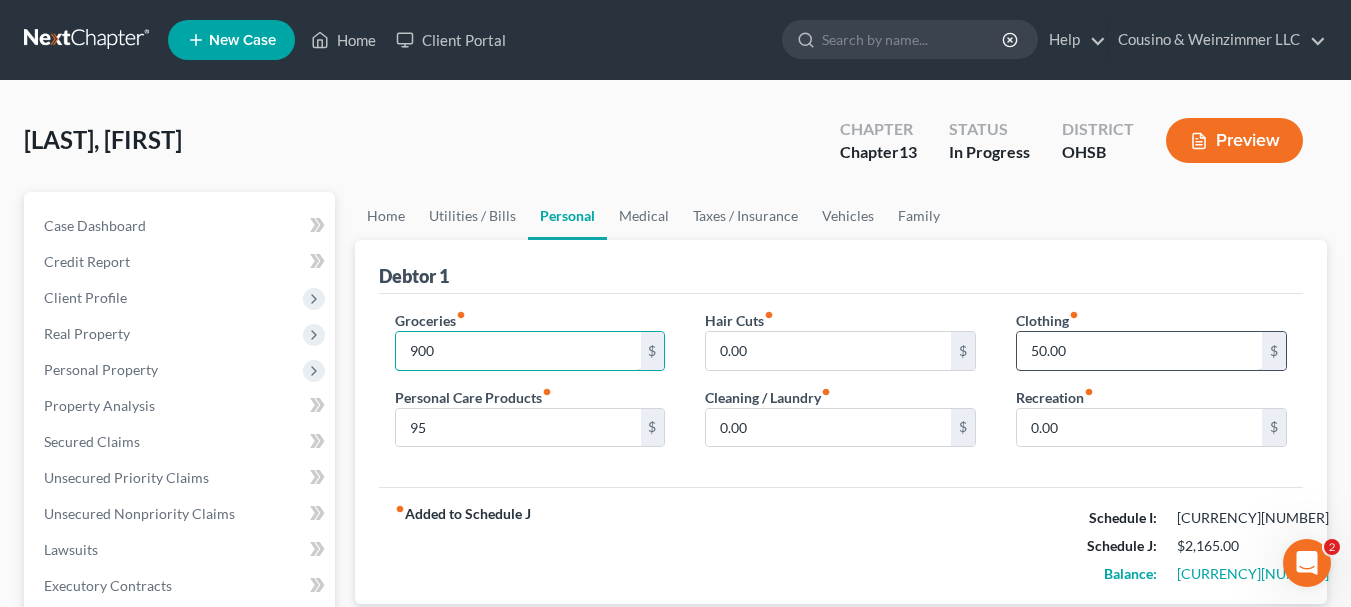 type on "900" 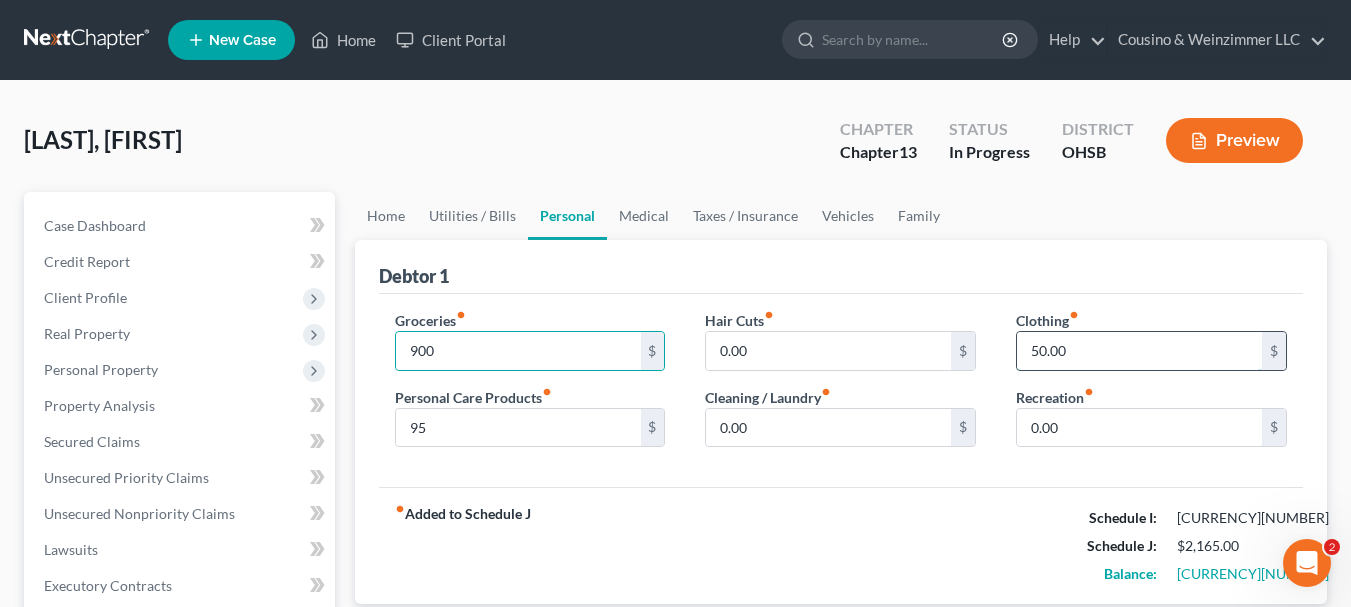 click on "50.00" at bounding box center [1139, 351] 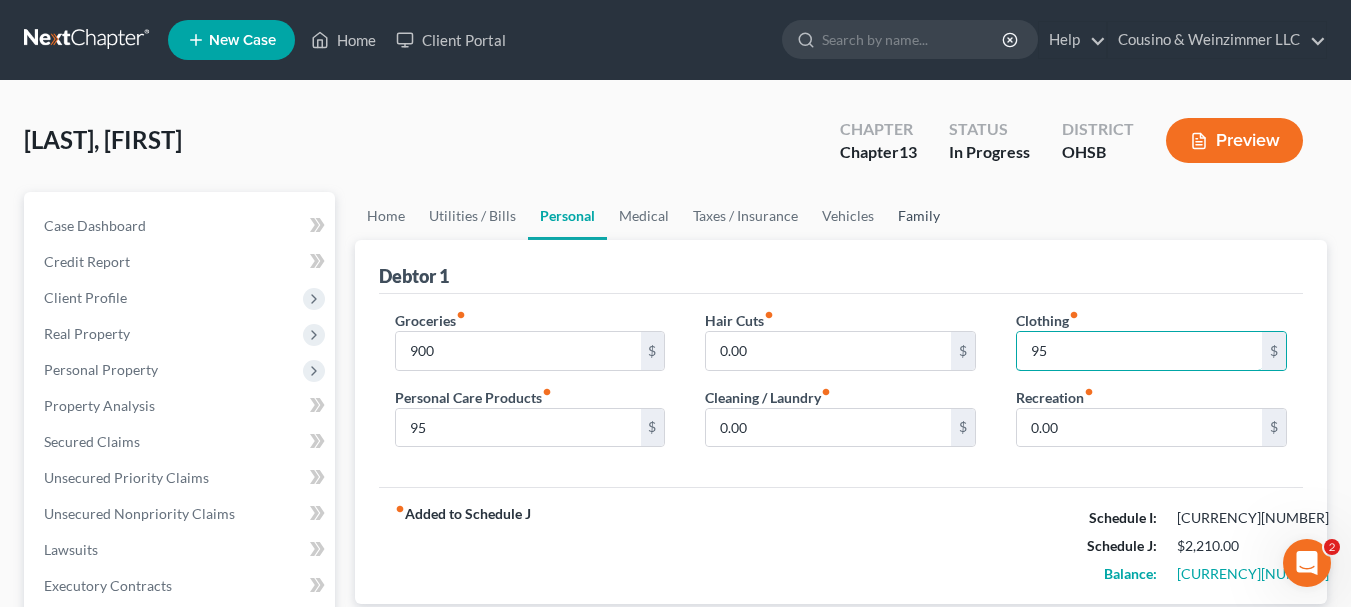 type on "95" 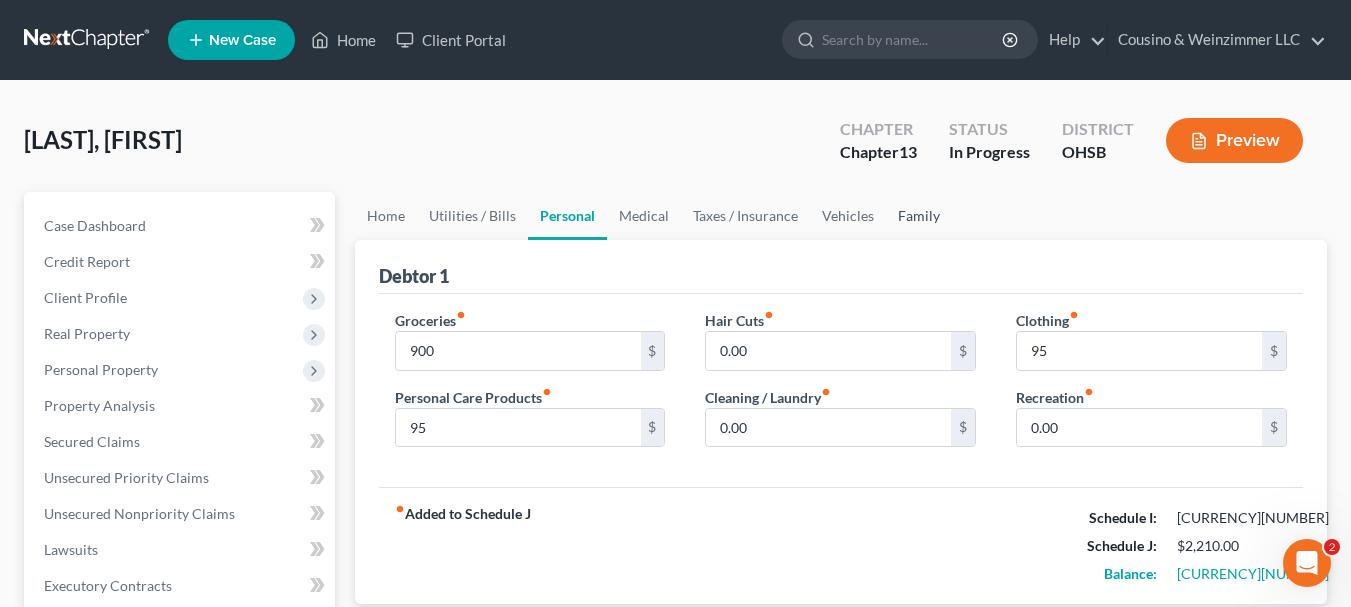 click on "Family" at bounding box center (919, 216) 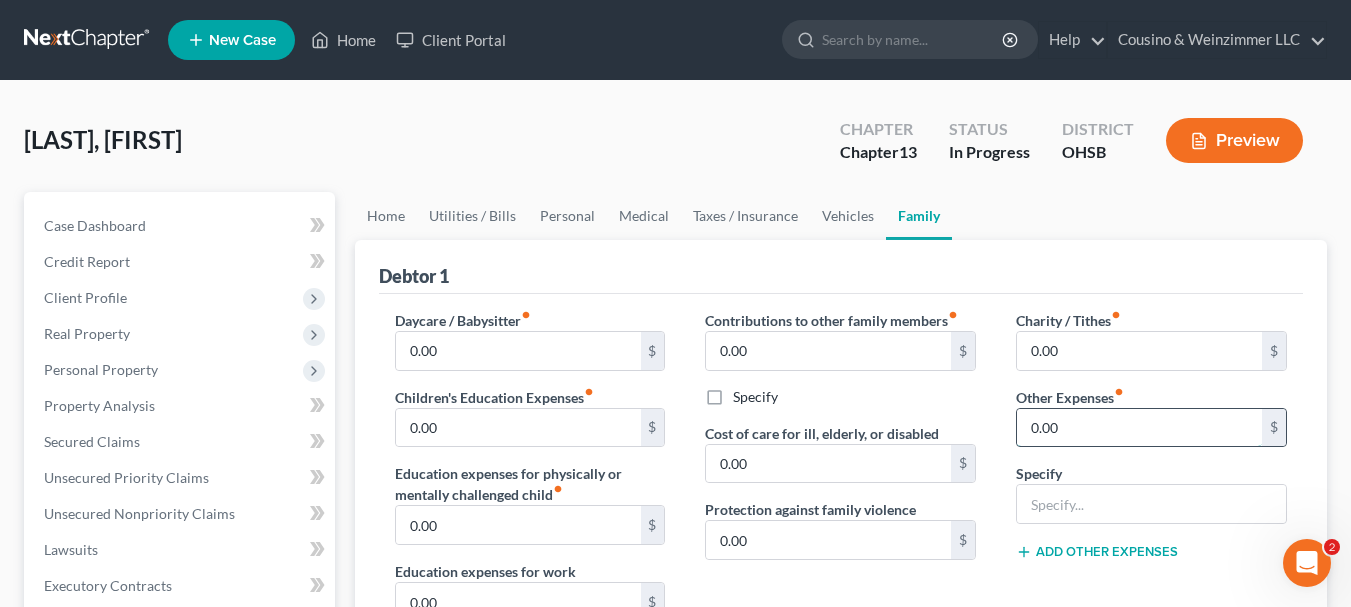 click on "0.00" at bounding box center (1139, 428) 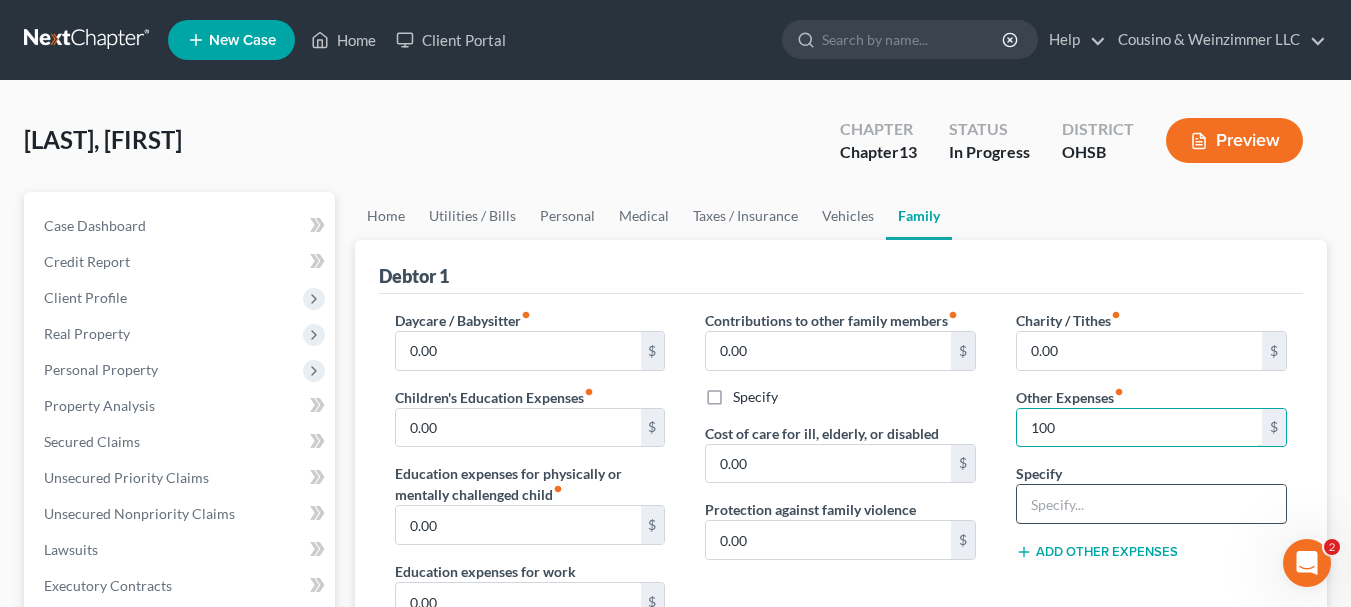 type on "100" 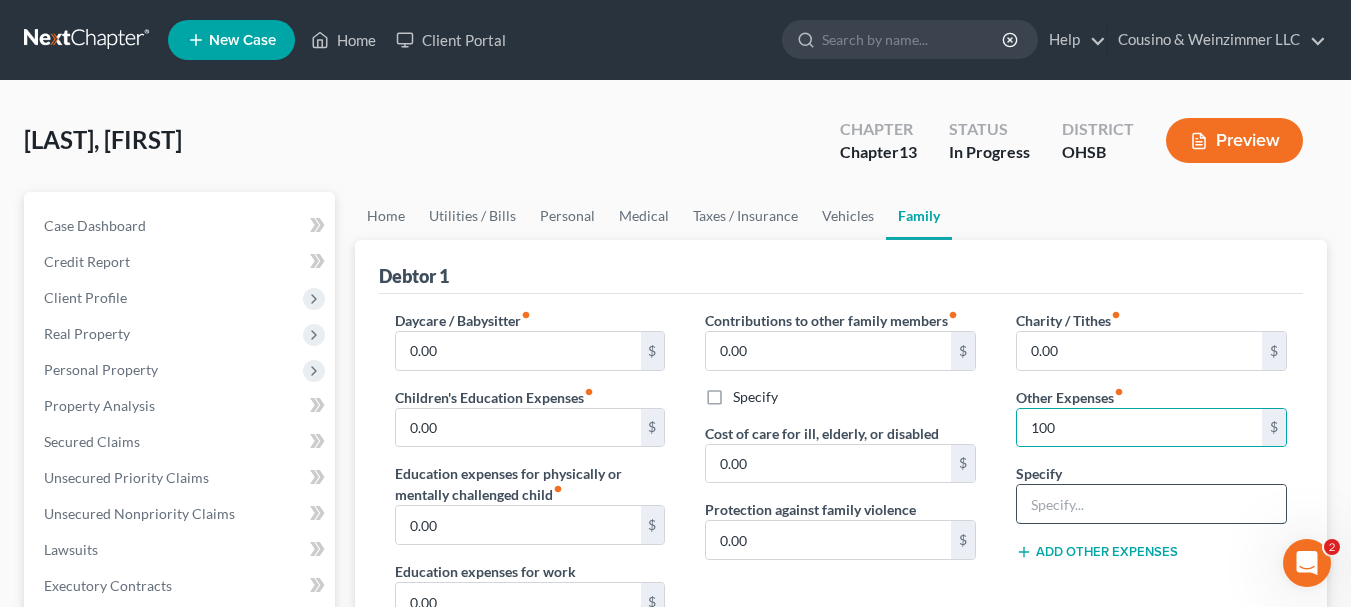 click at bounding box center (1151, 504) 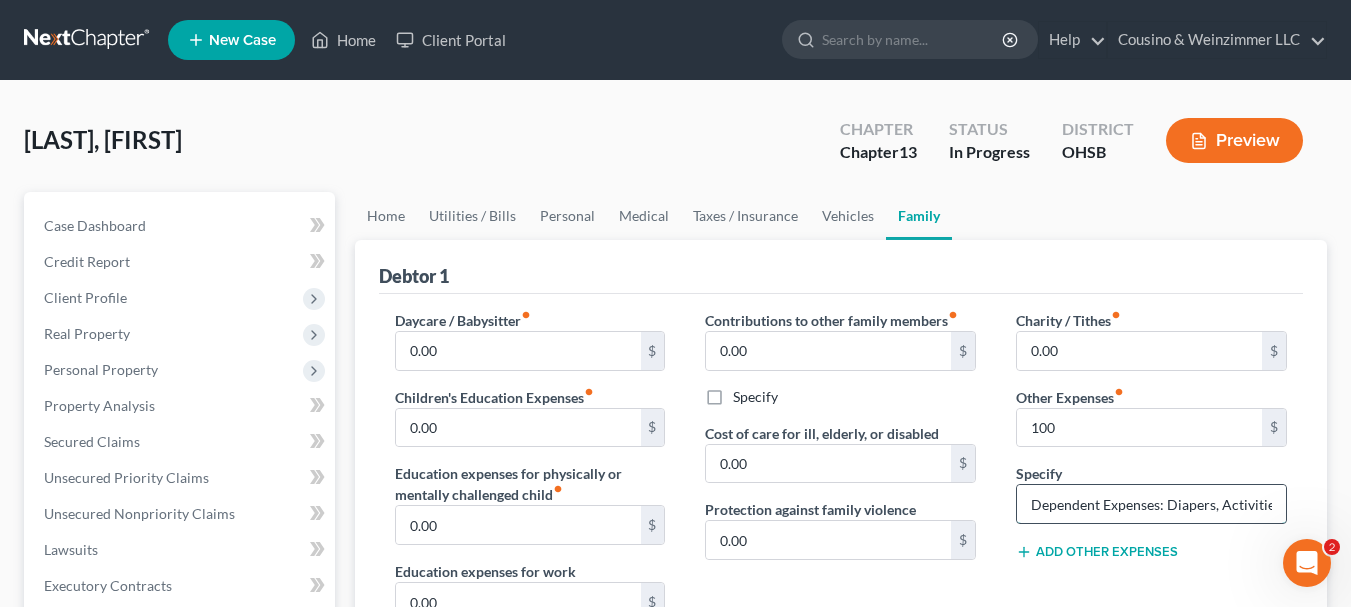scroll, scrollTop: 0, scrollLeft: 6, axis: horizontal 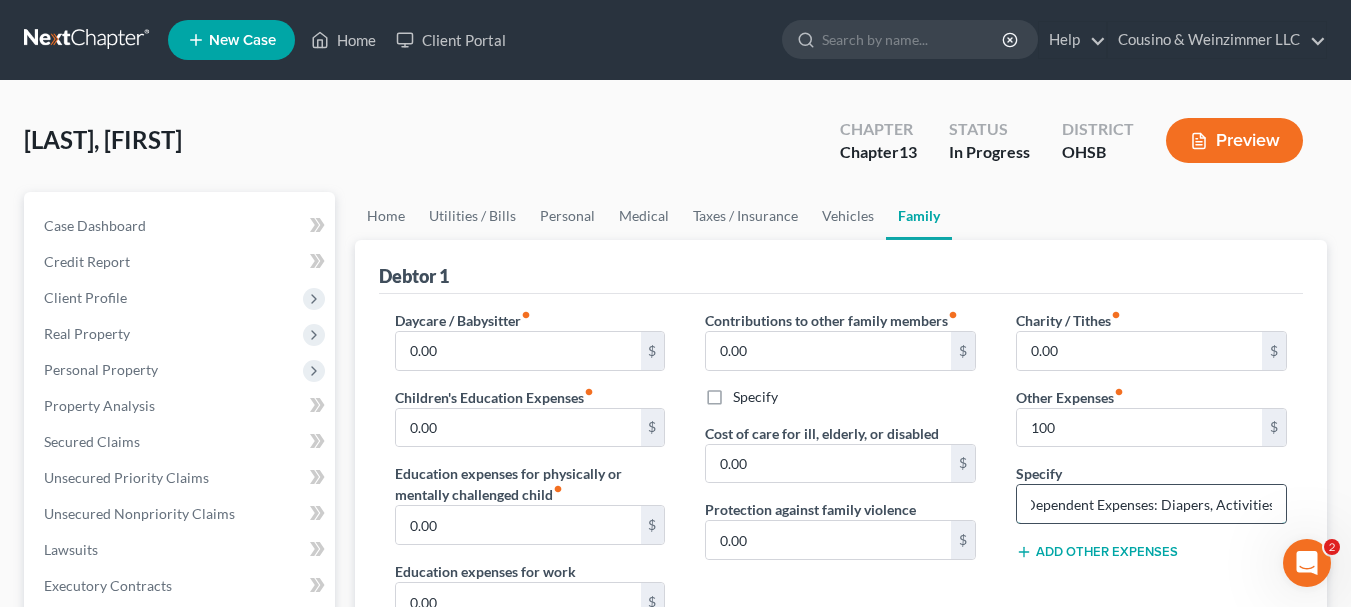 type on "Dependent Expenses: Diapers, Activities" 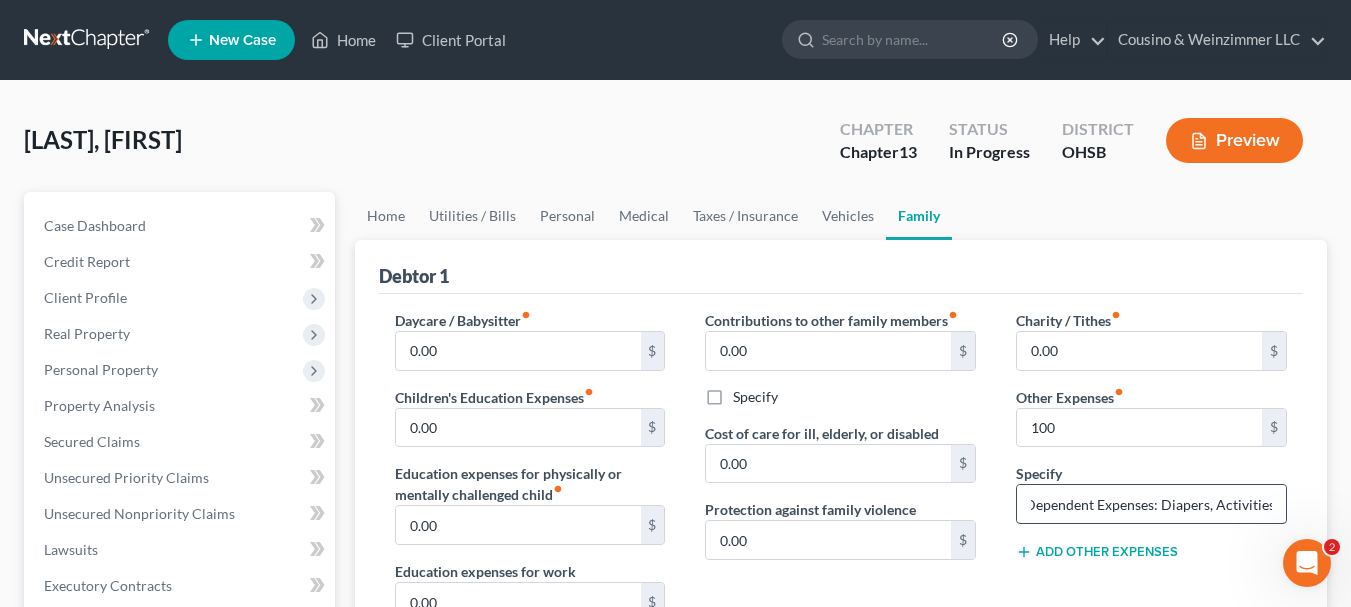 type 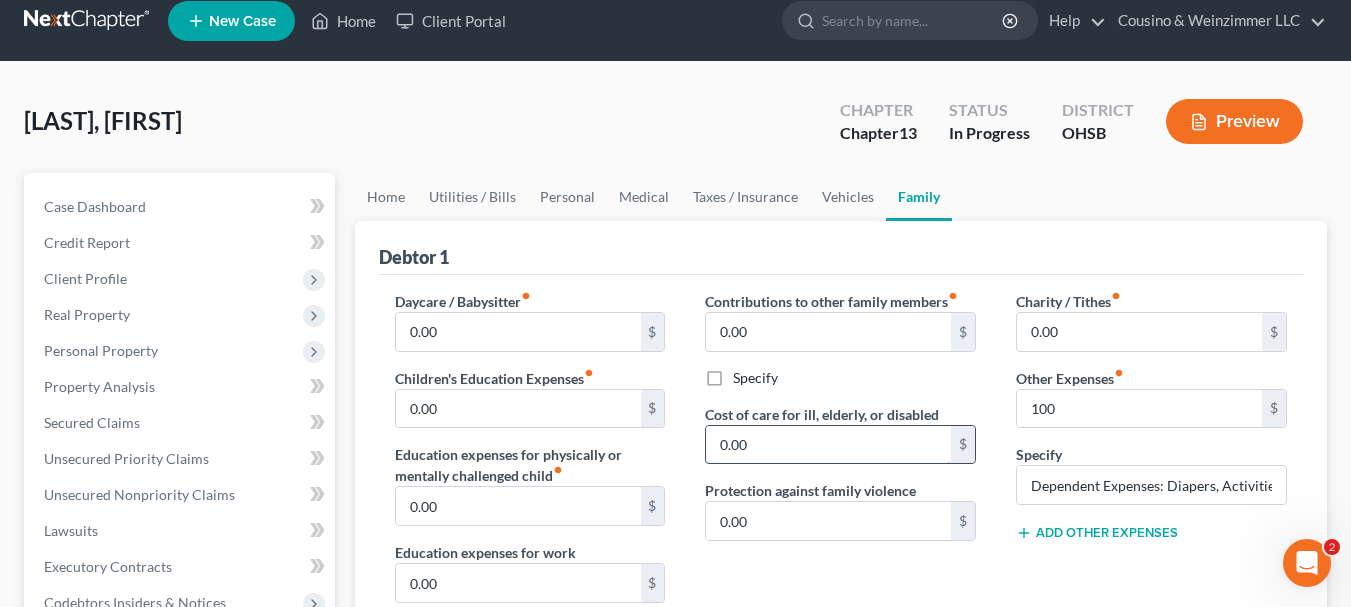 scroll, scrollTop: 0, scrollLeft: 0, axis: both 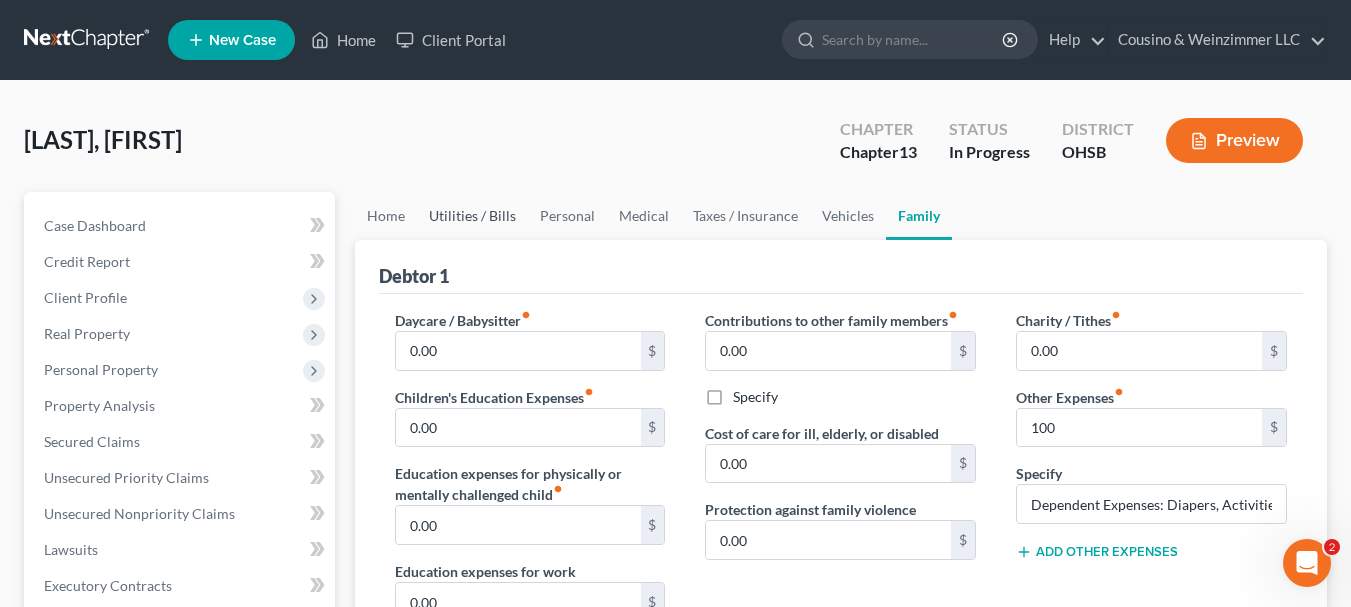 click on "Utilities / Bills" at bounding box center (472, 216) 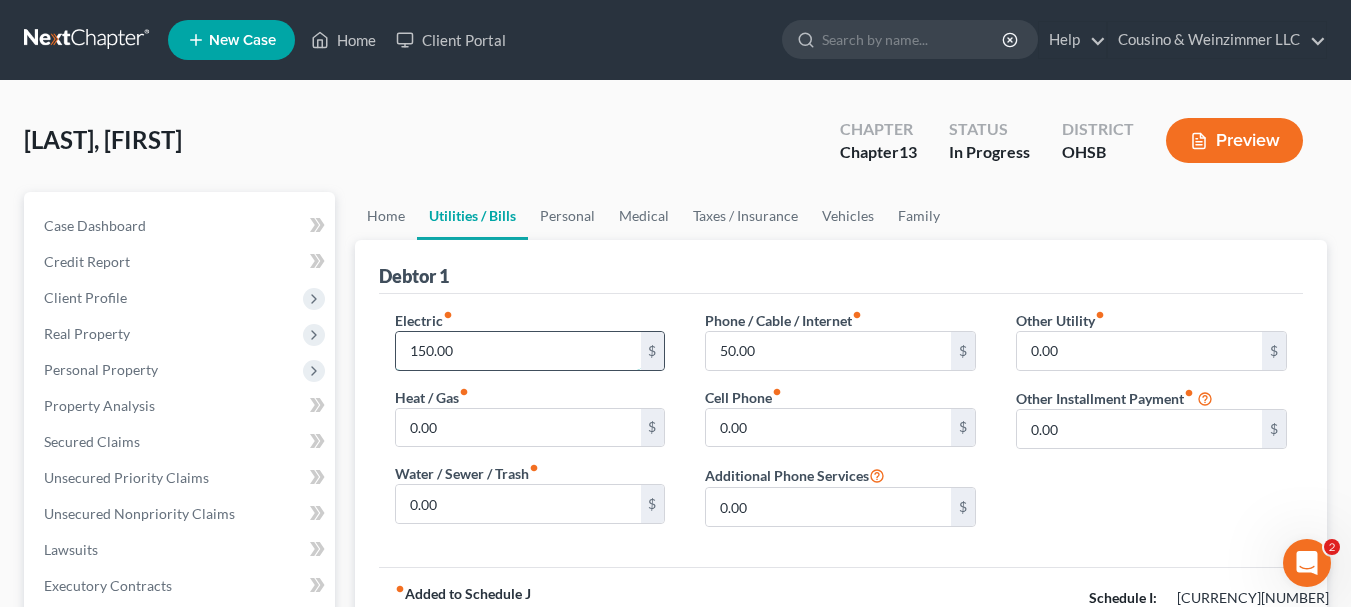 click on "150.00" at bounding box center [518, 351] 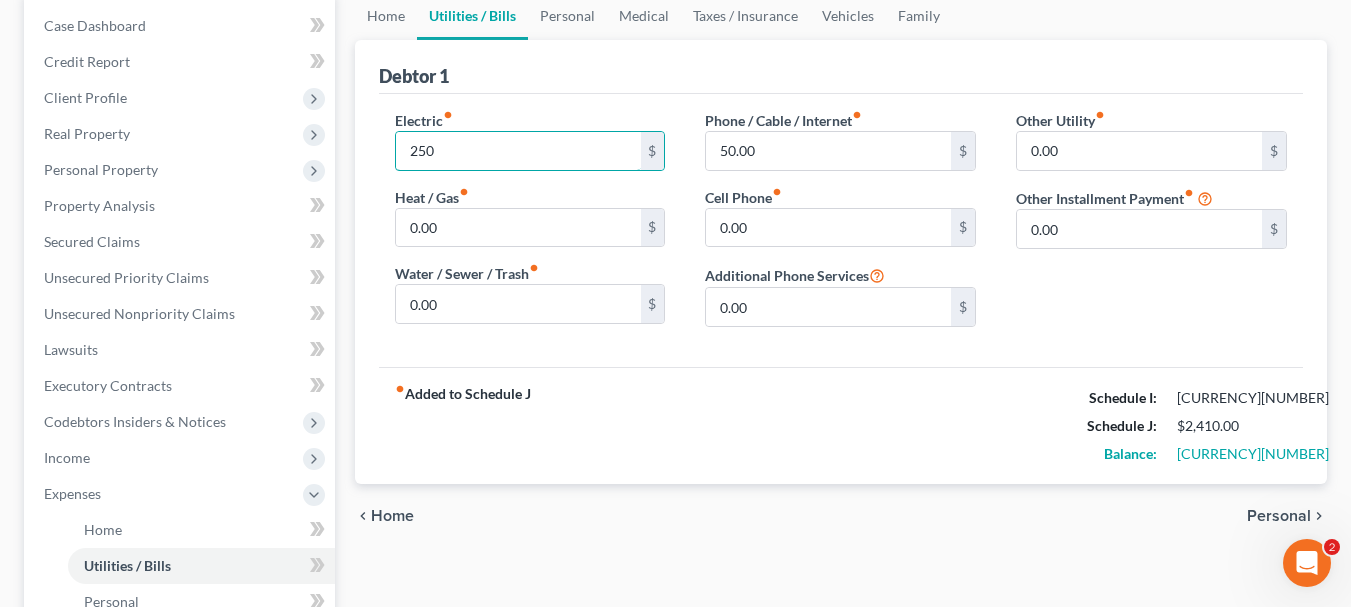 scroll, scrollTop: 100, scrollLeft: 0, axis: vertical 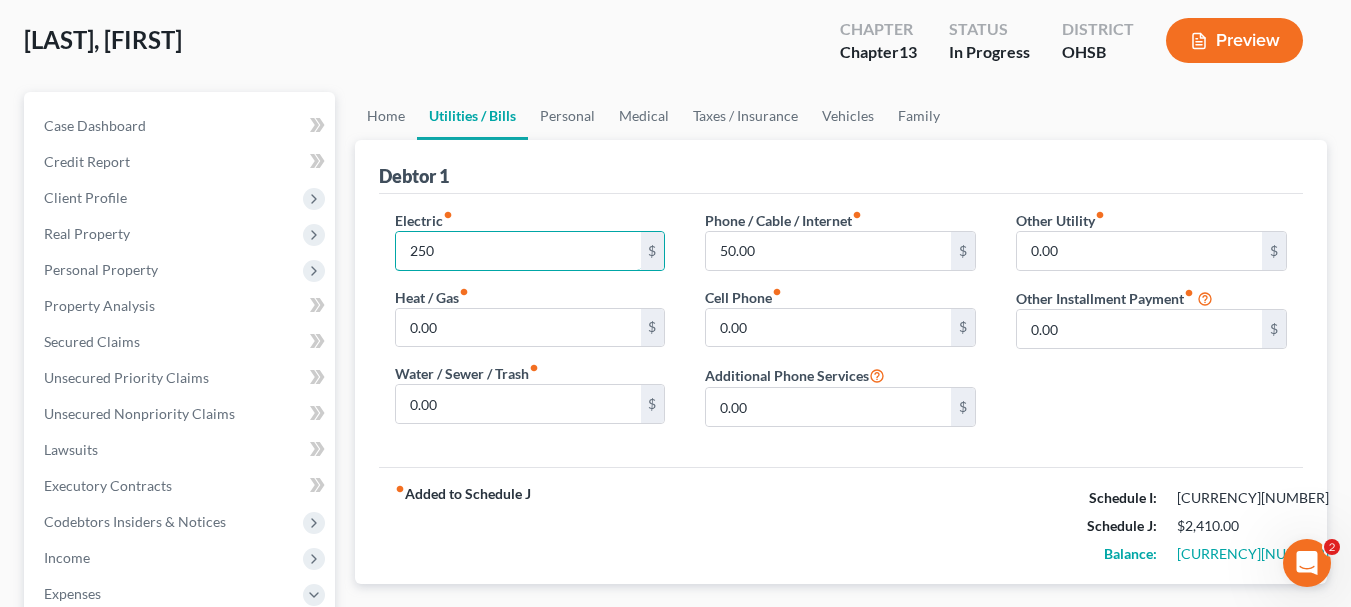 drag, startPoint x: 447, startPoint y: 251, endPoint x: 382, endPoint y: 261, distance: 65.76473 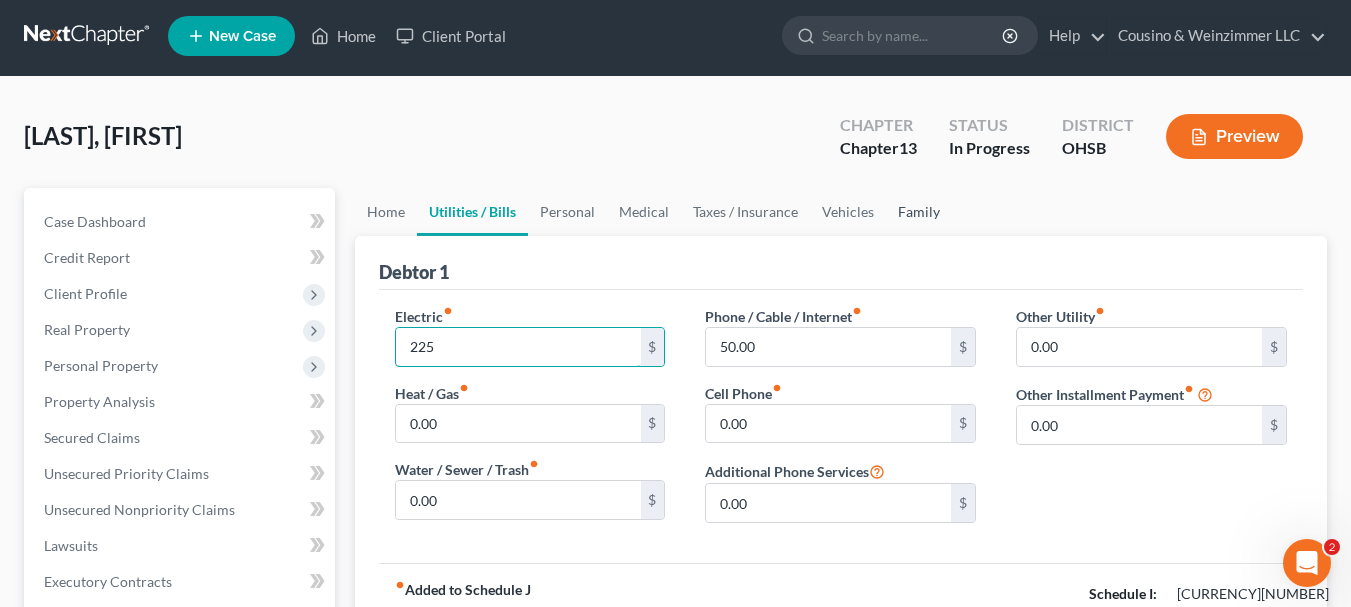 scroll, scrollTop: 0, scrollLeft: 0, axis: both 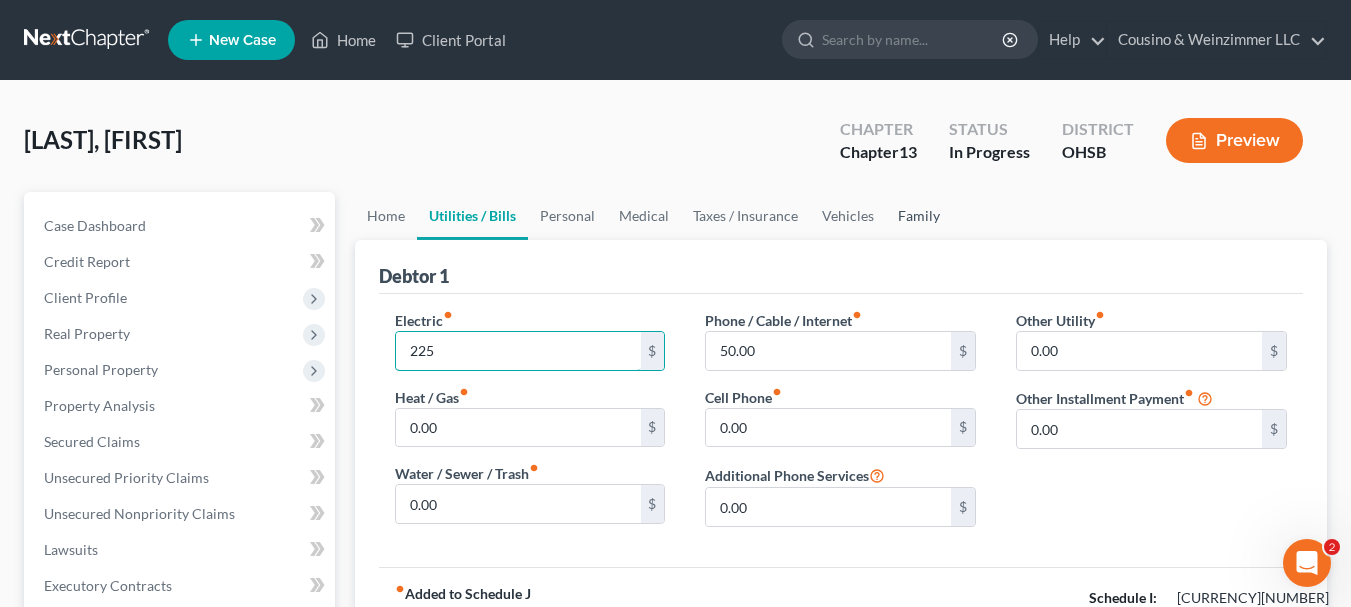 type on "225" 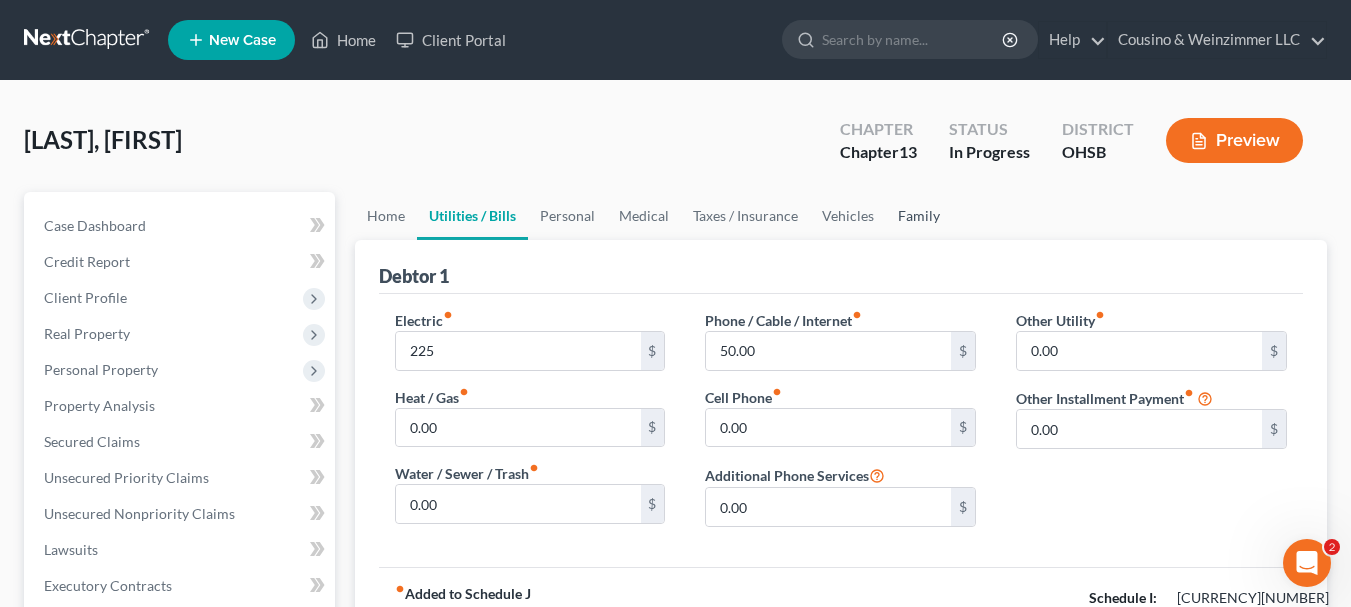 click on "Family" at bounding box center (919, 216) 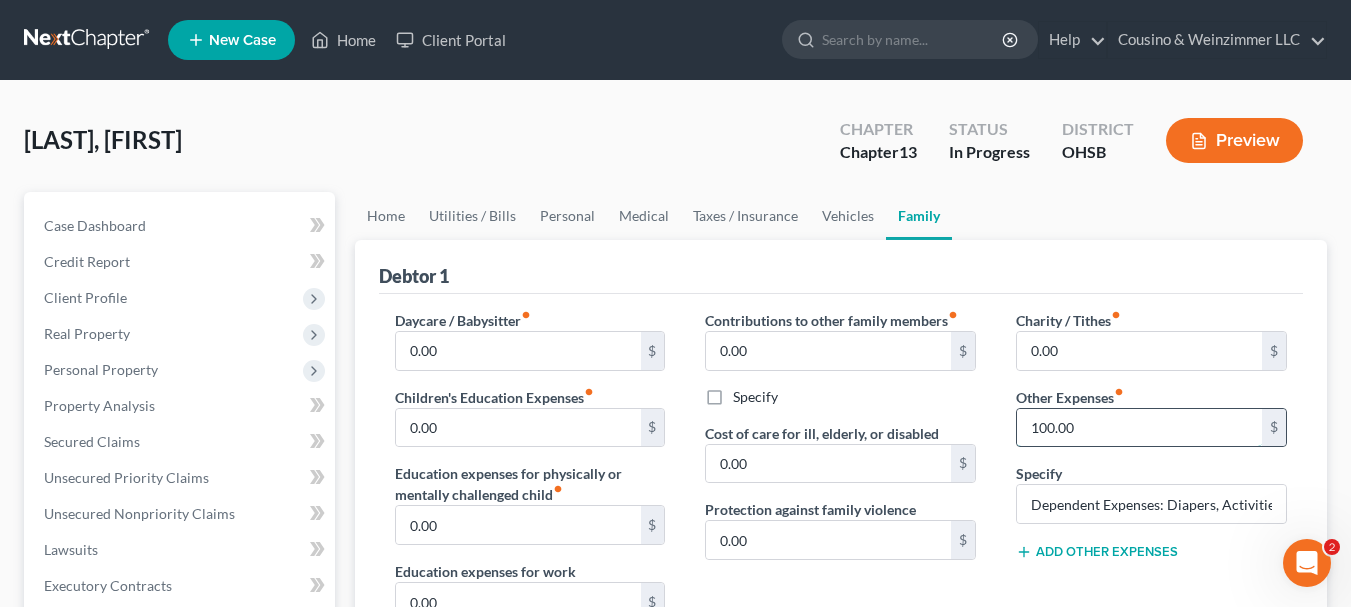 click on "100.00" at bounding box center (1139, 428) 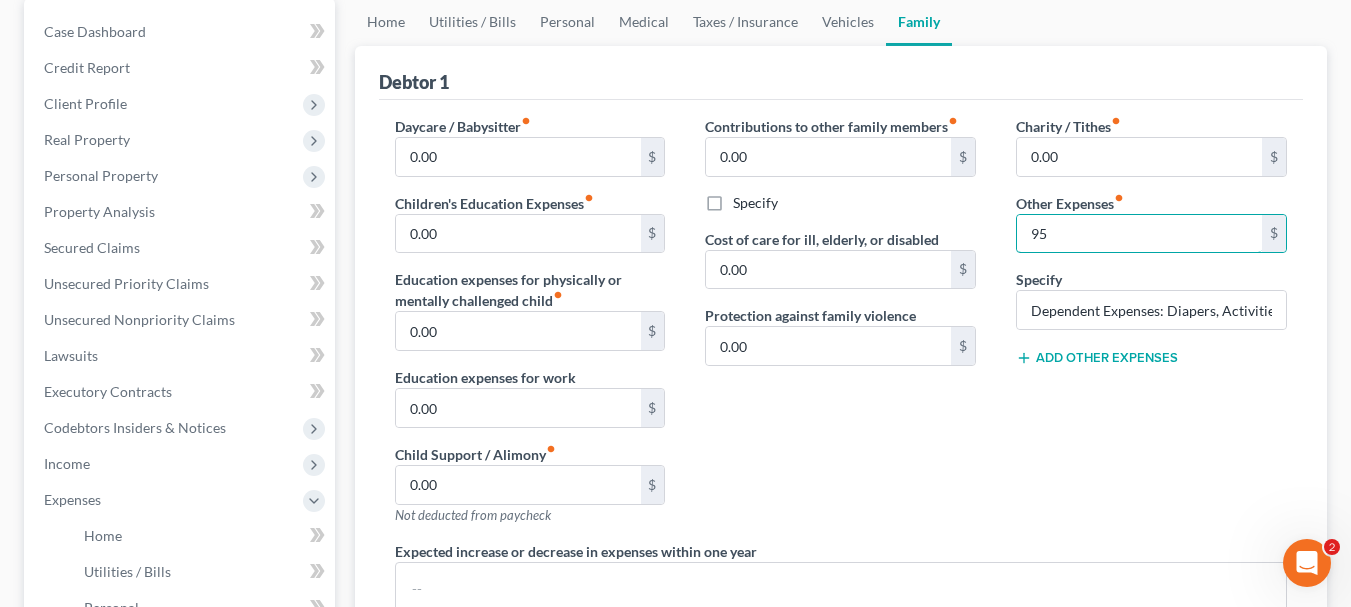 scroll, scrollTop: 100, scrollLeft: 0, axis: vertical 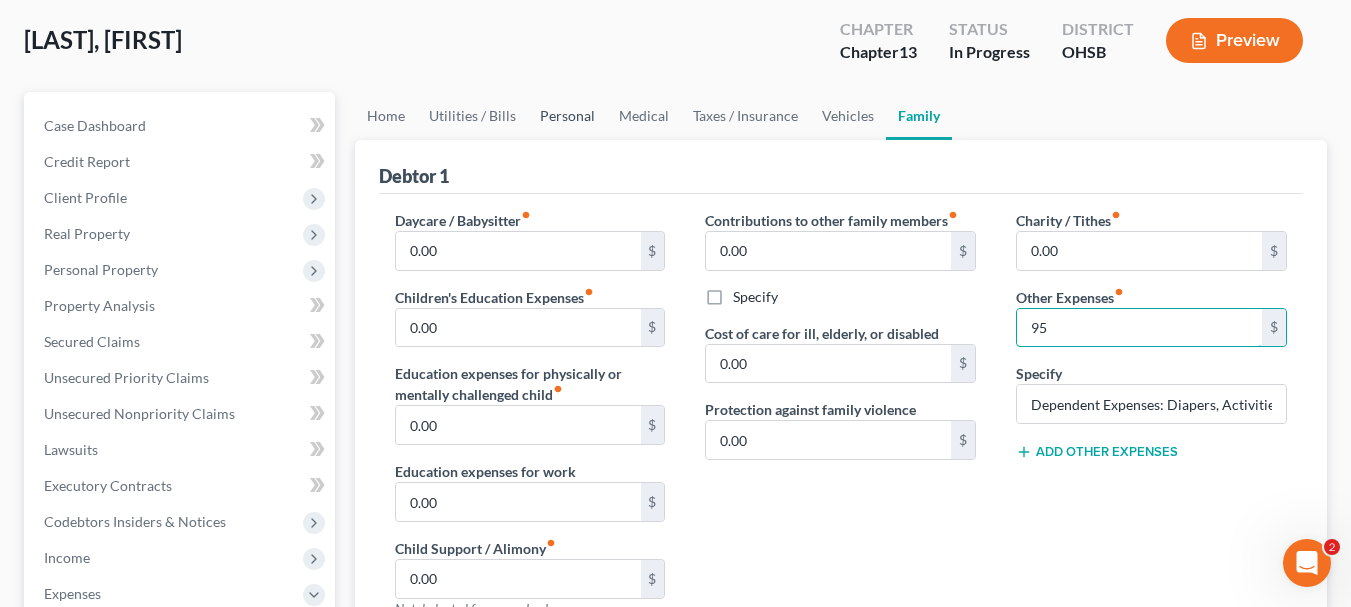 type on "95" 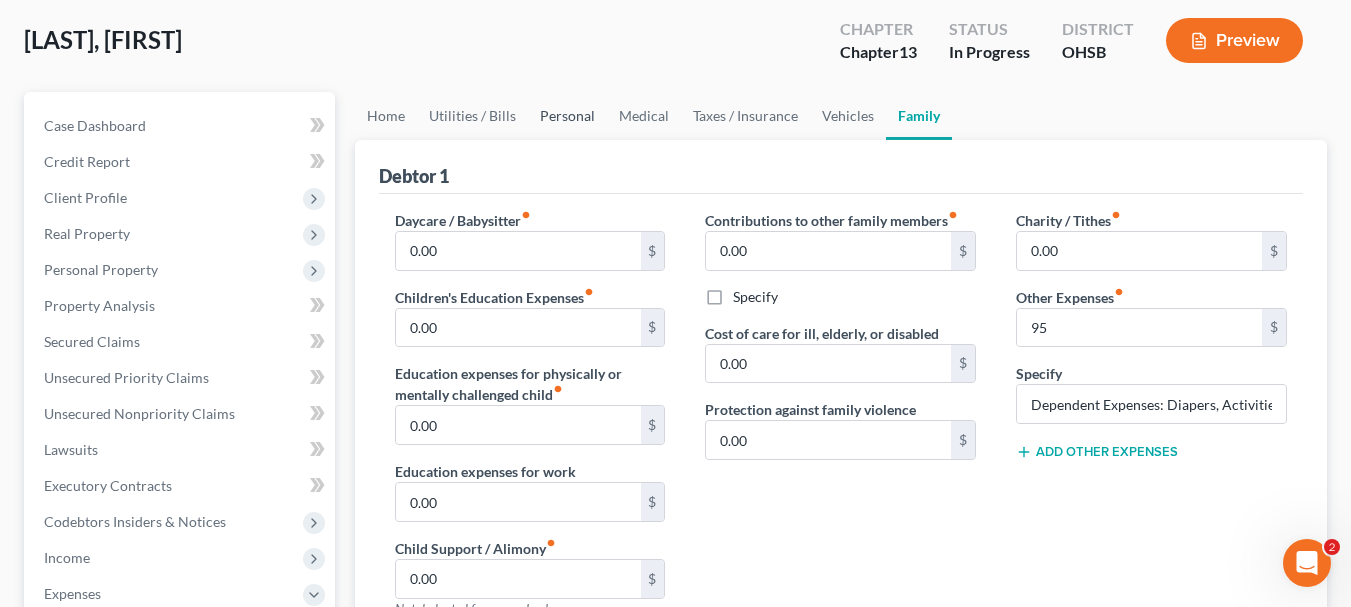 click on "Personal" at bounding box center (567, 116) 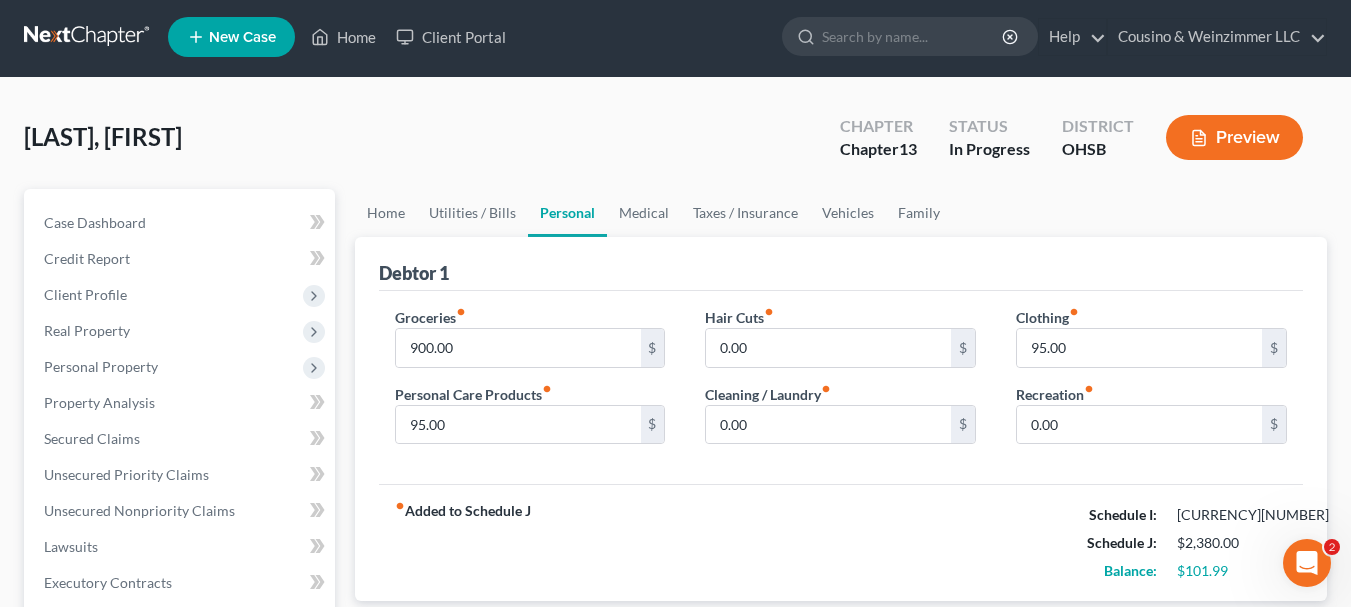 scroll, scrollTop: 0, scrollLeft: 0, axis: both 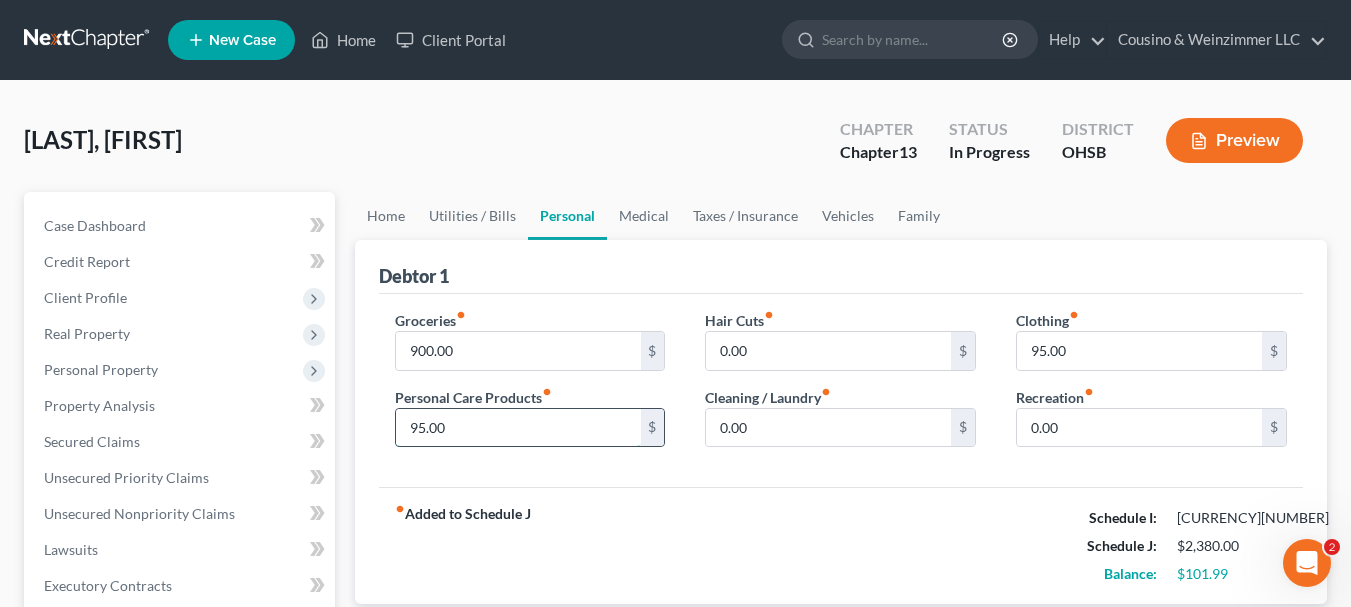 click on "95.00" at bounding box center (518, 428) 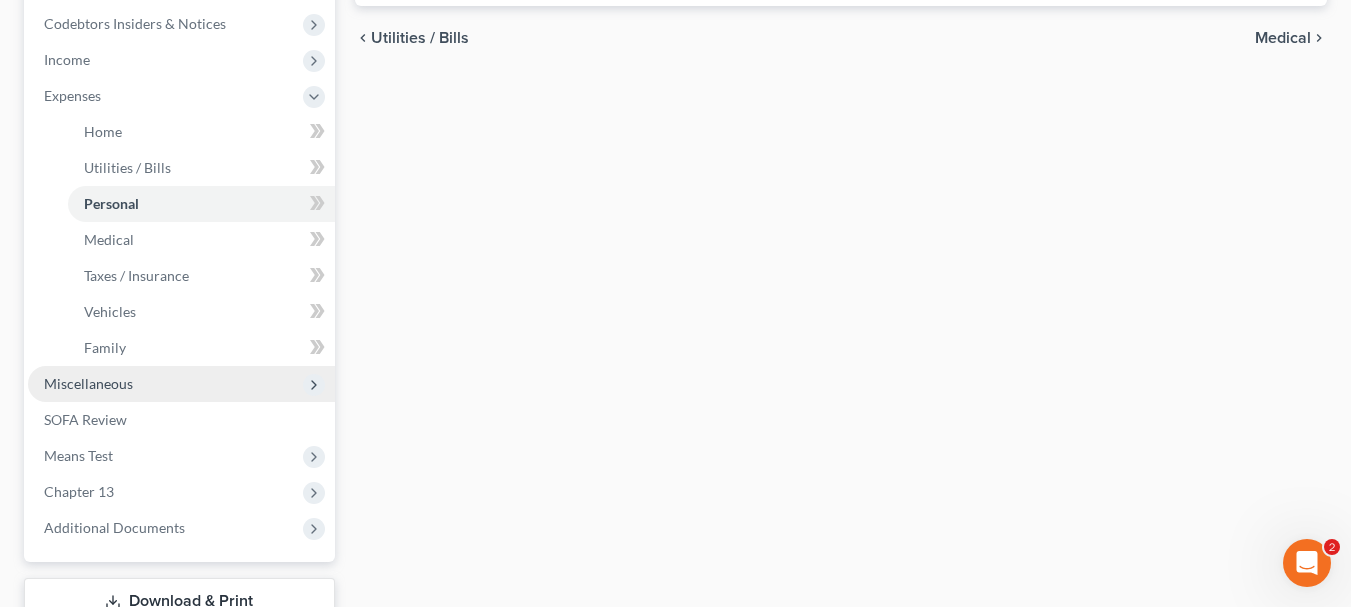 scroll, scrollTop: 600, scrollLeft: 0, axis: vertical 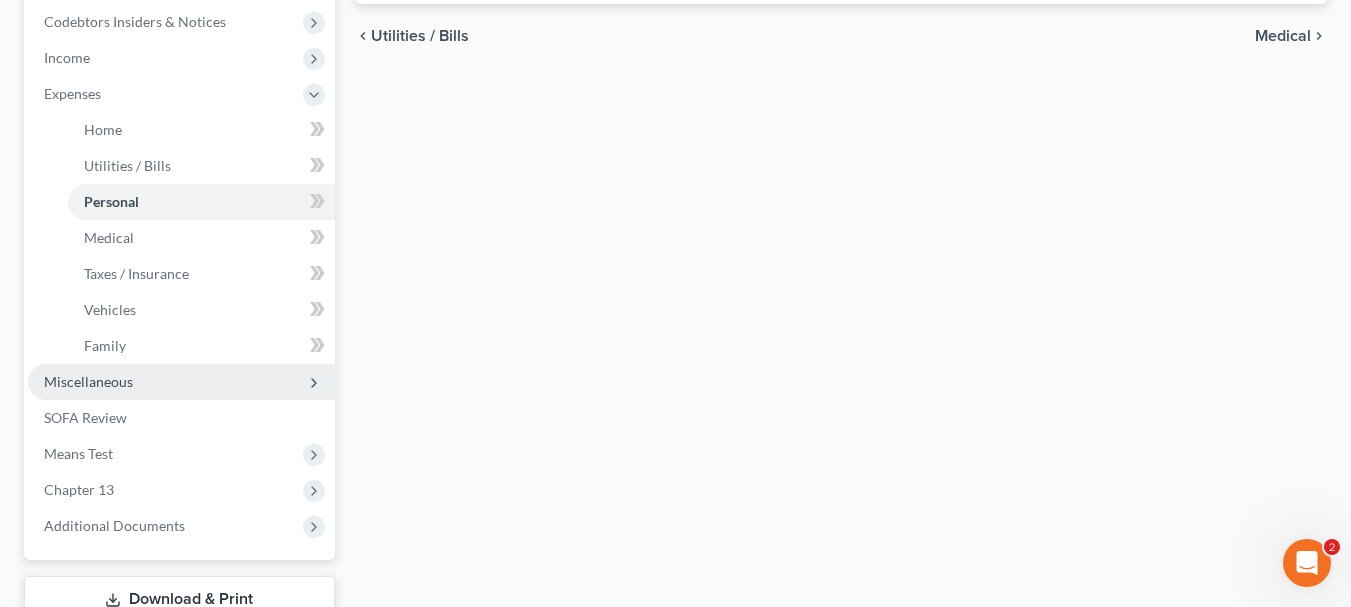 type on "96.99" 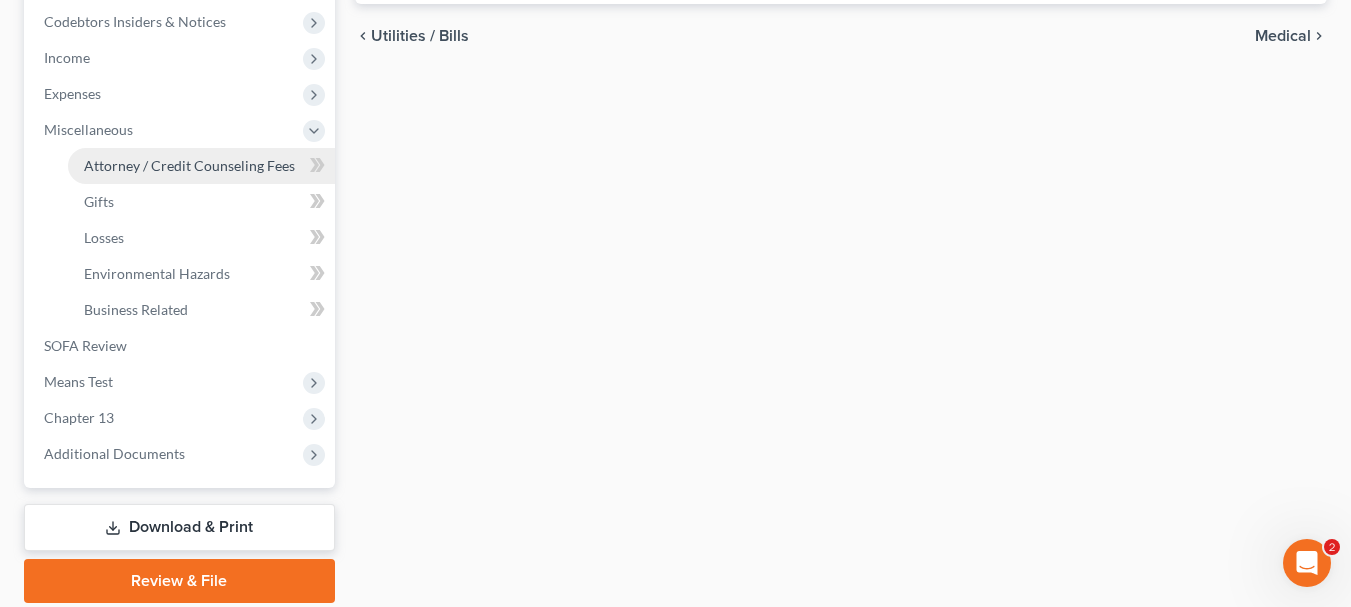 click on "Attorney / Credit Counseling Fees" at bounding box center (189, 165) 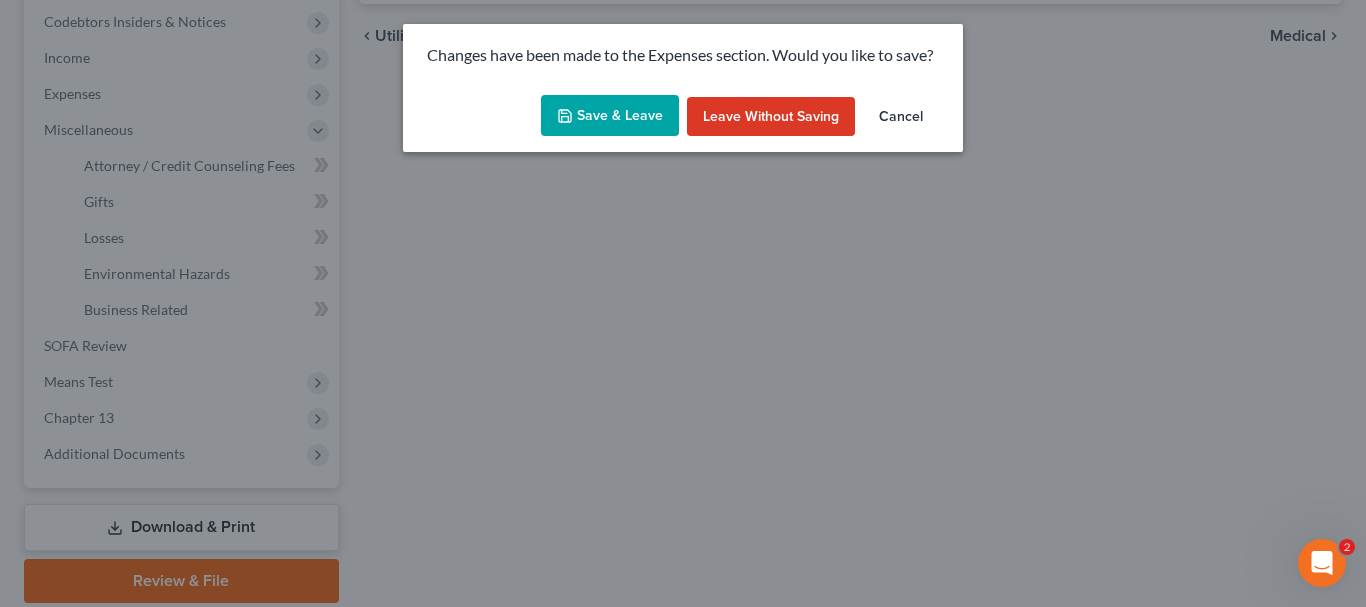 click on "Save & Leave" at bounding box center (610, 116) 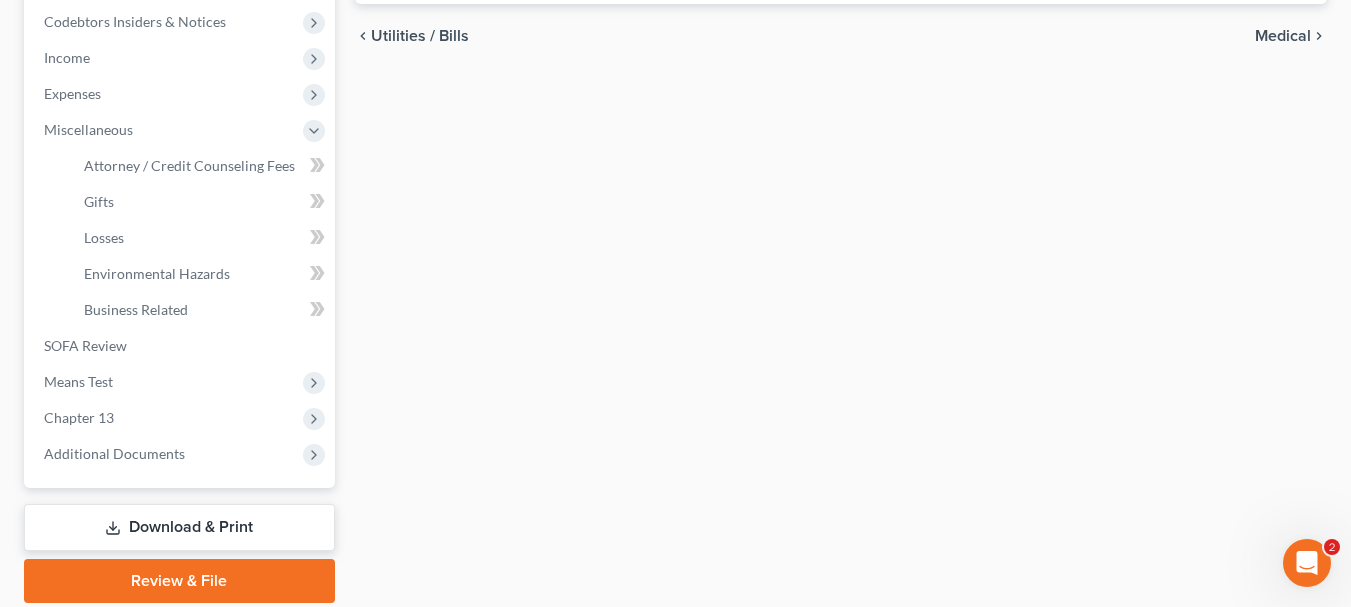 select on "1" 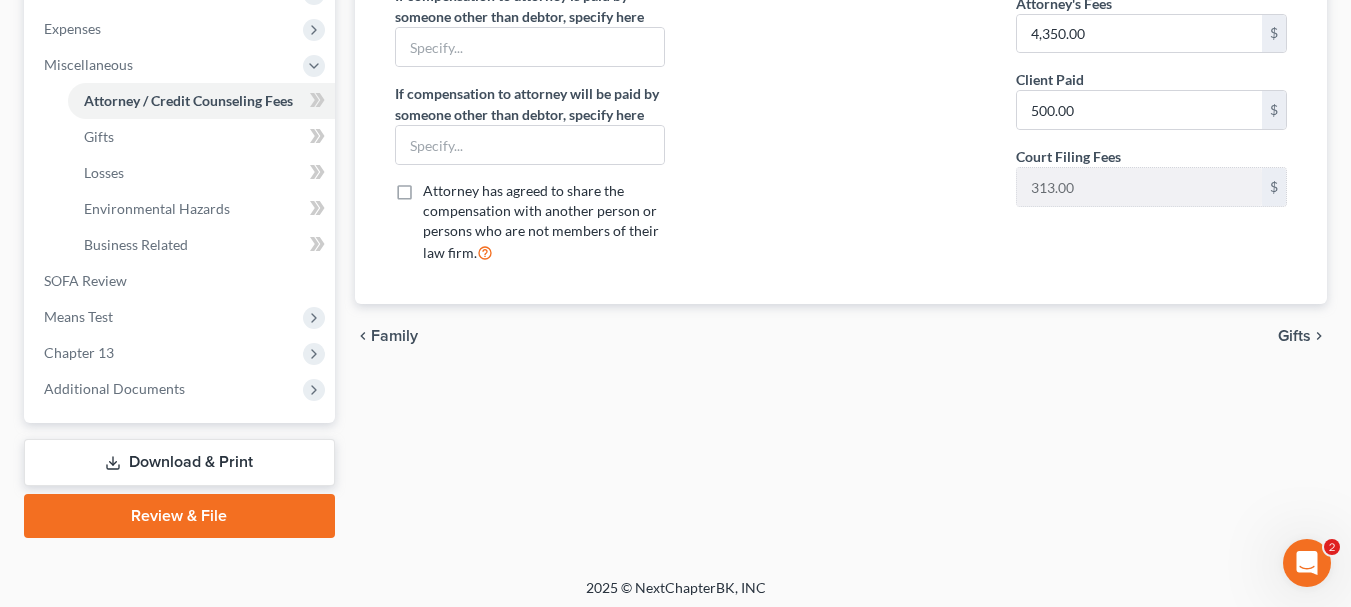 scroll, scrollTop: 672, scrollLeft: 0, axis: vertical 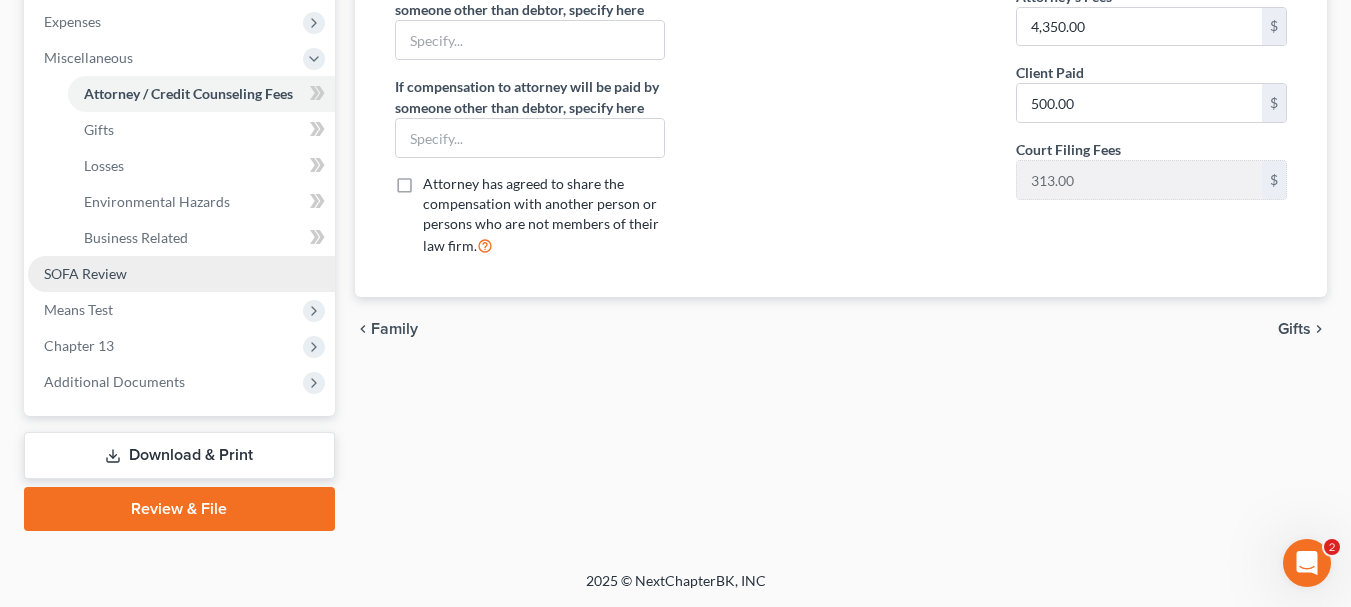 click on "SOFA Review" at bounding box center (181, 274) 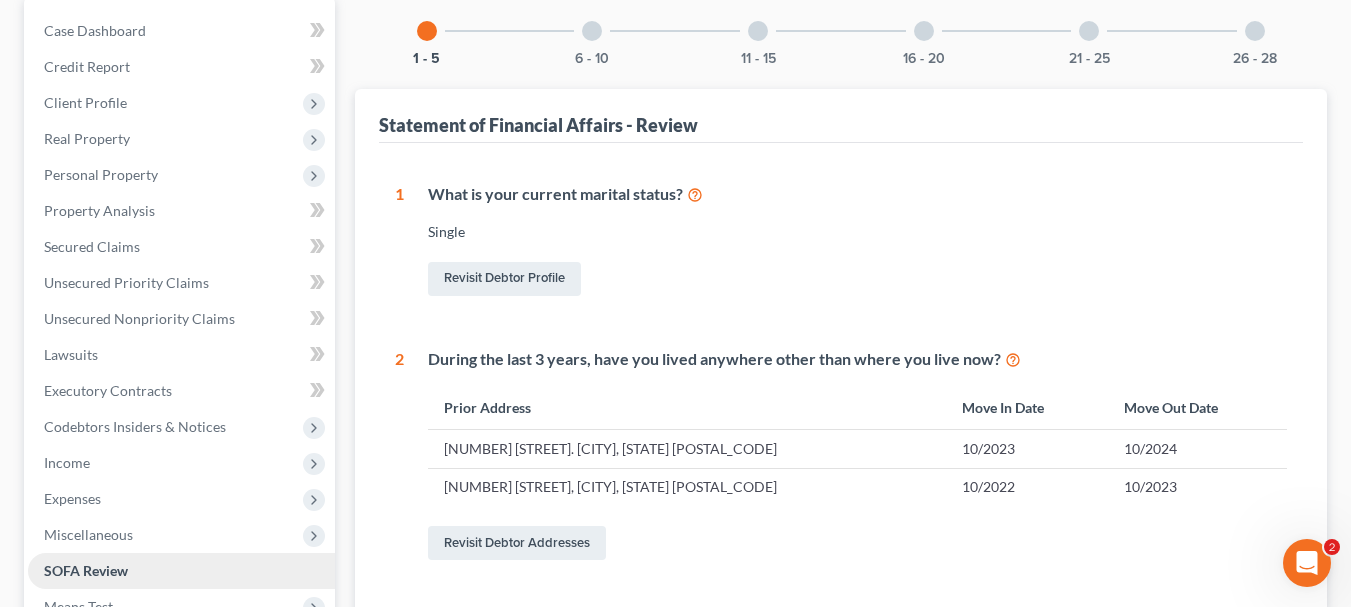 scroll, scrollTop: 0, scrollLeft: 0, axis: both 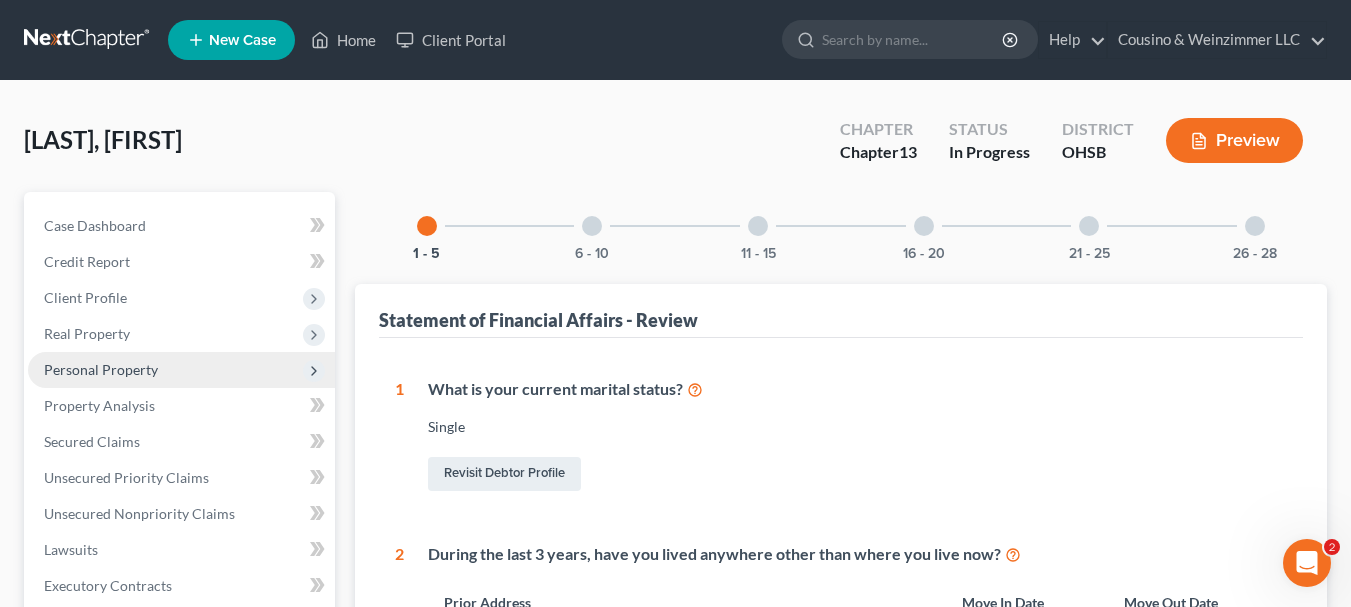 click on "Personal Property" at bounding box center (101, 369) 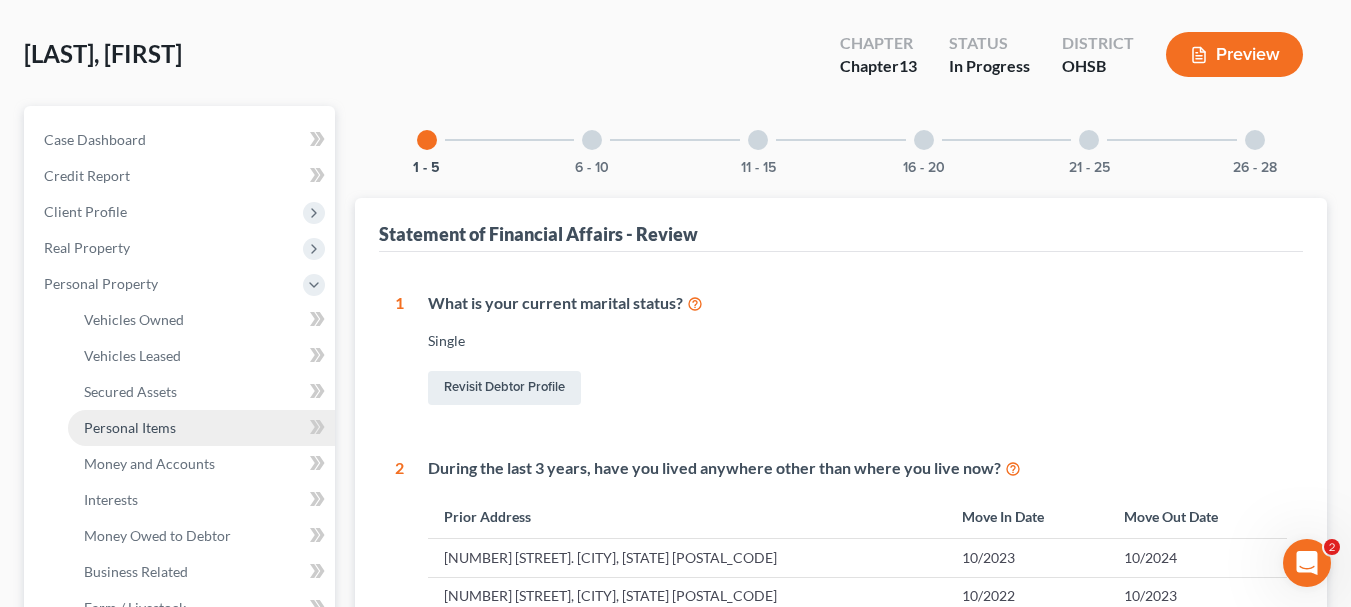 scroll, scrollTop: 100, scrollLeft: 0, axis: vertical 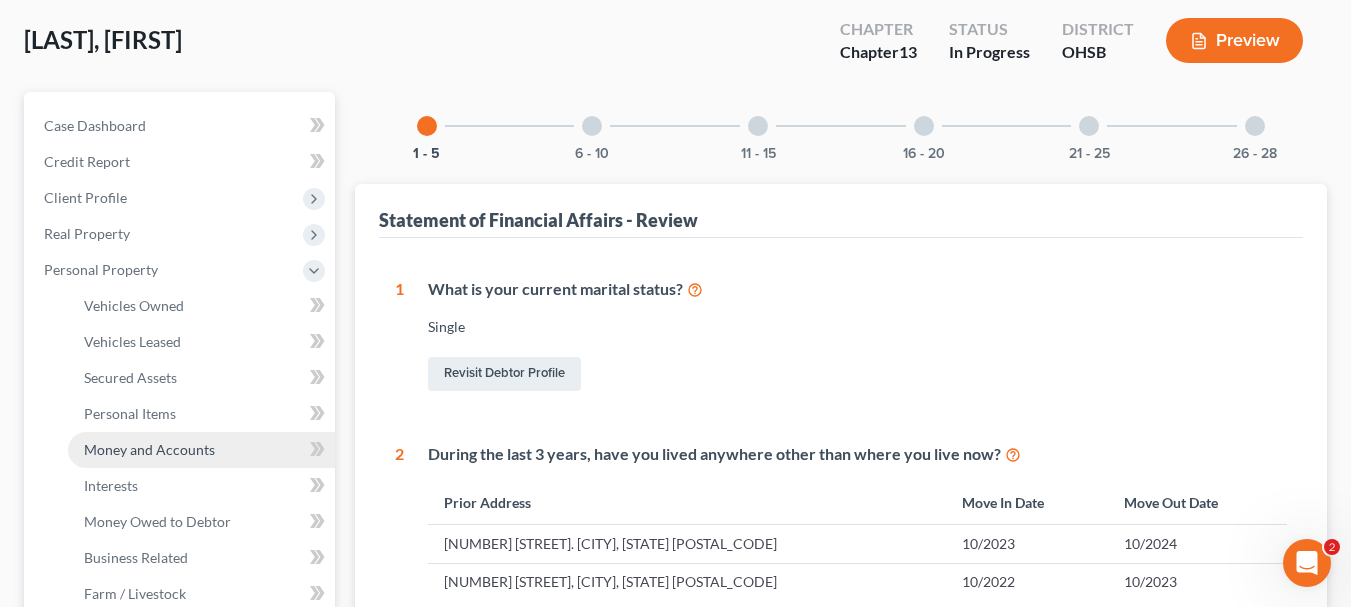 click on "Money and Accounts" at bounding box center [149, 449] 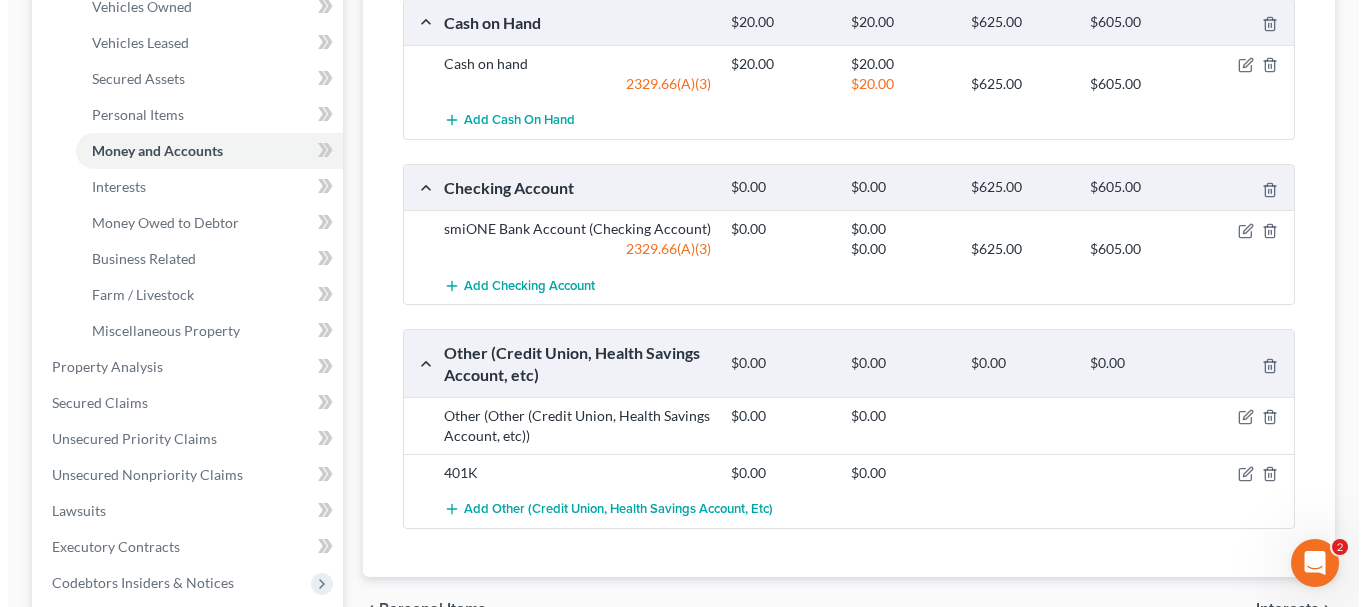 scroll, scrollTop: 400, scrollLeft: 0, axis: vertical 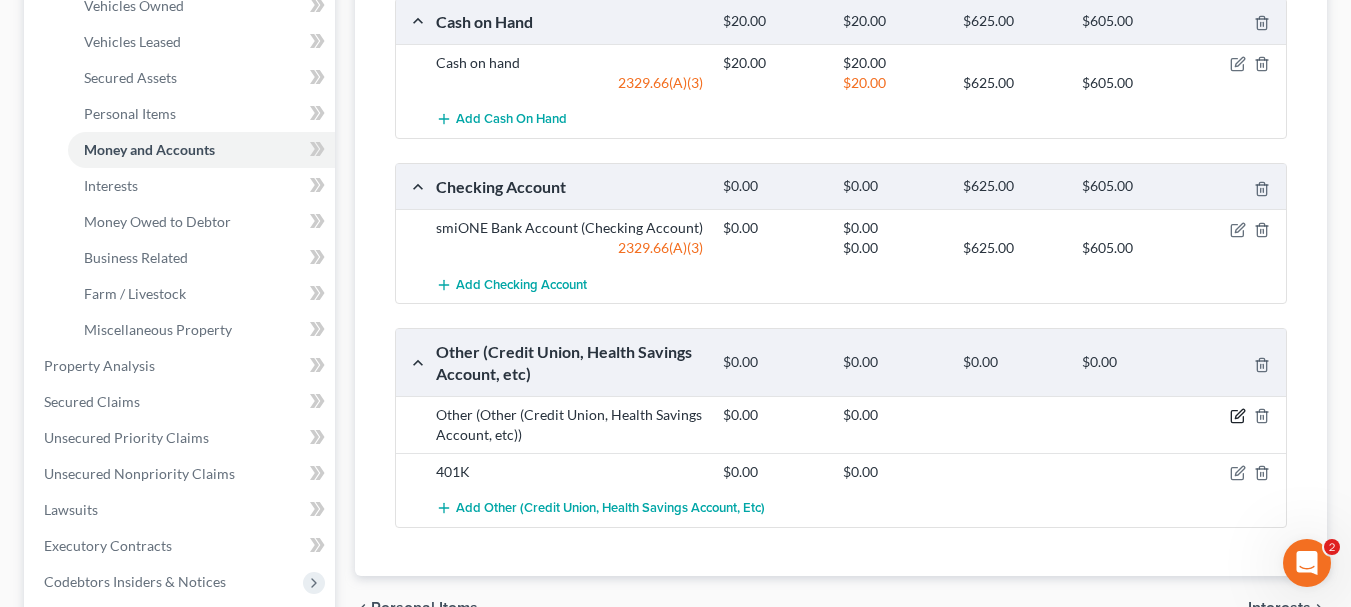 click 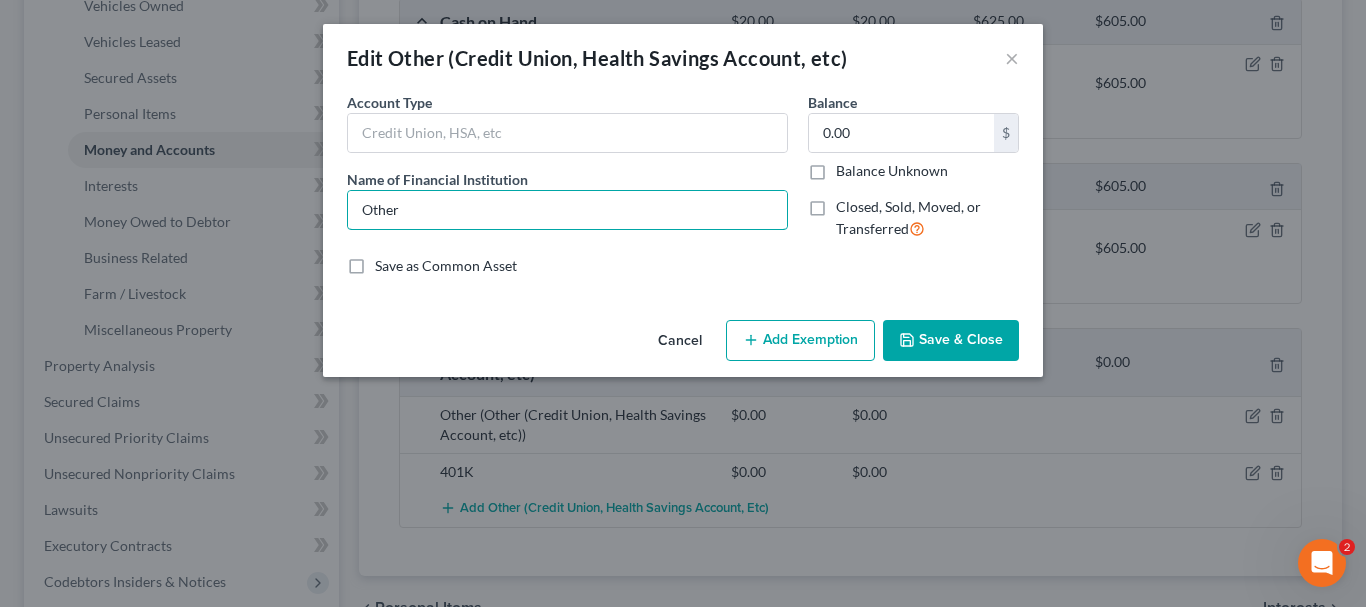 drag, startPoint x: 440, startPoint y: 214, endPoint x: 271, endPoint y: 201, distance: 169.49927 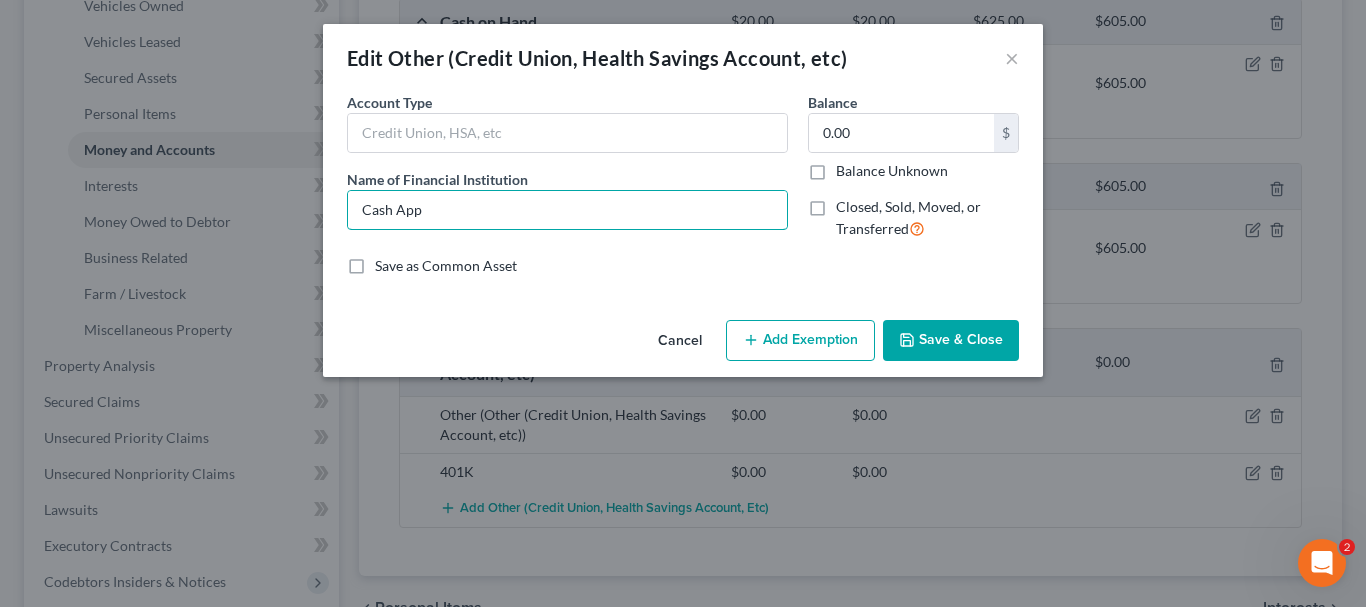 type on "Cash App" 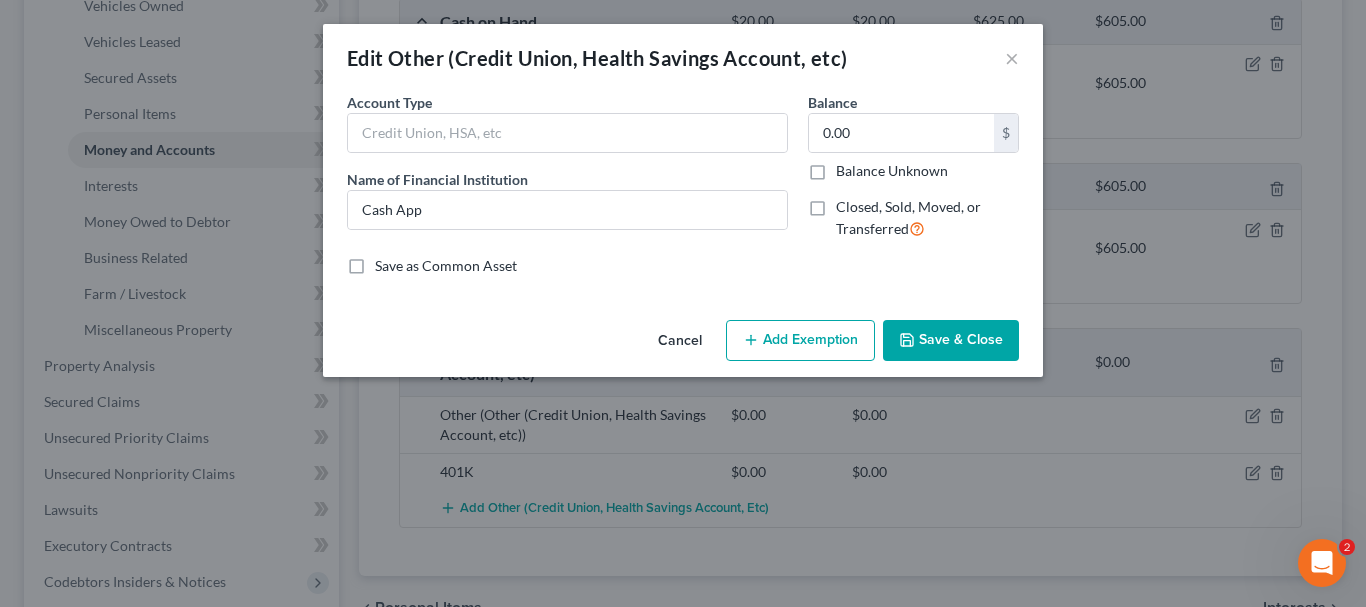 click on "Save & Close" at bounding box center [951, 341] 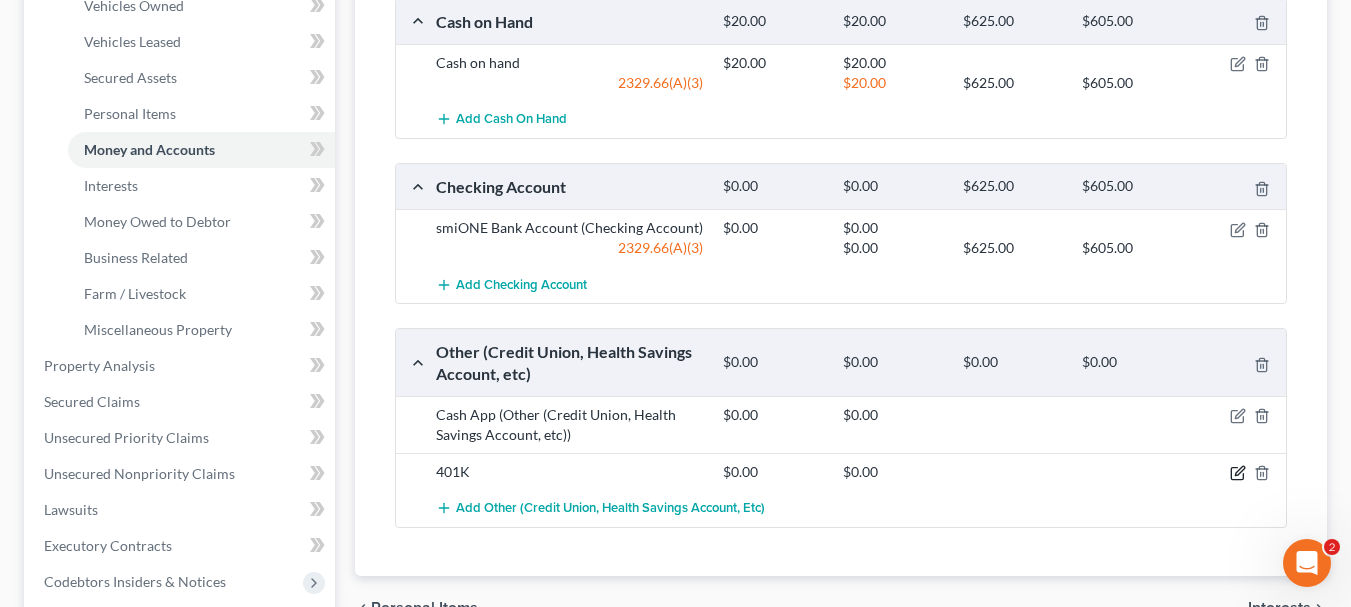 click 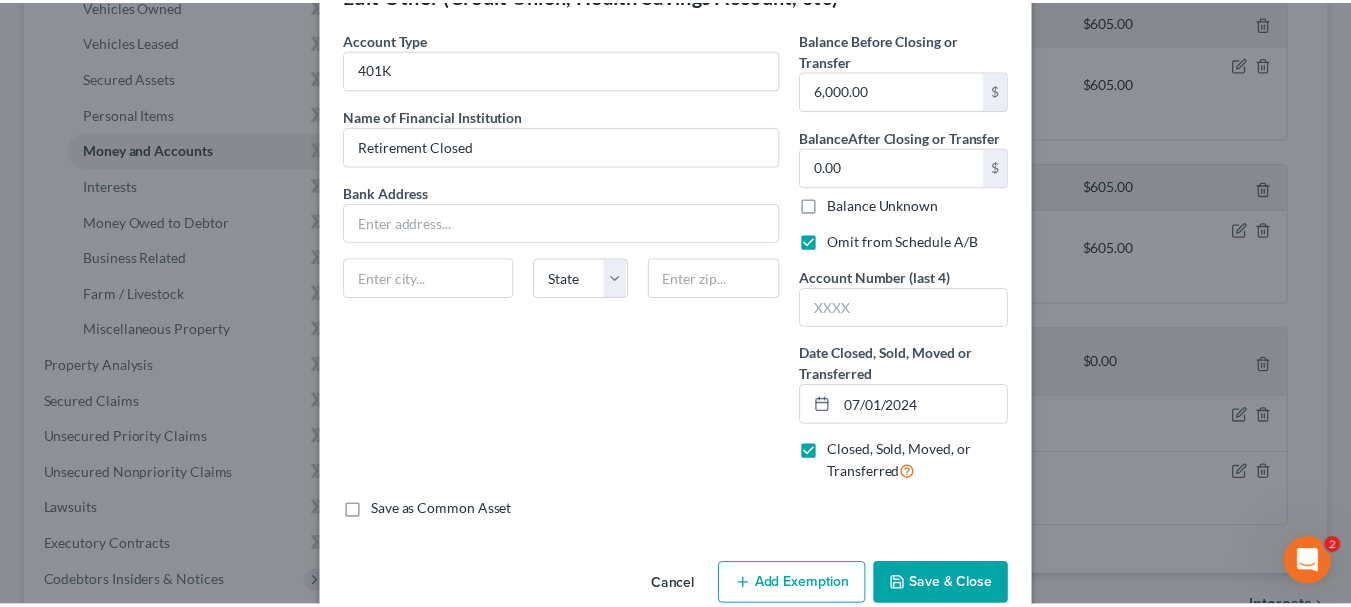scroll, scrollTop: 103, scrollLeft: 0, axis: vertical 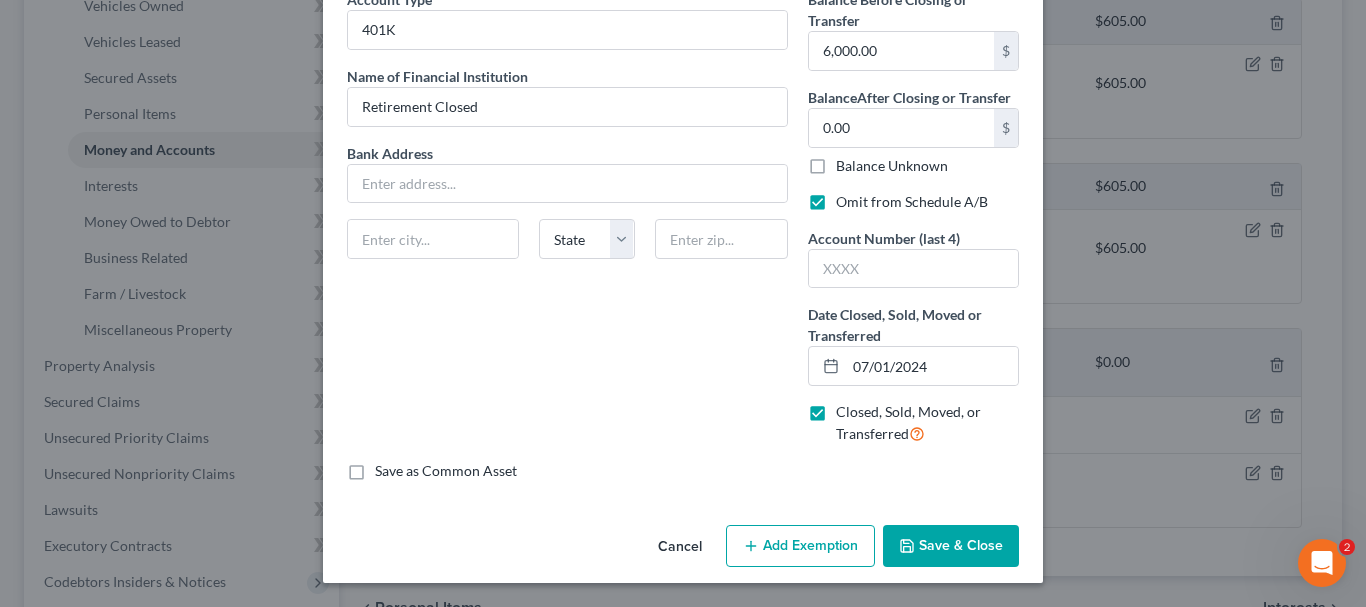 click on "Save & Close" at bounding box center [951, 546] 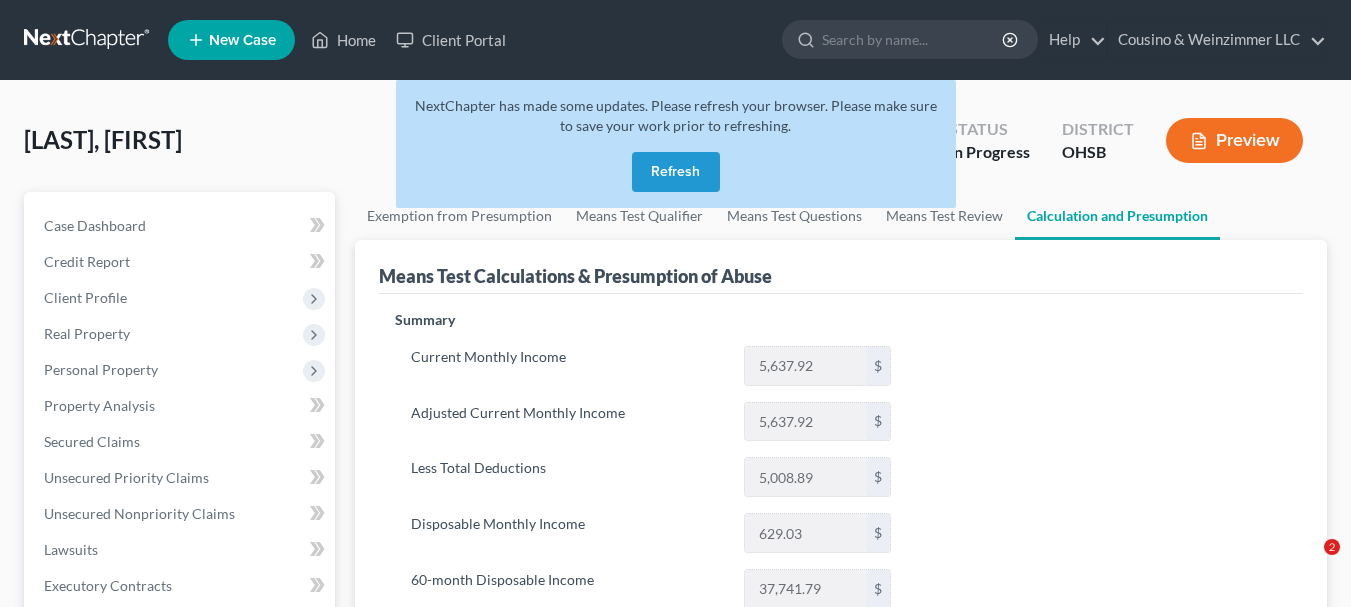 scroll, scrollTop: 92, scrollLeft: 0, axis: vertical 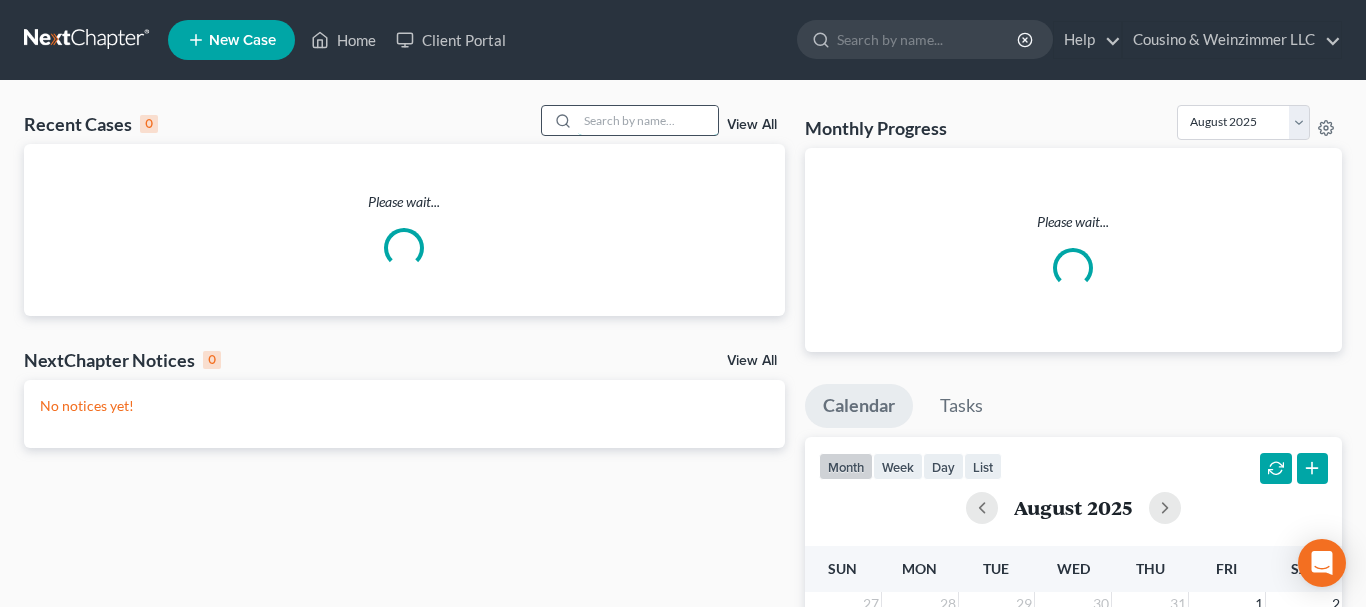 click at bounding box center (648, 120) 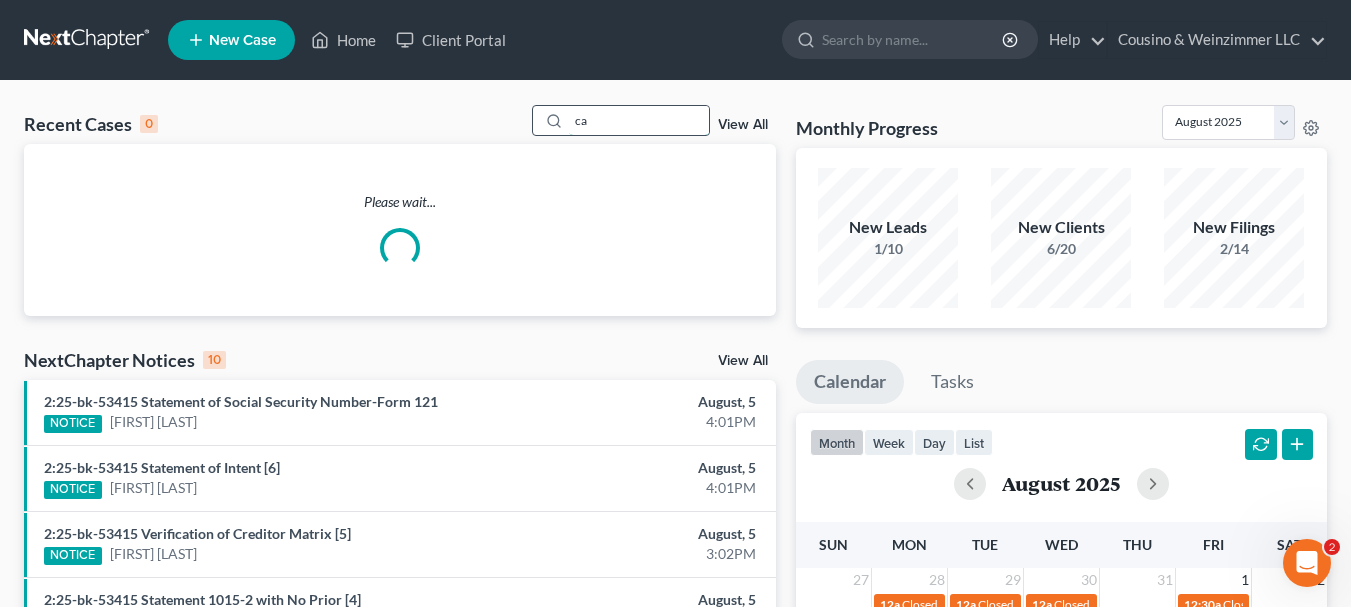 scroll, scrollTop: 0, scrollLeft: 0, axis: both 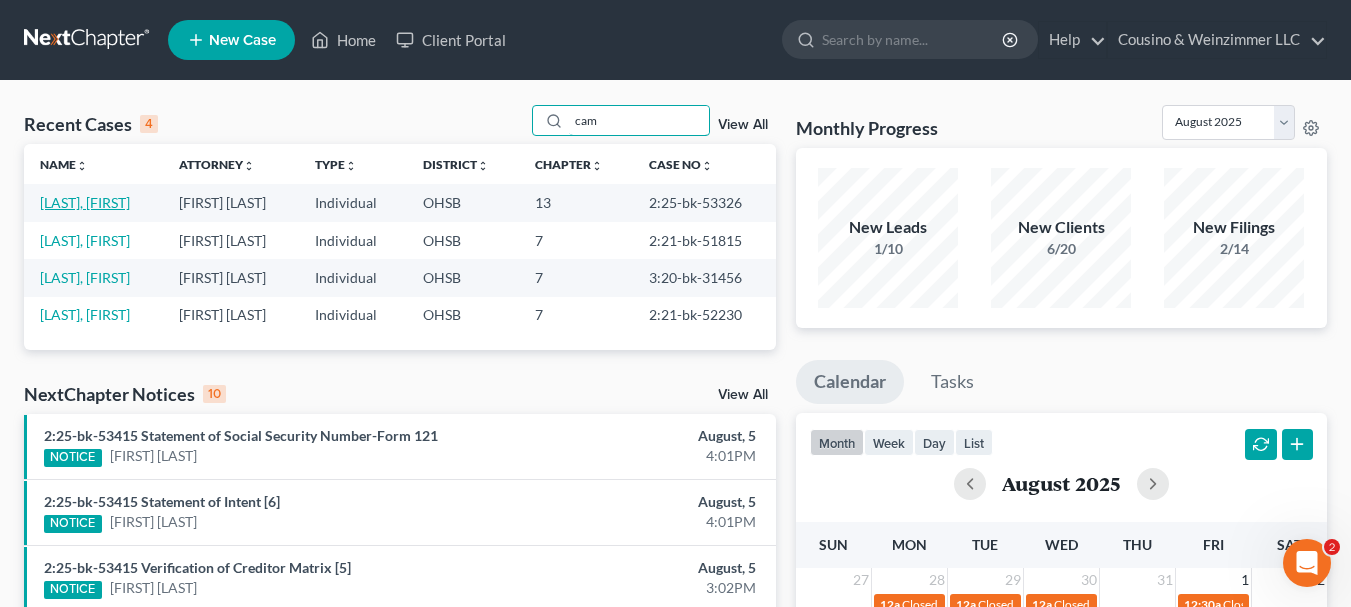 type on "cam" 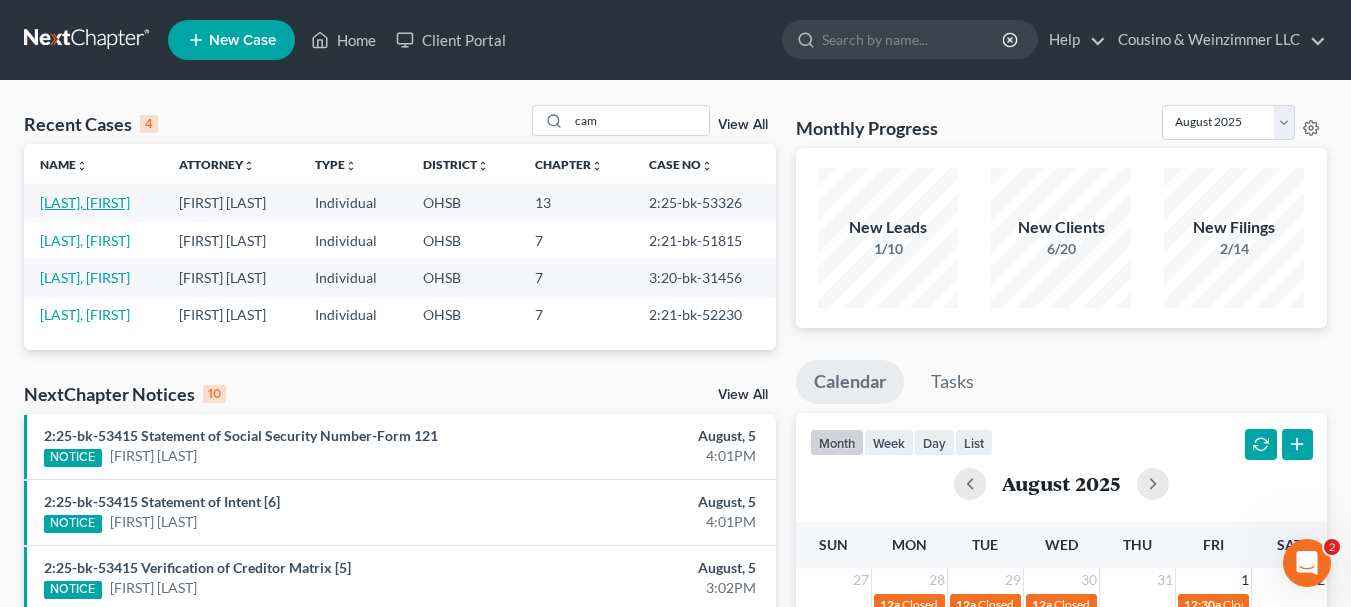 click on "[LAST], [FIRST]" at bounding box center (85, 202) 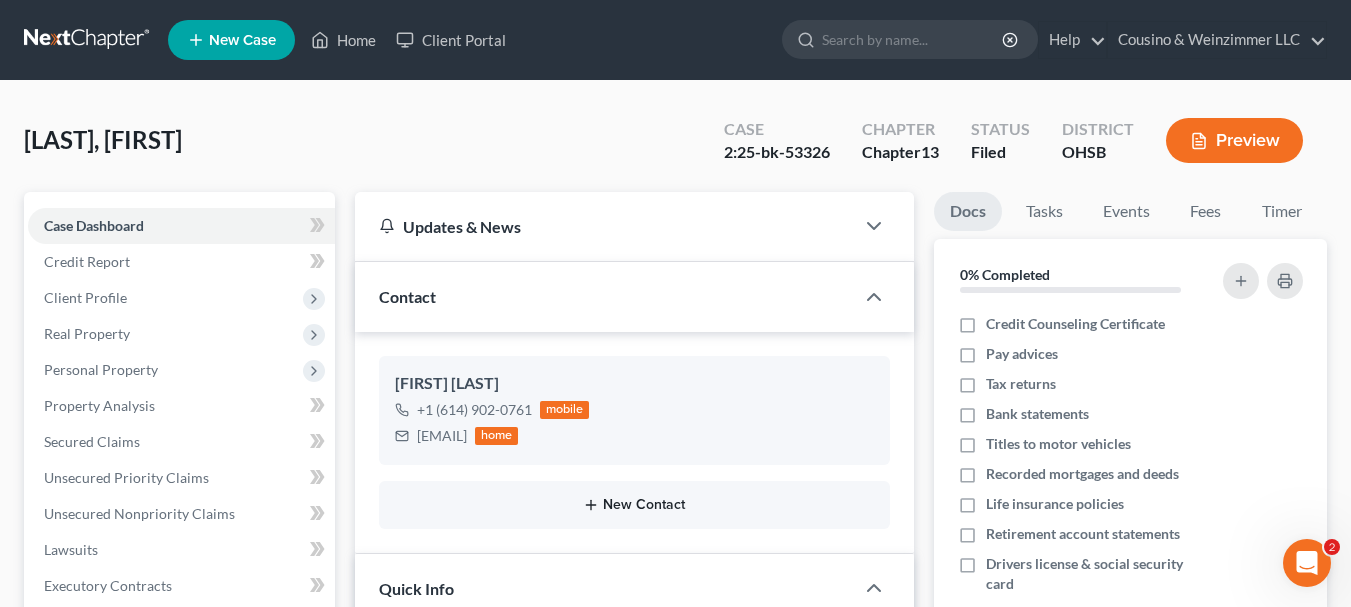 click on "New Contact" at bounding box center [634, 505] 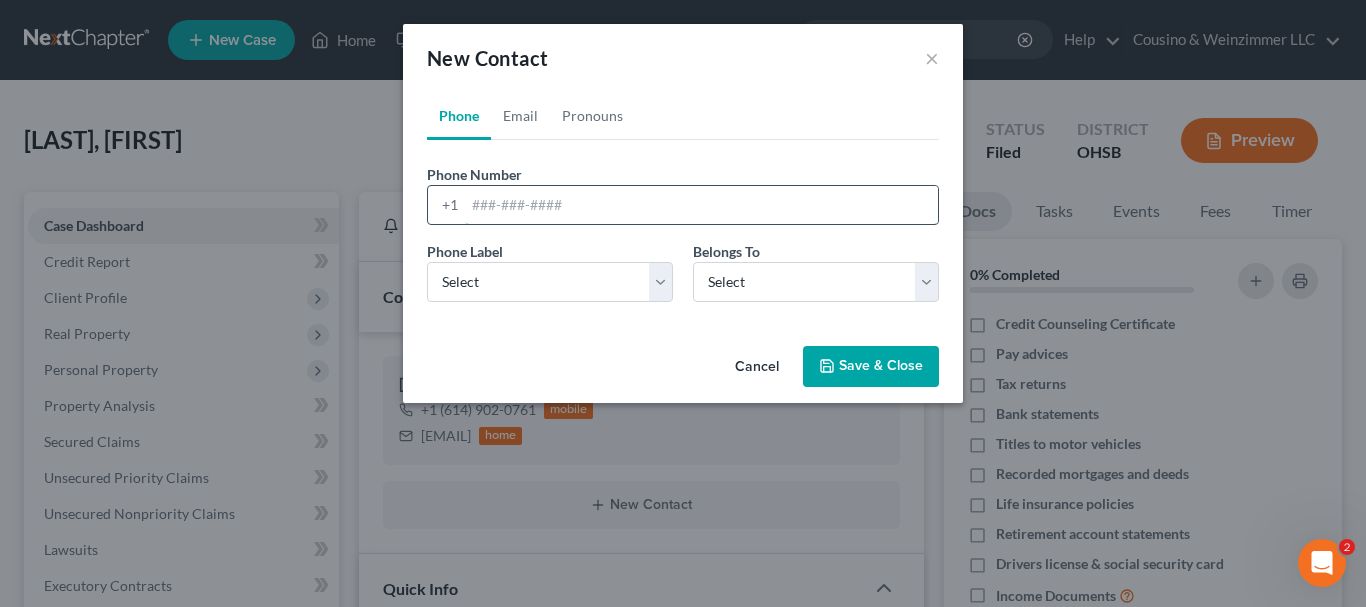click at bounding box center [701, 205] 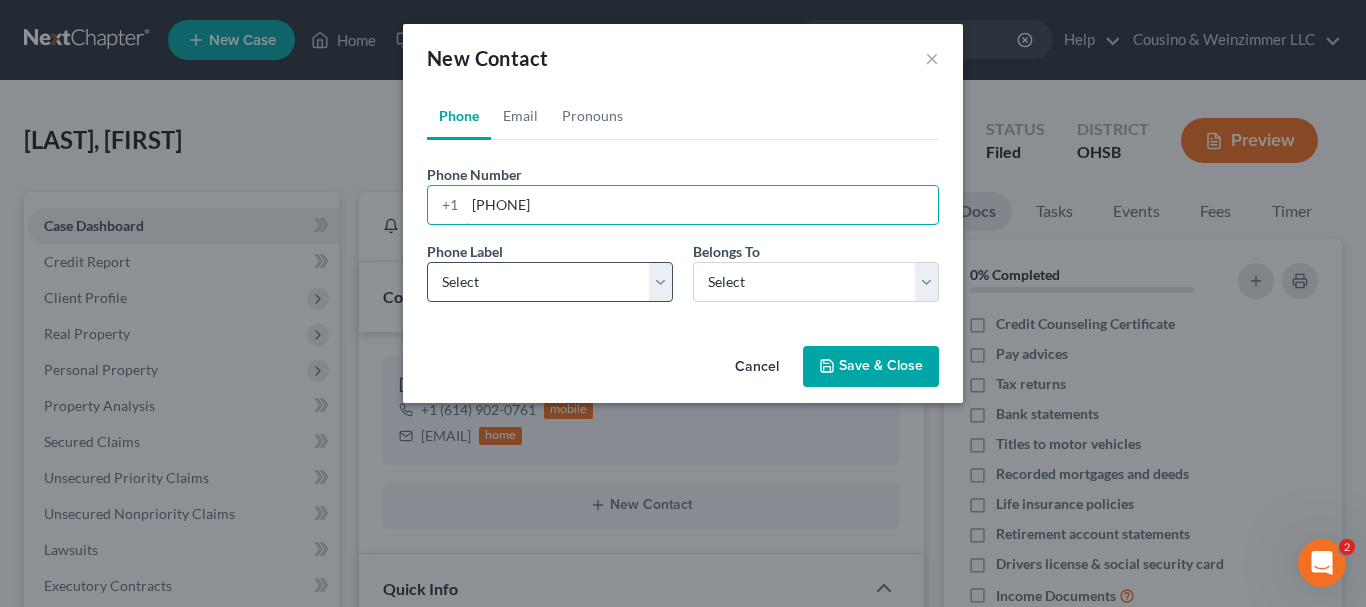 type on "[PHONE]" 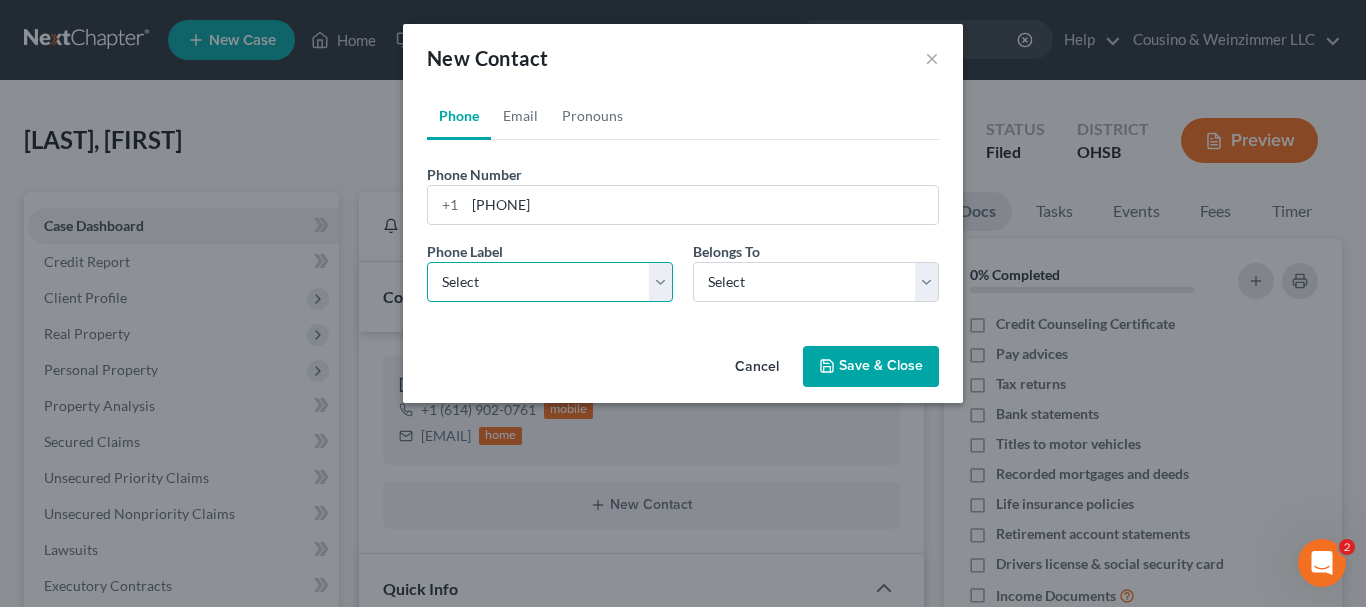 click on "Select Mobile Home Work Other" at bounding box center (550, 282) 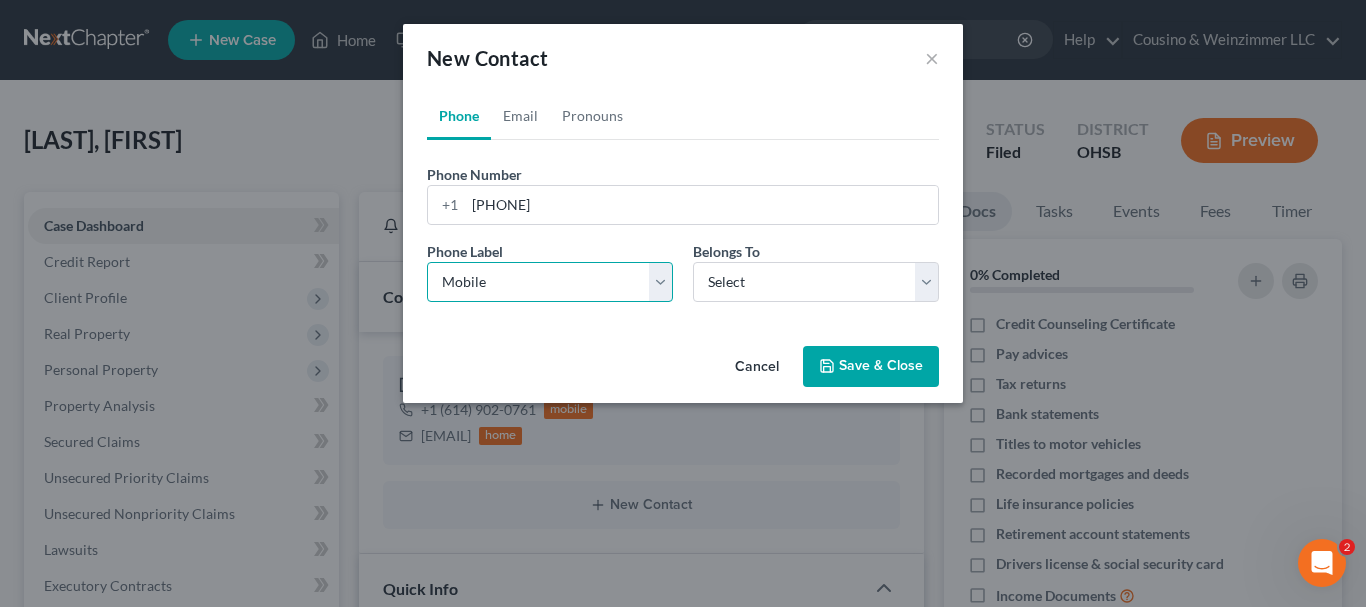 click on "Select Mobile Home Work Other" at bounding box center [550, 282] 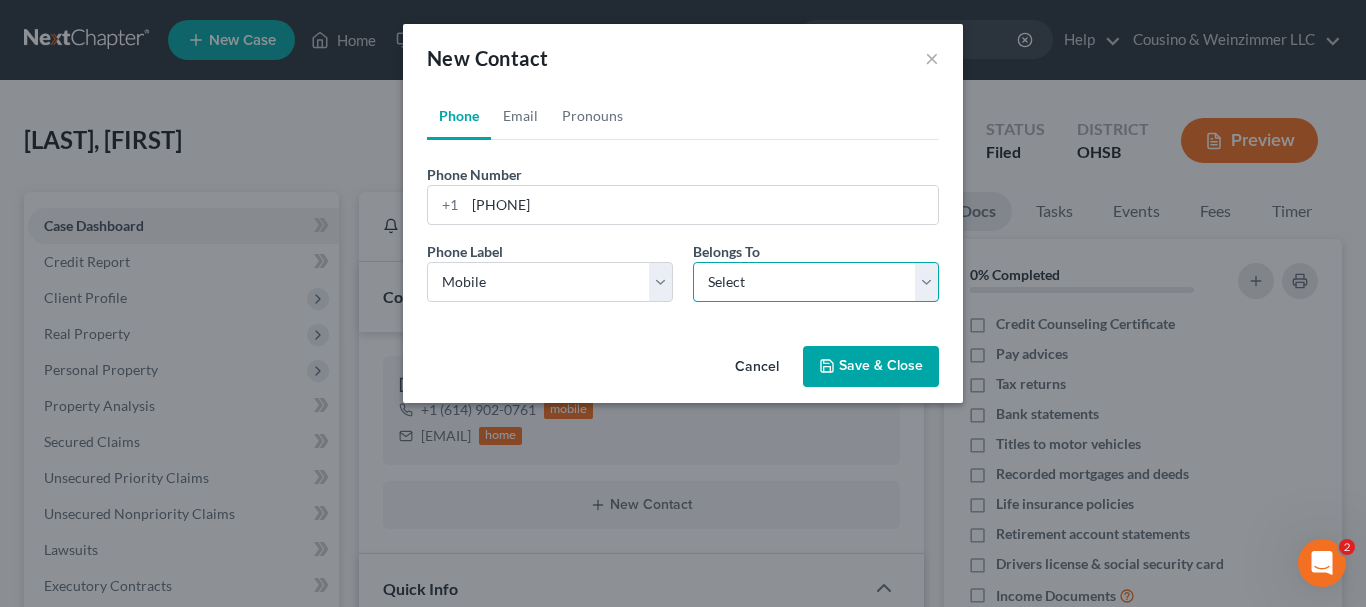 click on "Select Client Other" at bounding box center [816, 282] 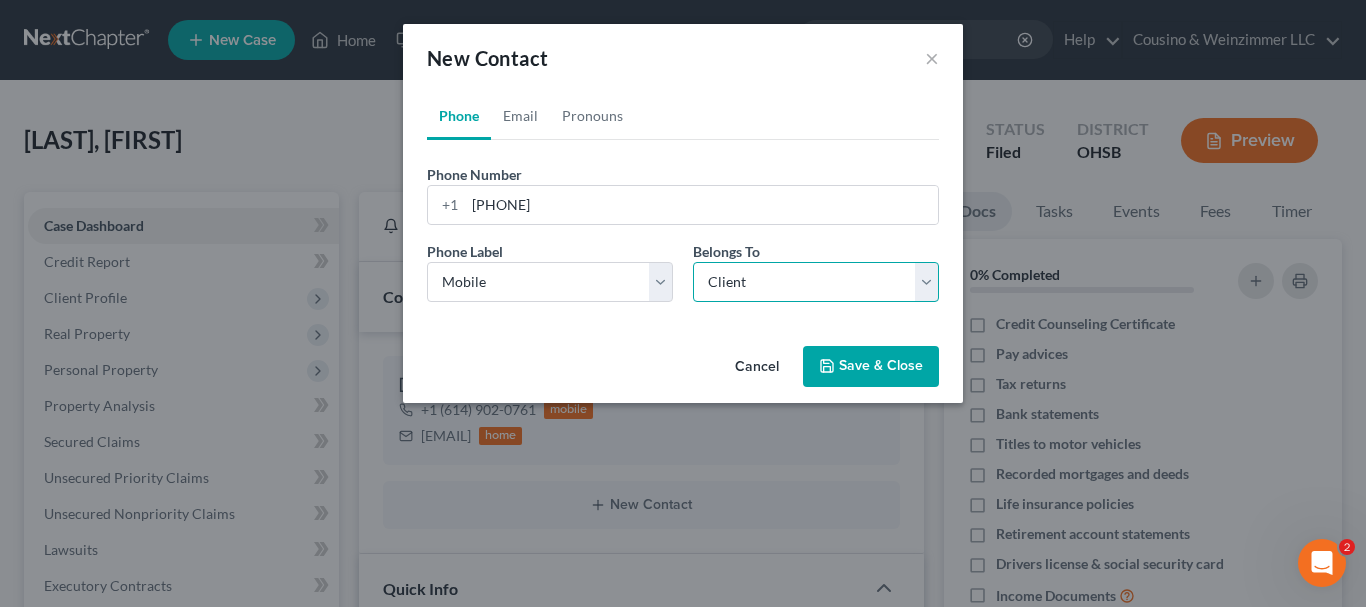 click on "Select Client Other" at bounding box center [816, 282] 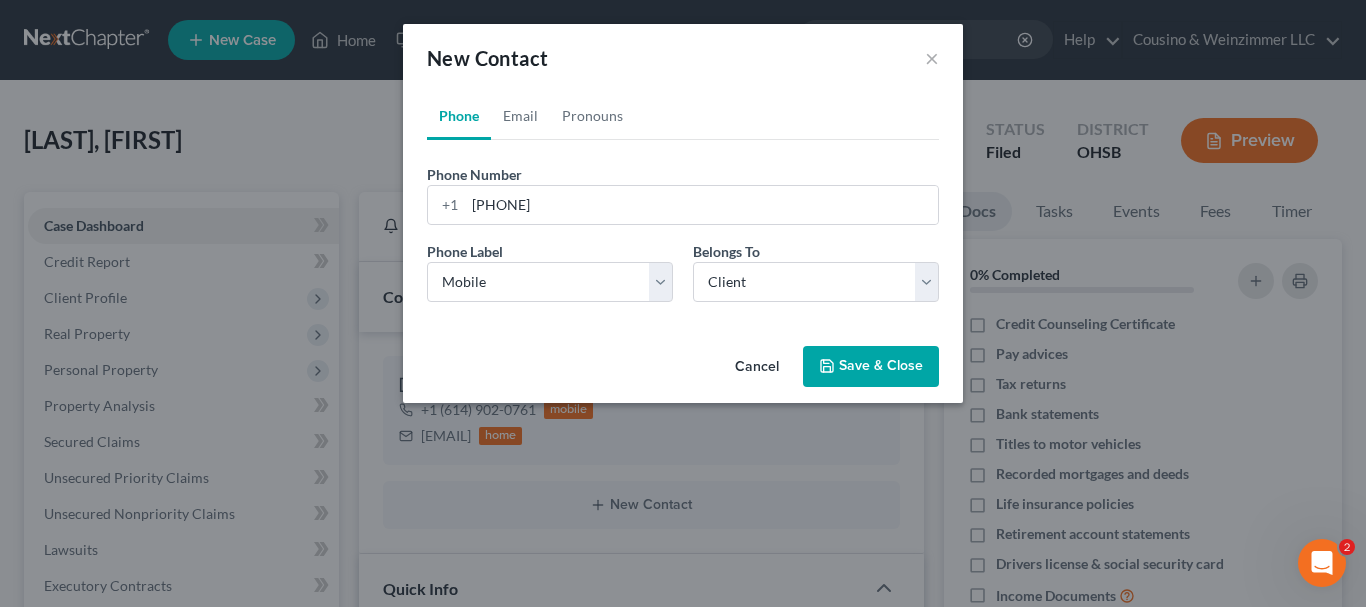 click on "Save & Close" at bounding box center [871, 367] 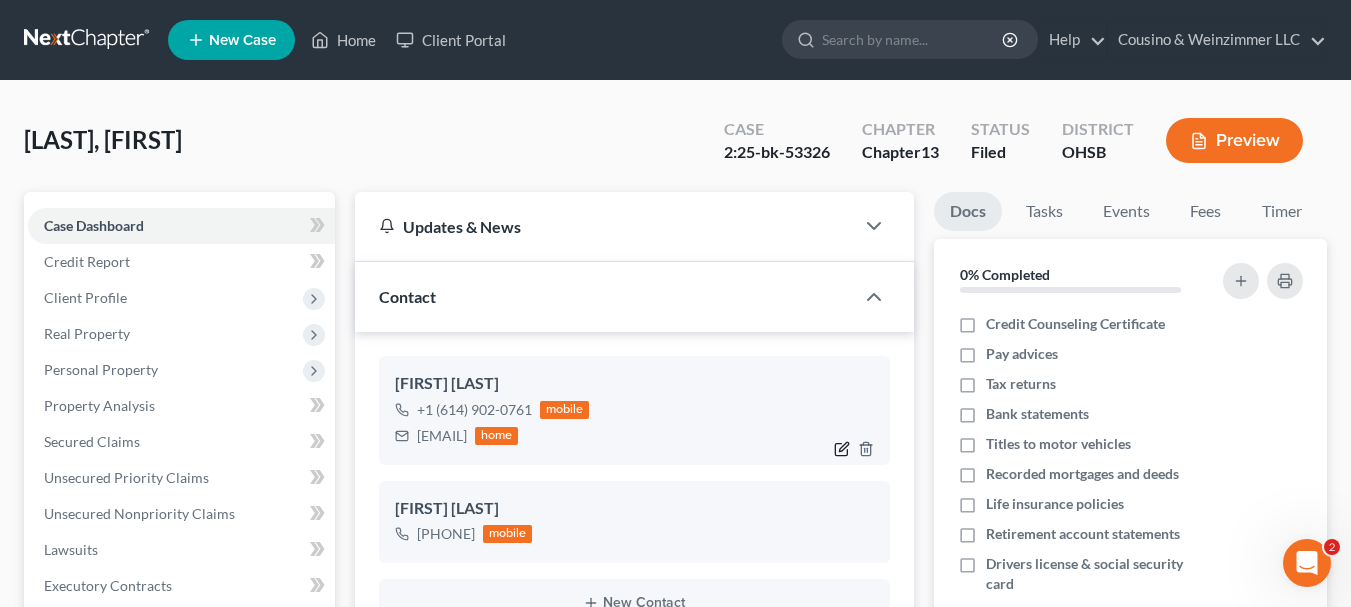 click 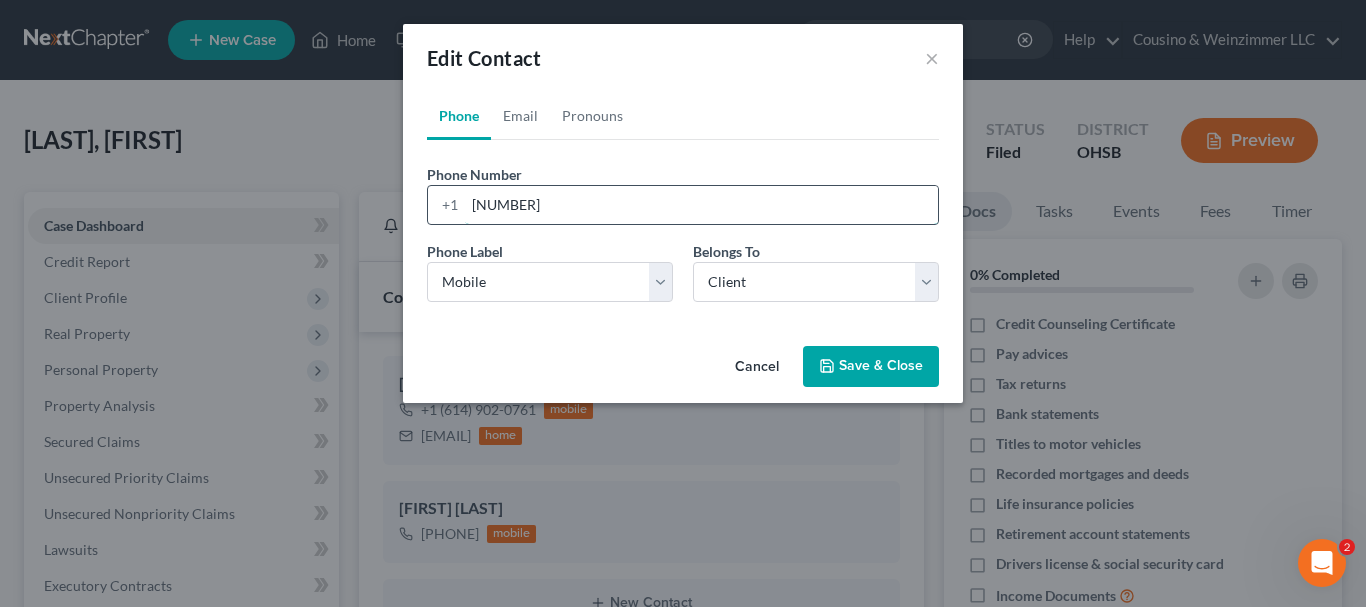 drag, startPoint x: 581, startPoint y: 200, endPoint x: 442, endPoint y: 207, distance: 139.17615 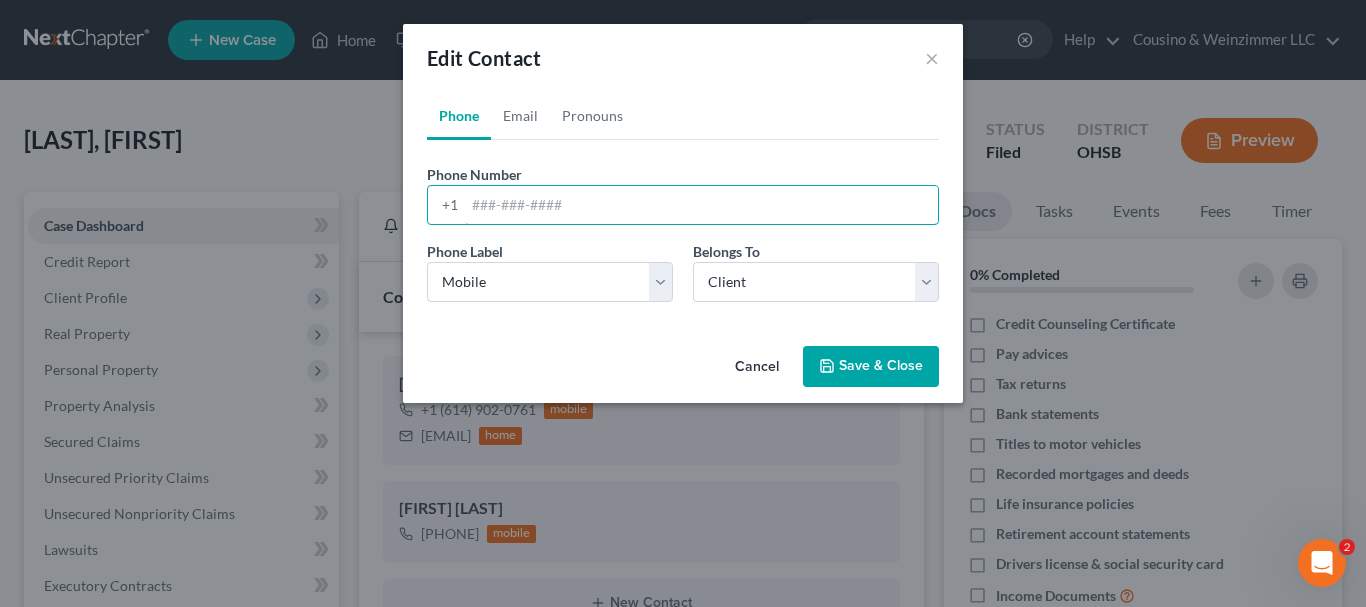 type 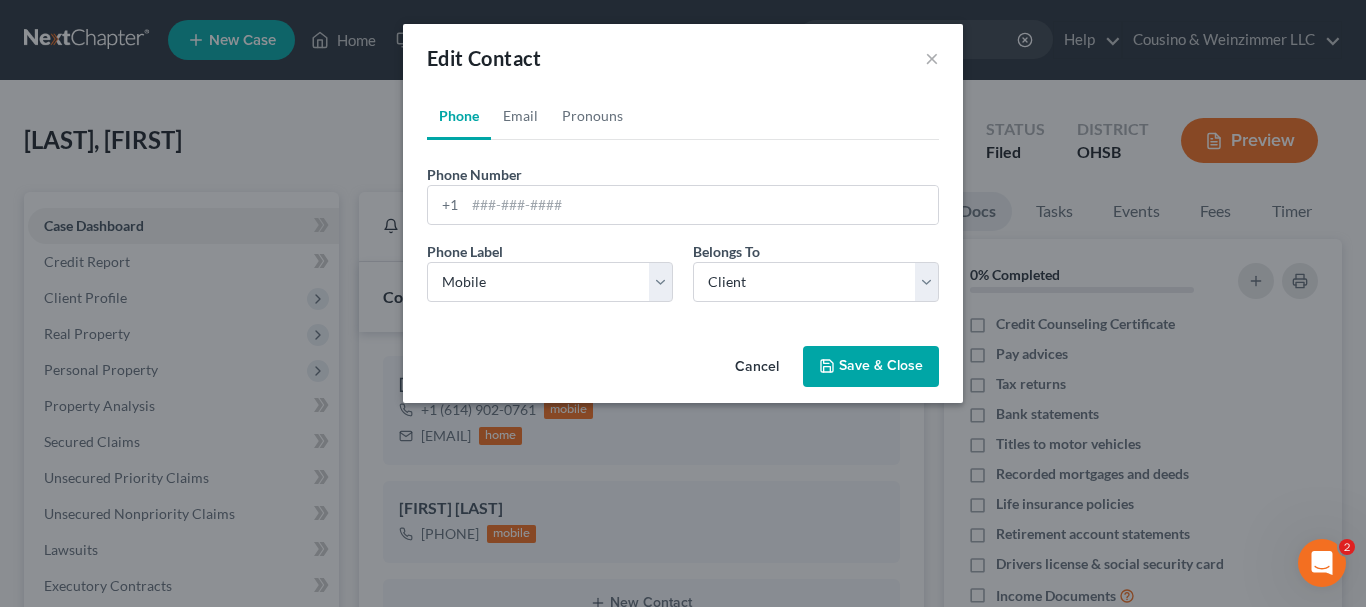 click on "Save & Close" at bounding box center (871, 367) 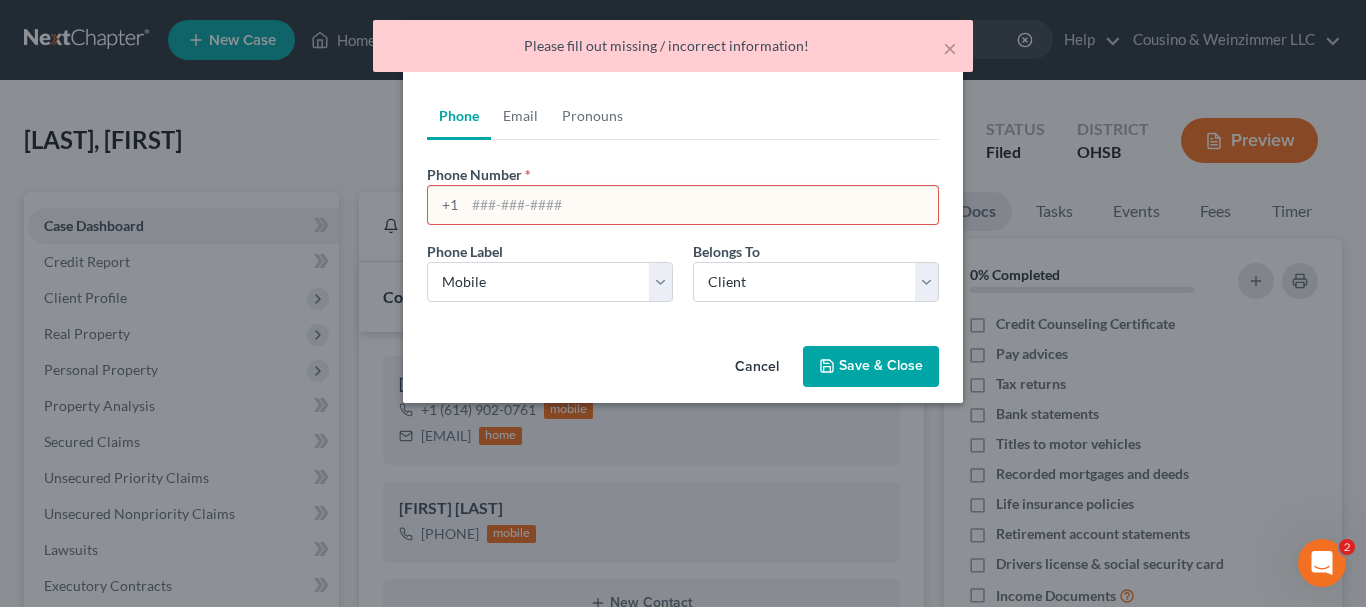 click at bounding box center [701, 205] 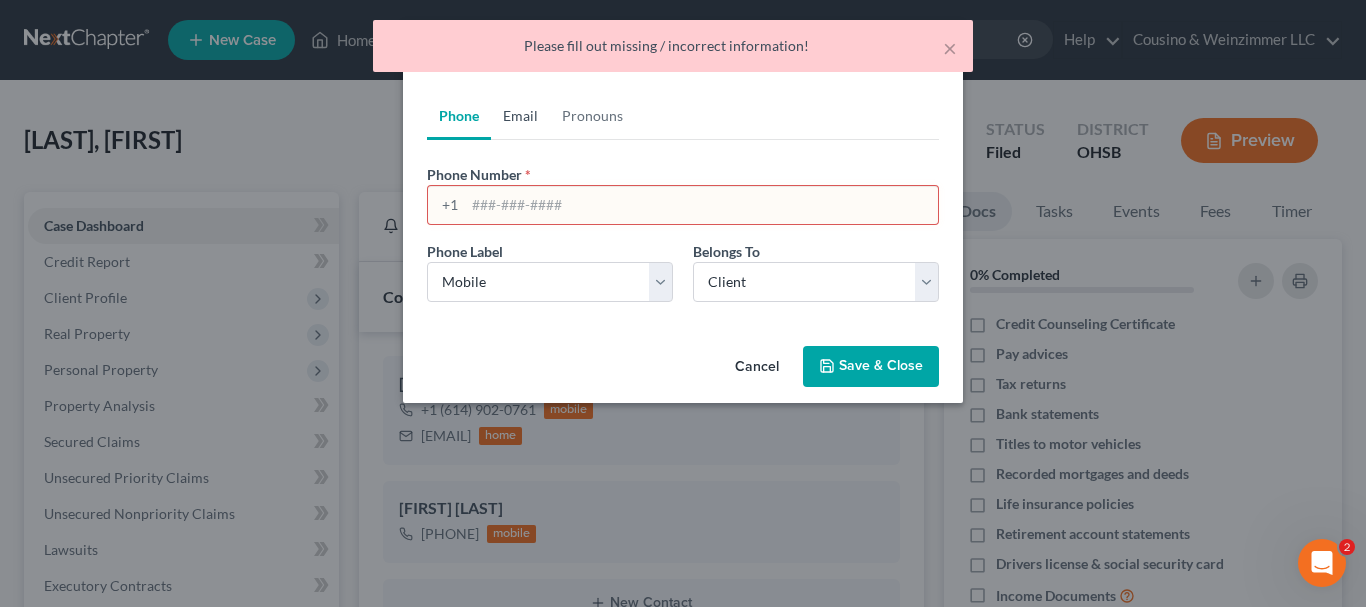 click on "Email" at bounding box center (520, 116) 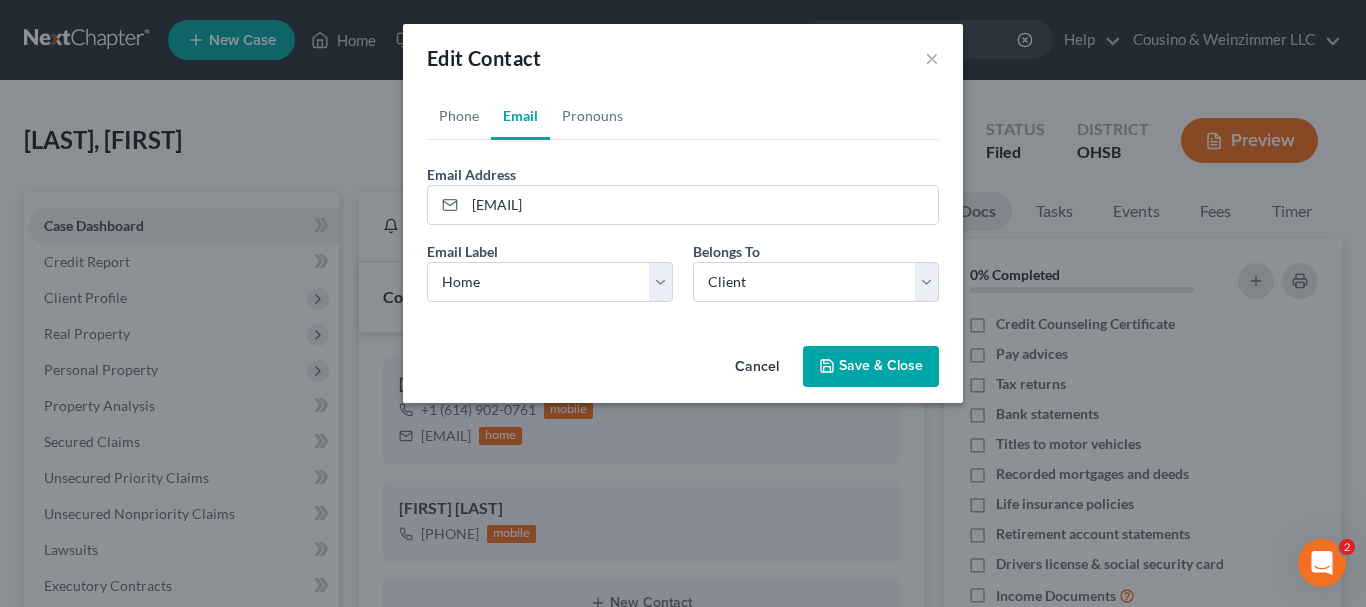click 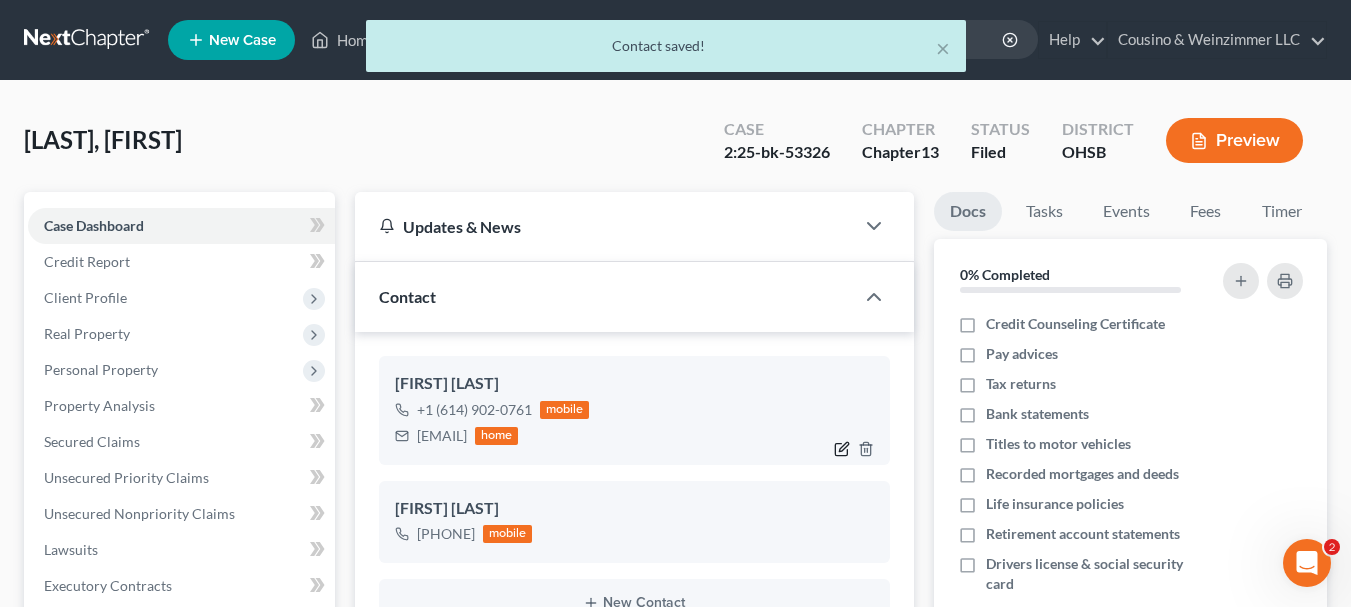 click 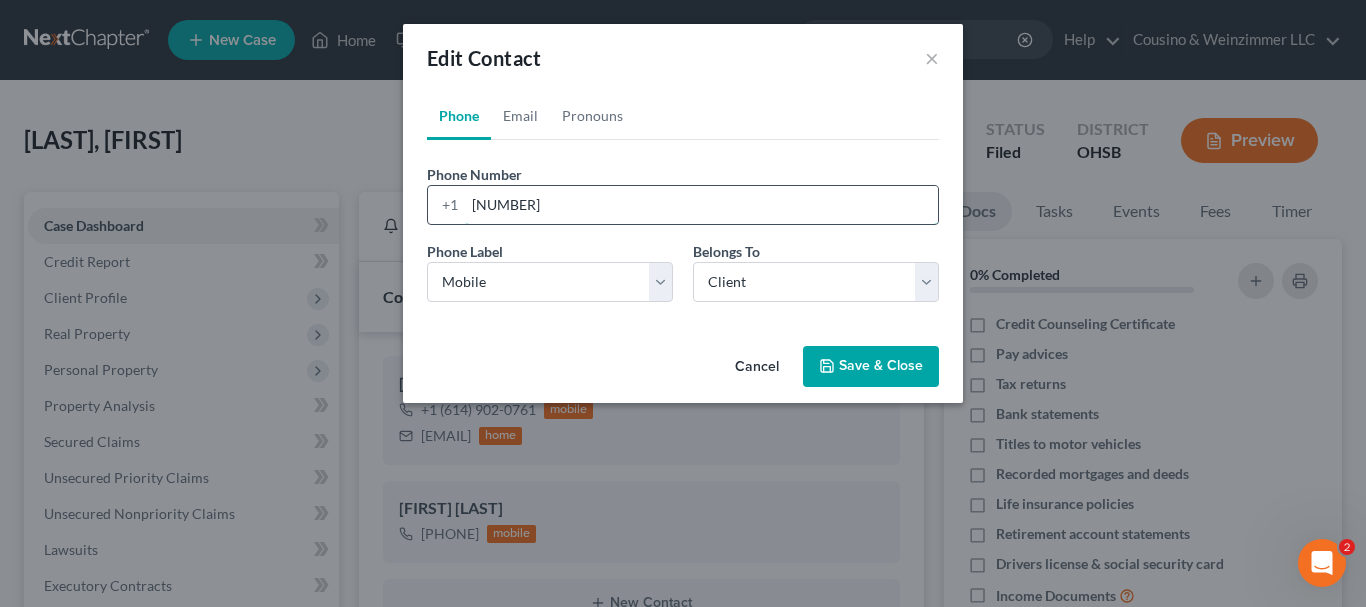 click on "[NUMBER]" at bounding box center (701, 205) 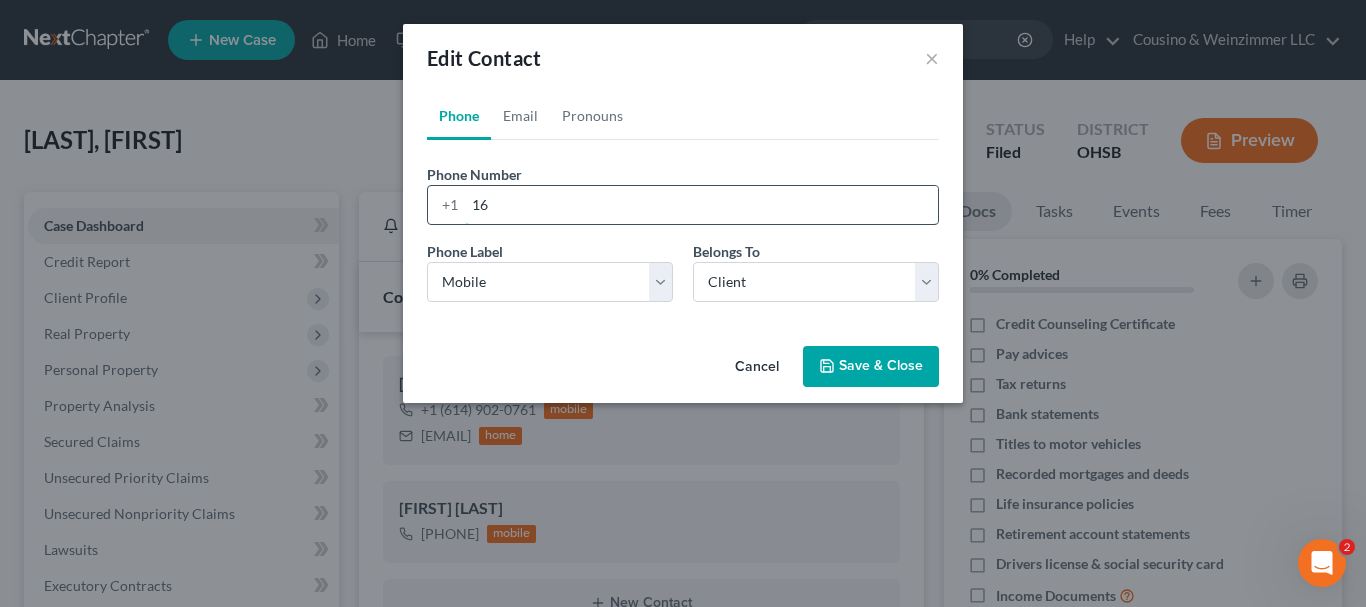 type on "1" 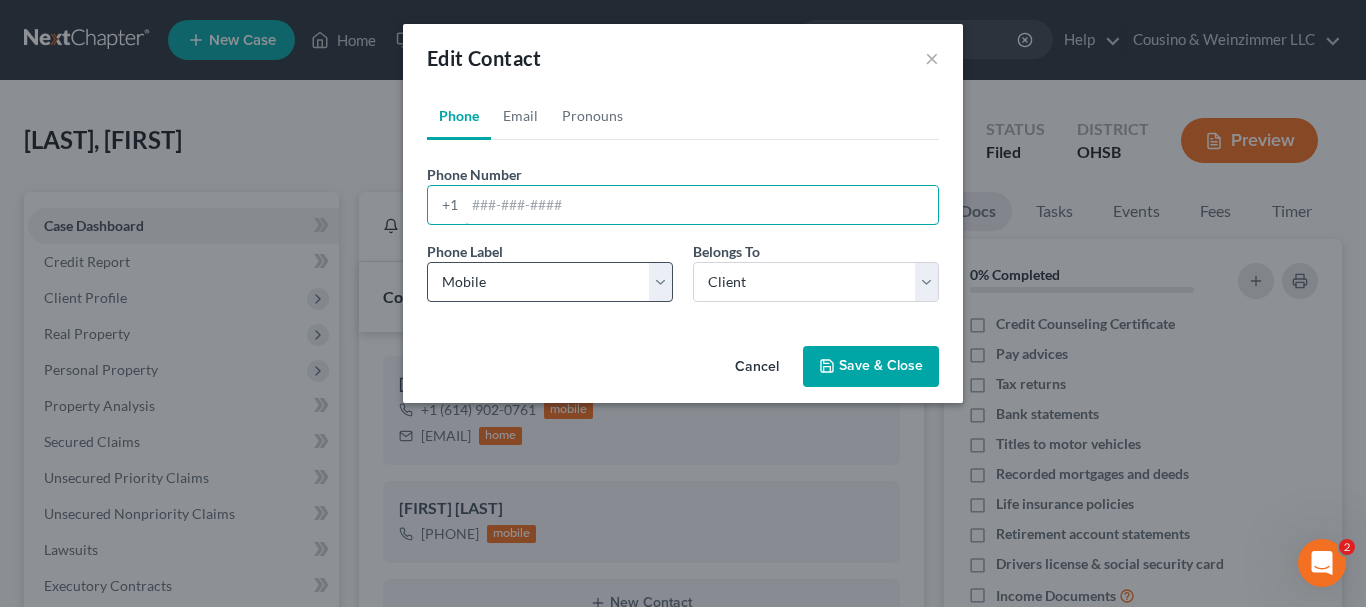 type 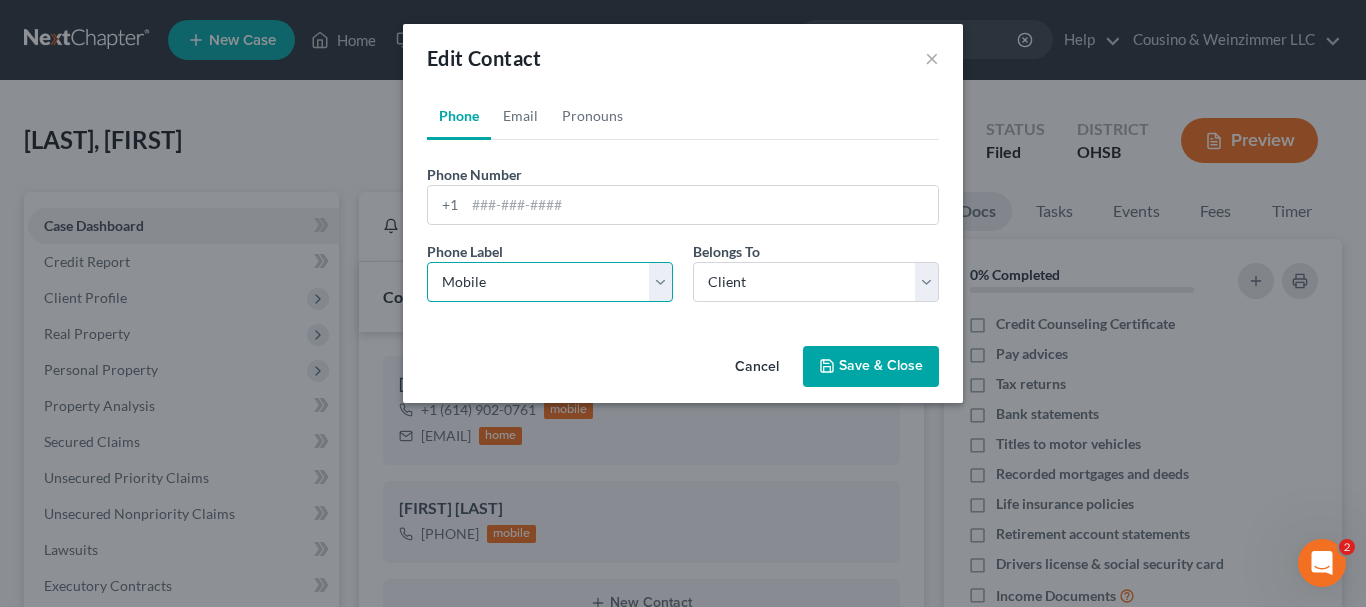 click on "Select Mobile Home Work Other" at bounding box center (550, 282) 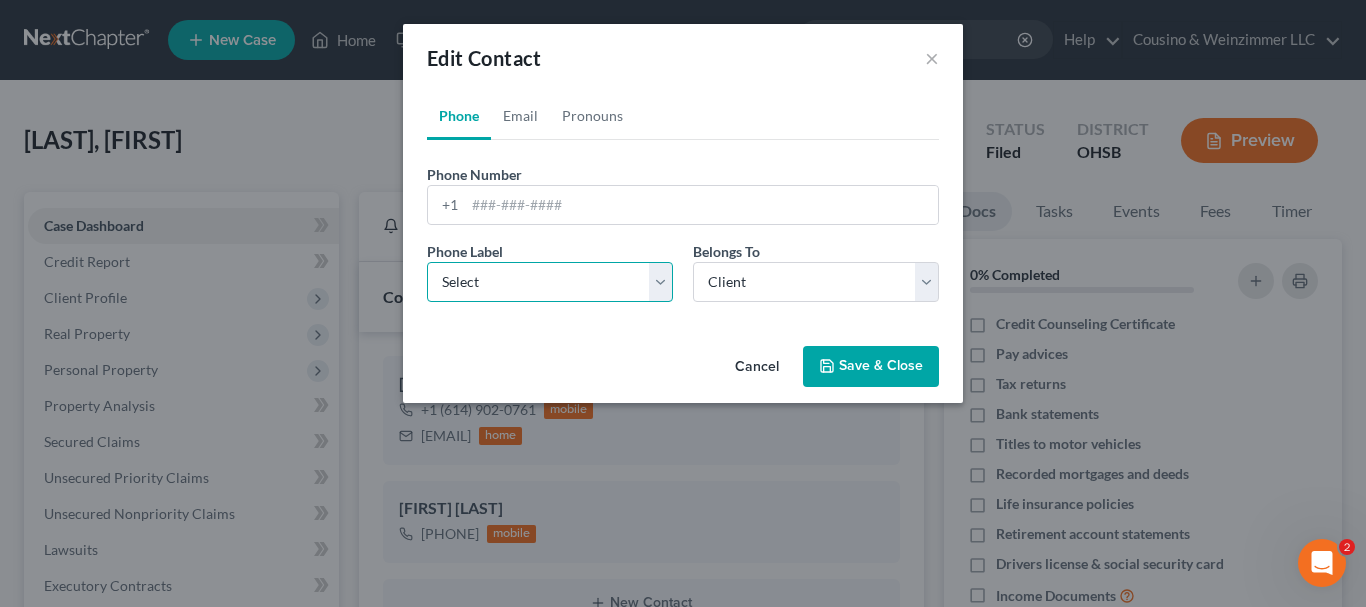click on "Select Mobile Home Work Other" at bounding box center [550, 282] 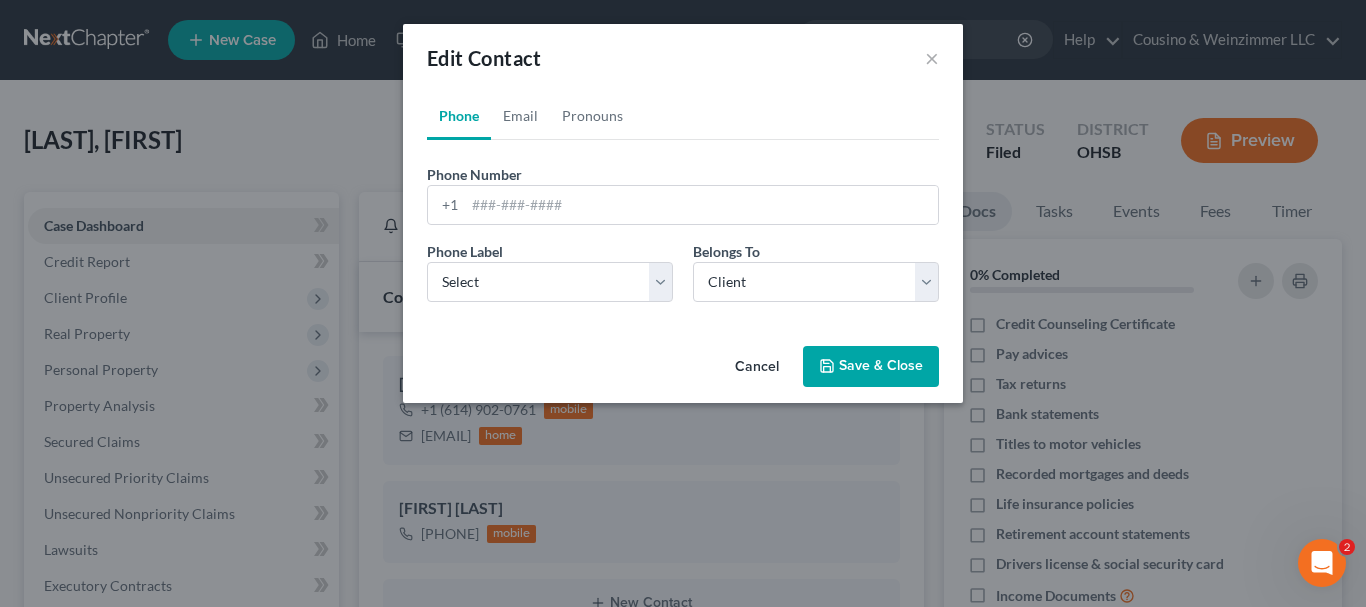 click on "Save & Close" at bounding box center (871, 367) 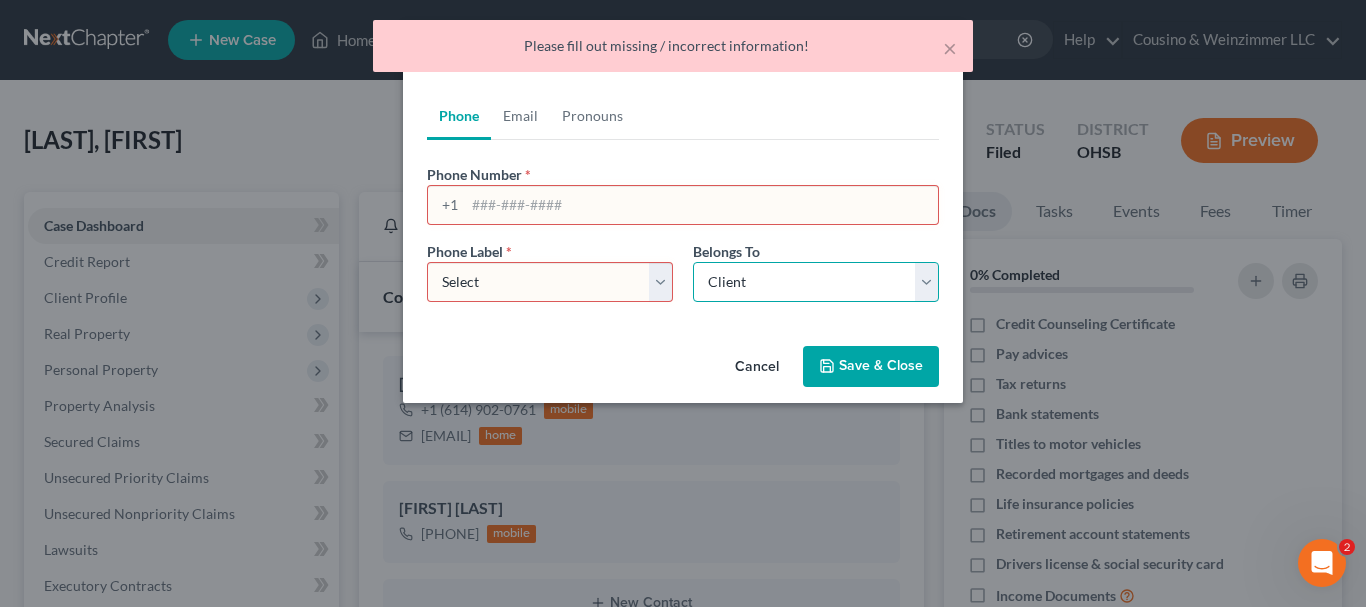 click on "Select Client Other" at bounding box center (816, 282) 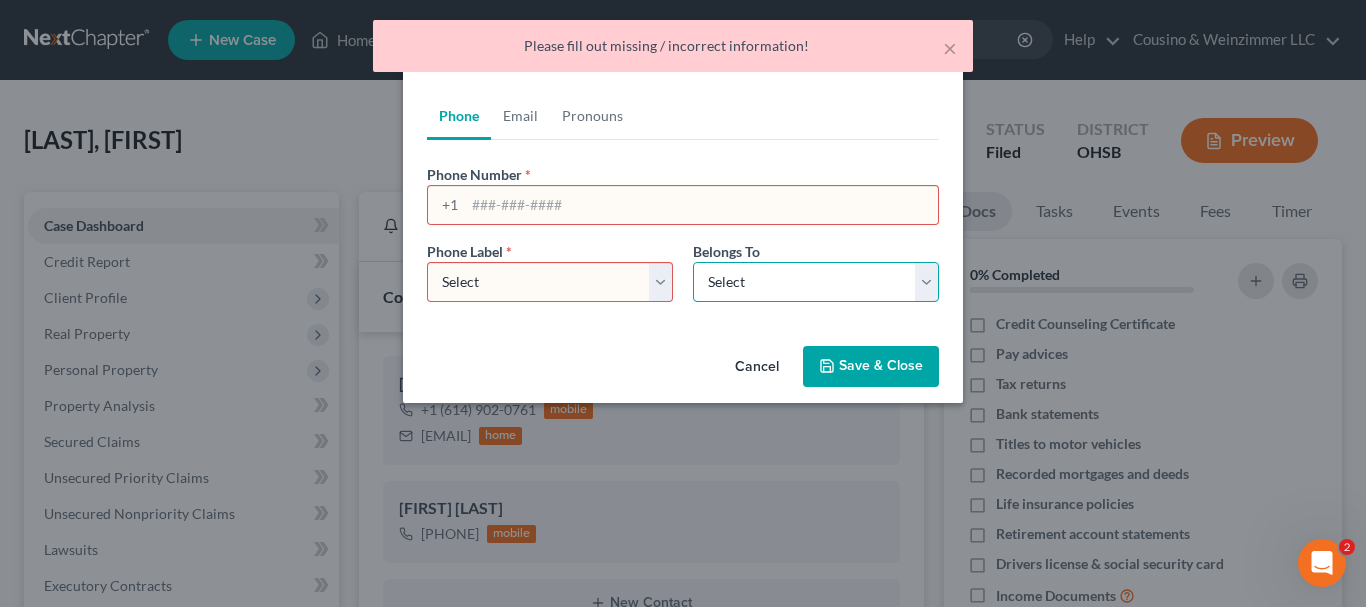 click on "Select Client Other" at bounding box center [816, 282] 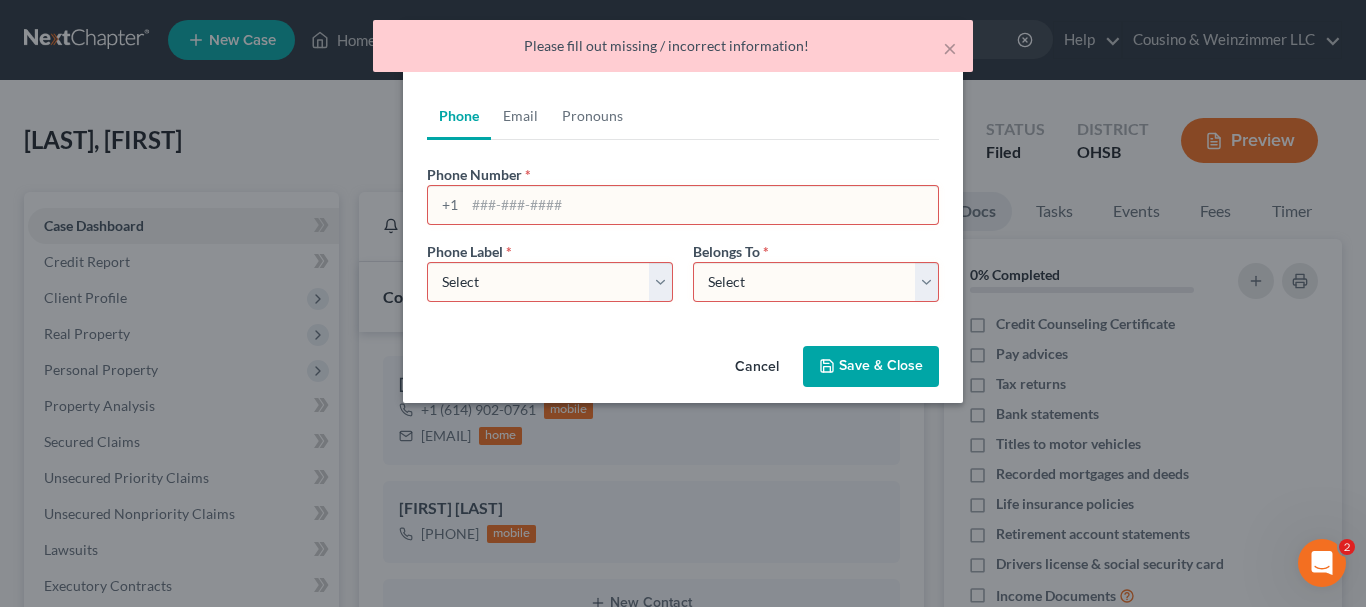 click on "Save & Close" at bounding box center (871, 367) 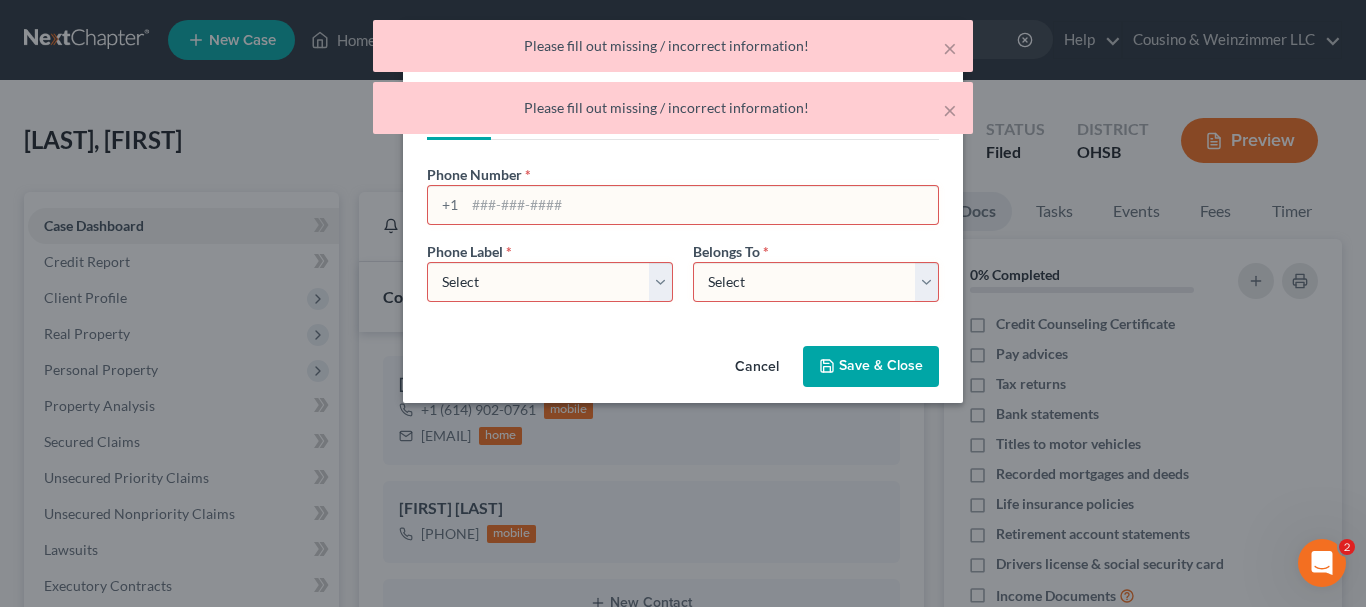 click on "Save & Close" at bounding box center (871, 367) 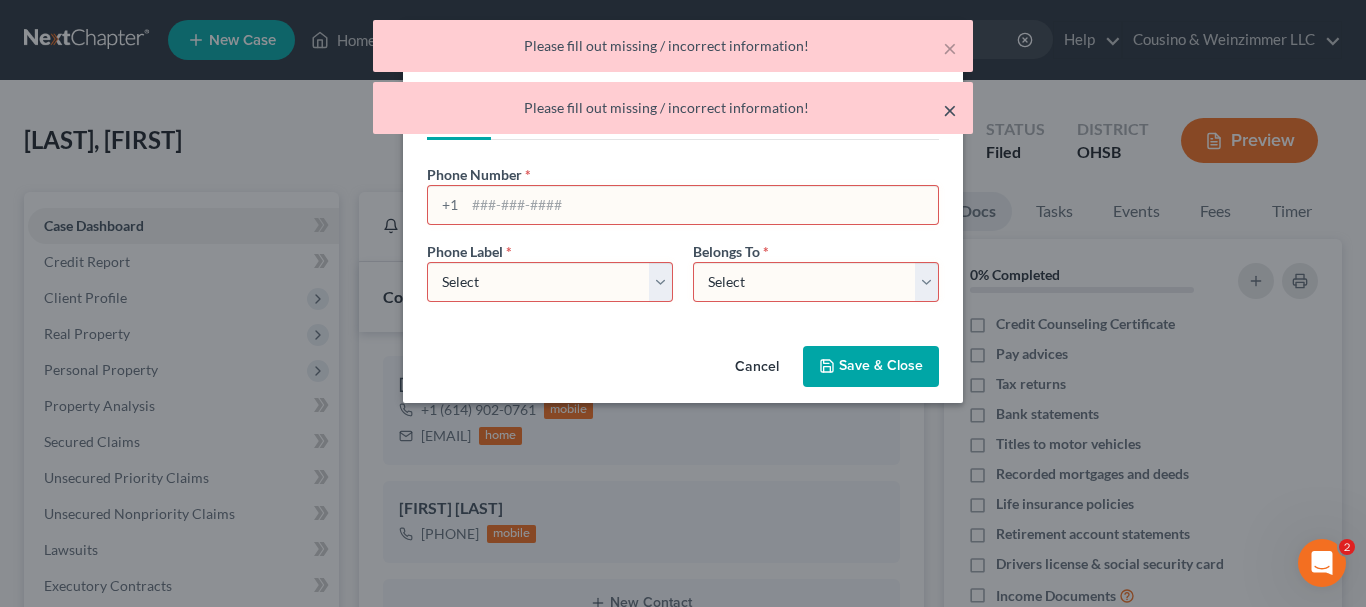 click on "×" at bounding box center (950, 110) 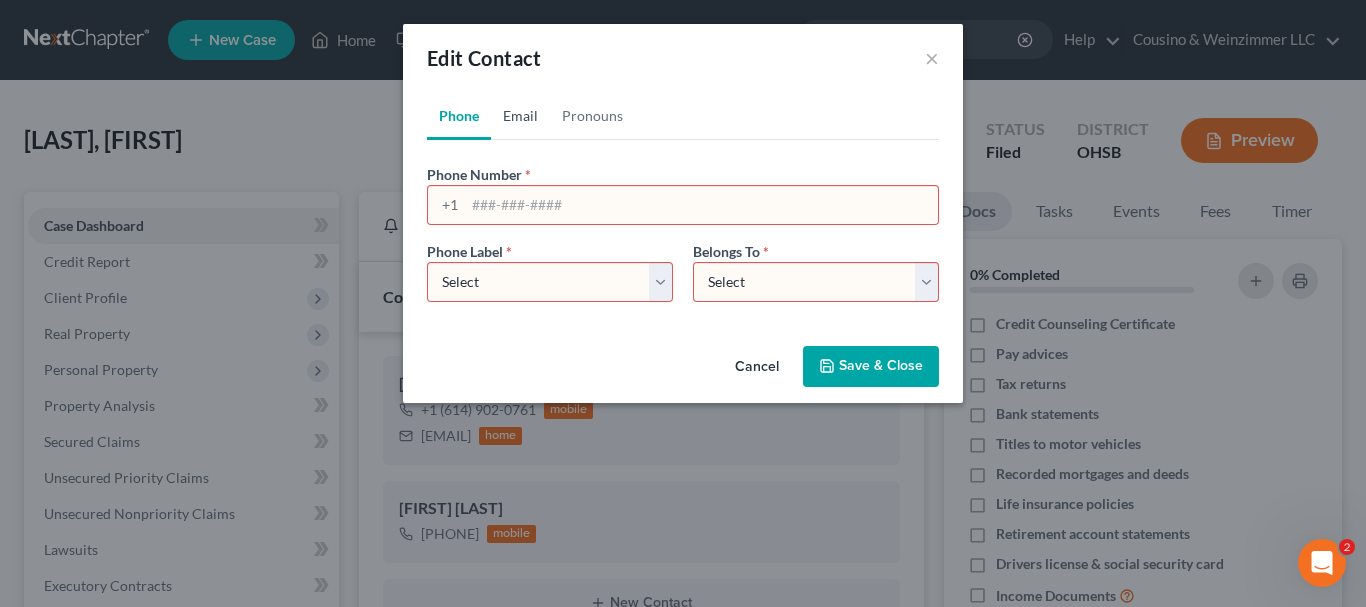 click on "Email" at bounding box center [520, 116] 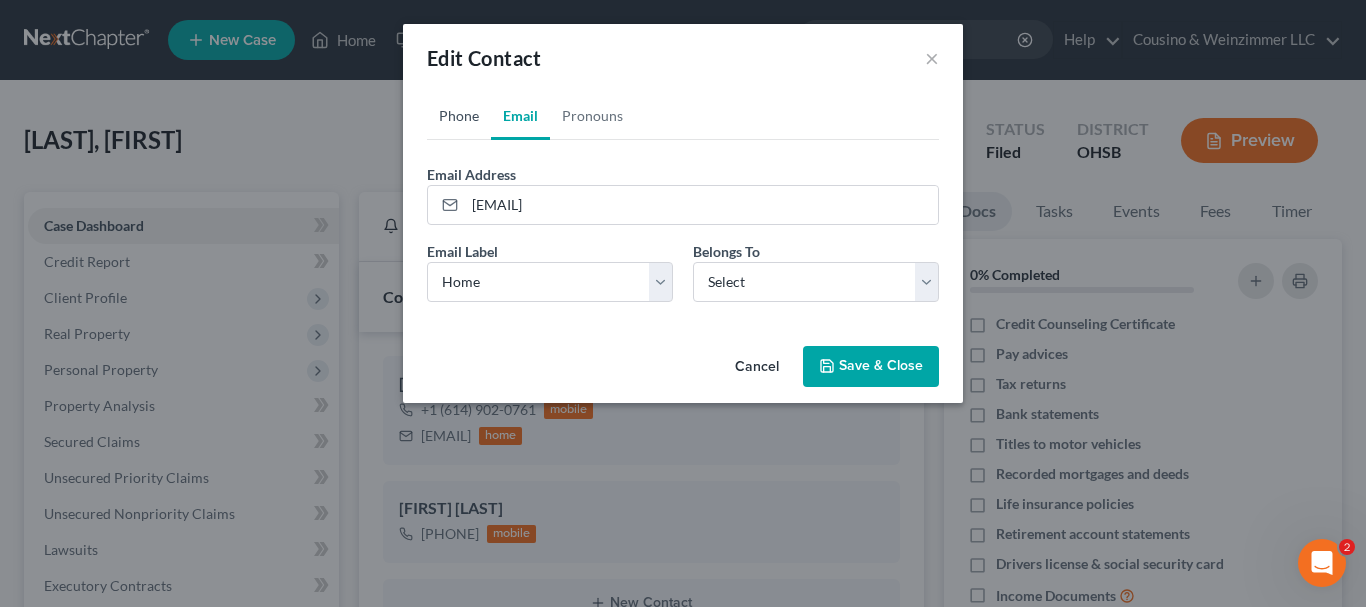 click on "Phone" at bounding box center [459, 116] 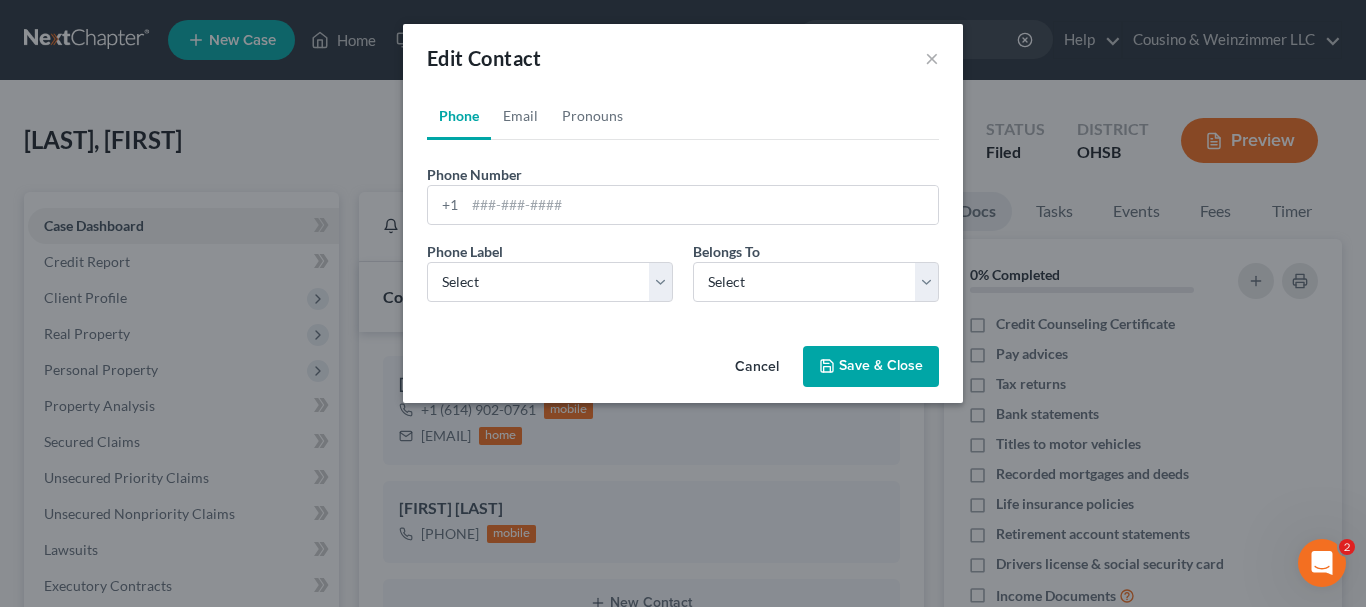 click on "Save & Close" at bounding box center (871, 367) 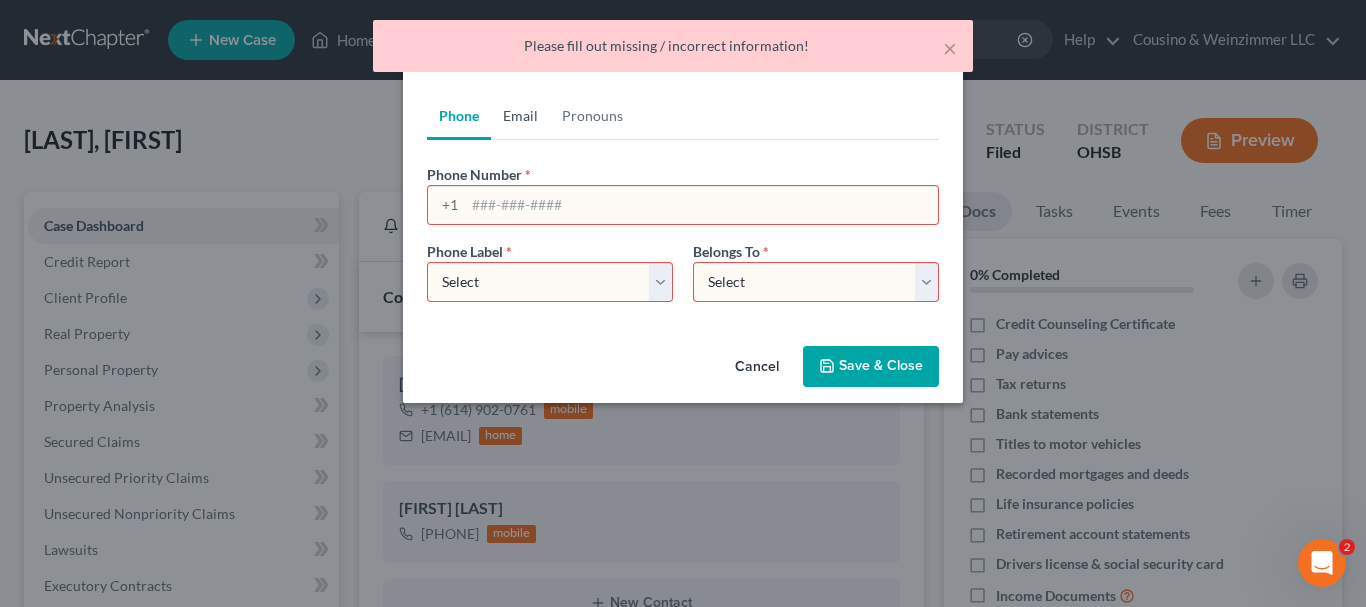 click on "Email" at bounding box center [520, 116] 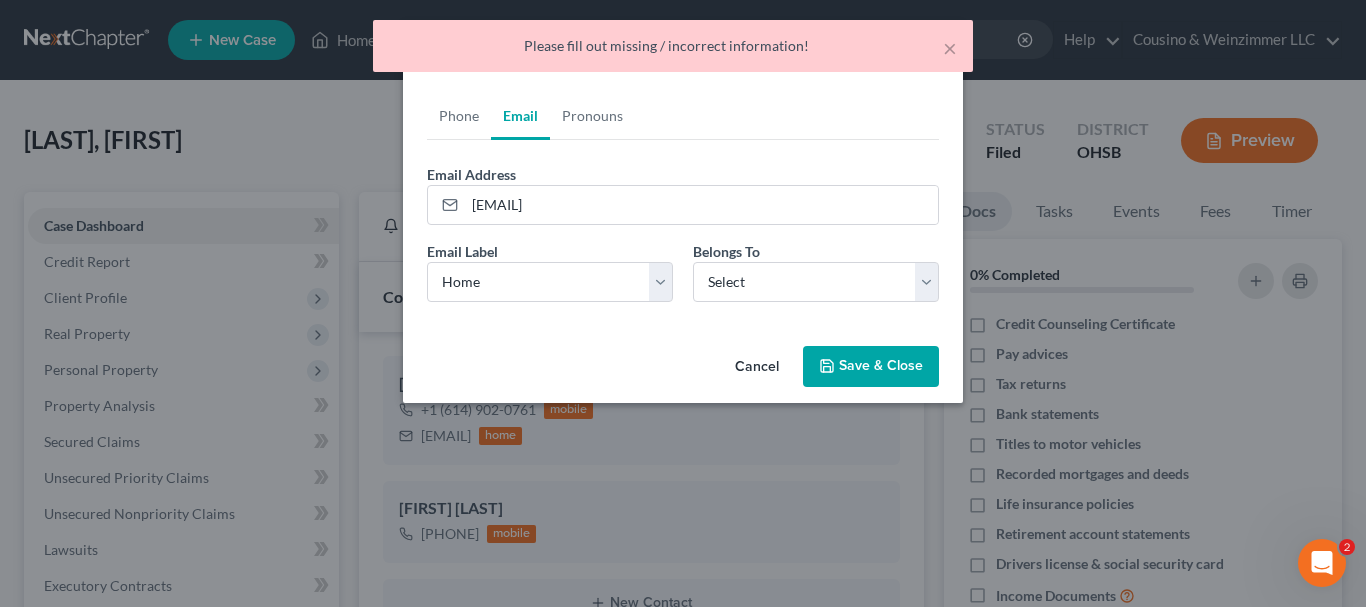 click on "Save & Close" at bounding box center (871, 367) 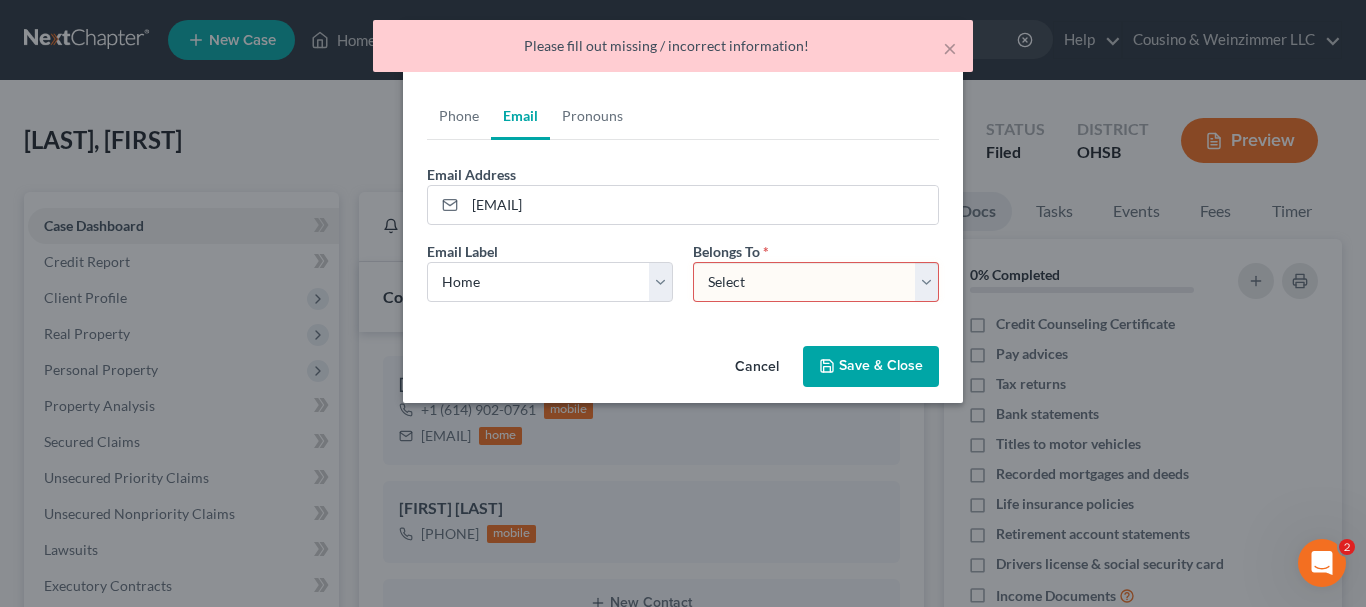 click on "Select Client Other" at bounding box center (816, 282) 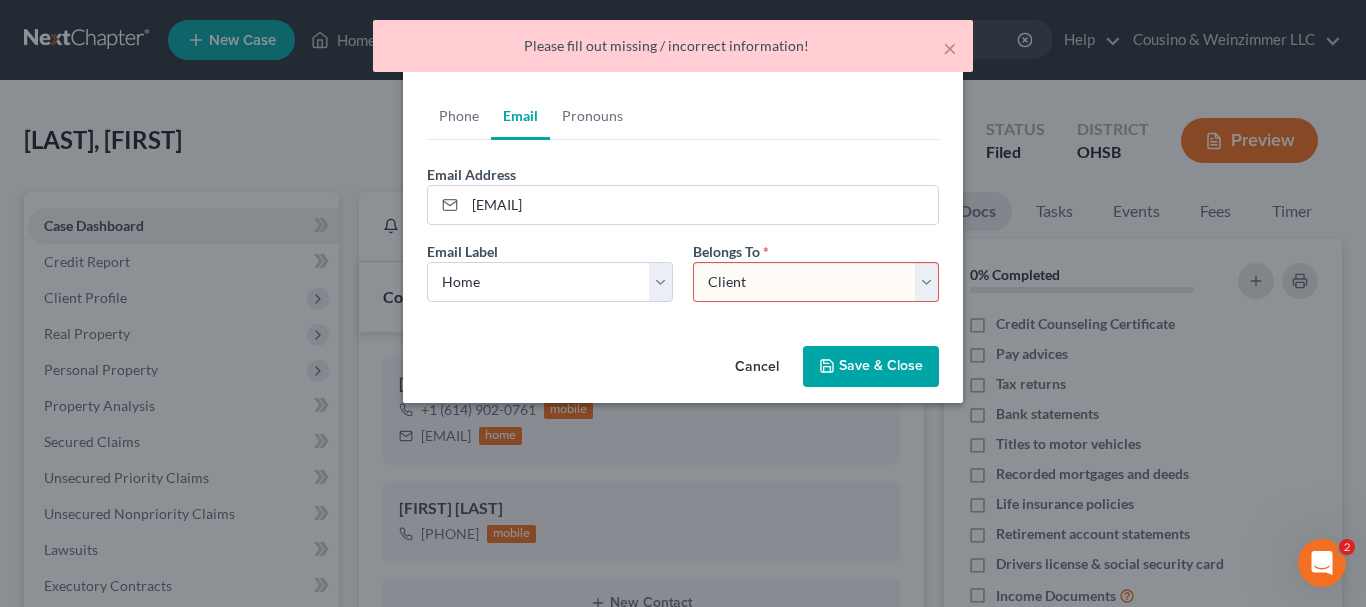click on "Select Client Other" at bounding box center [816, 282] 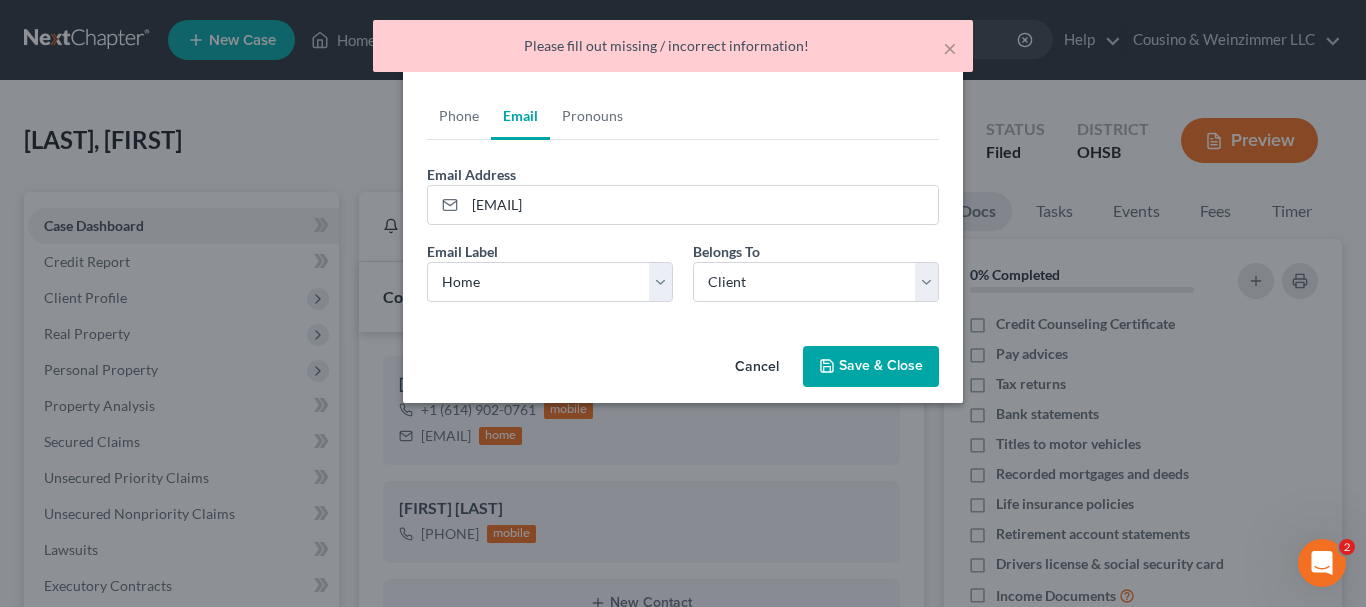 click on "Save & Close" at bounding box center [871, 367] 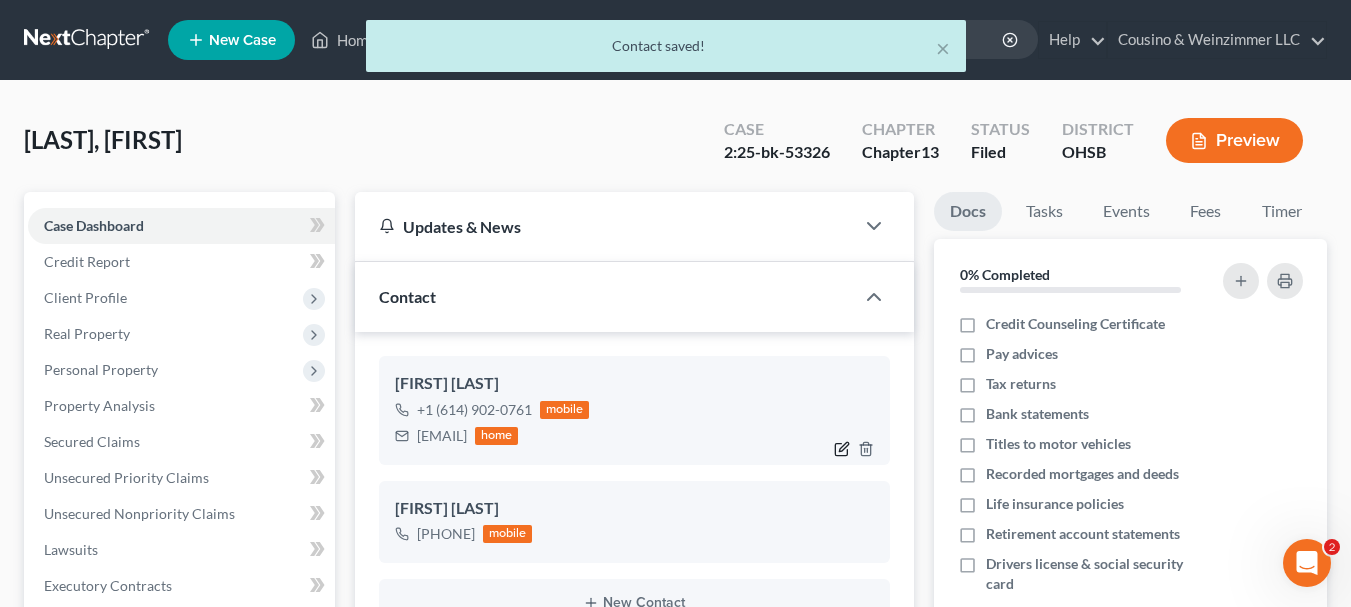 click 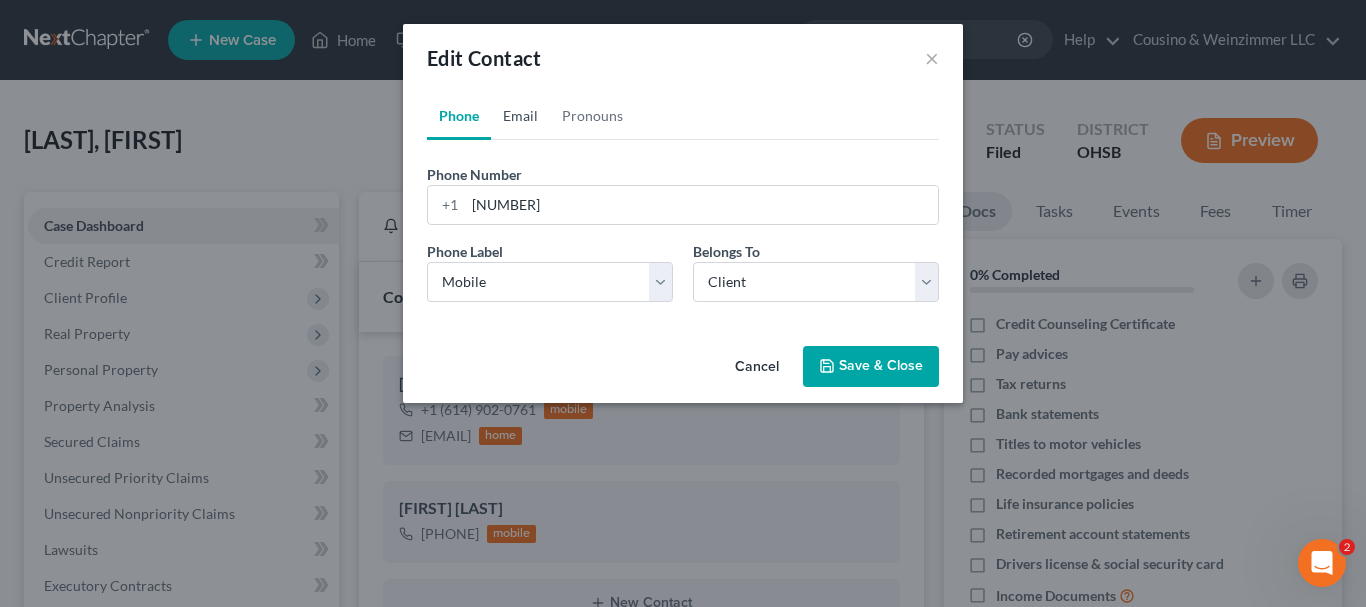 click on "Email" at bounding box center (520, 116) 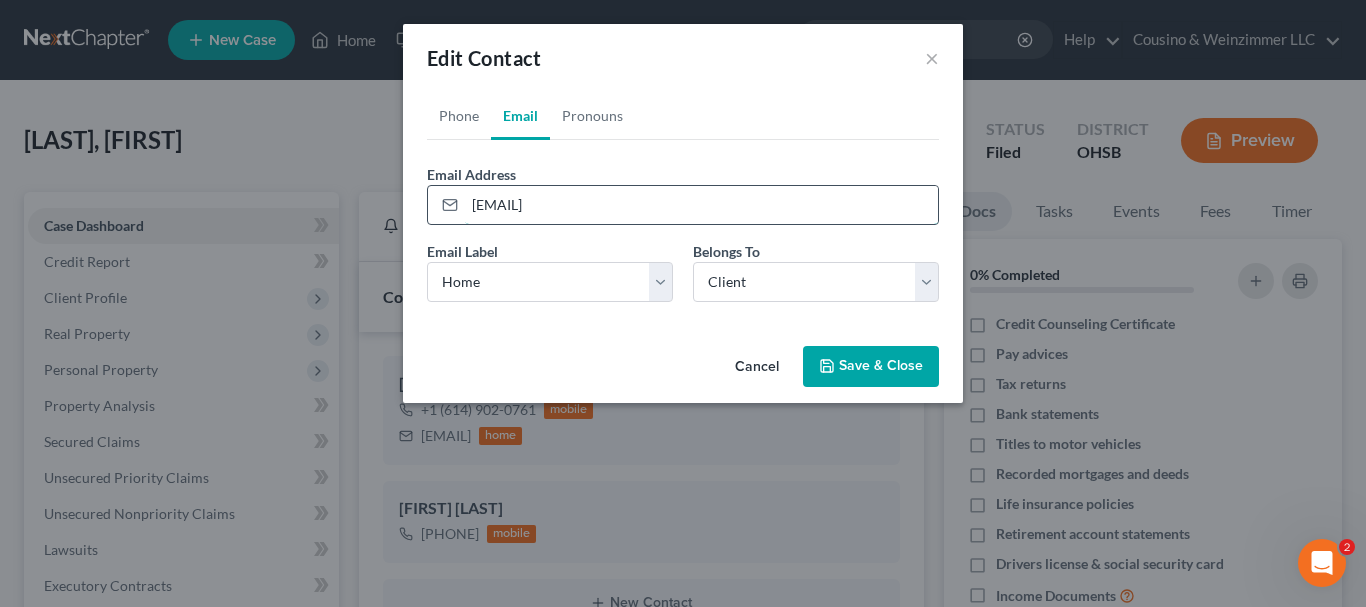 drag, startPoint x: 686, startPoint y: 207, endPoint x: 472, endPoint y: 224, distance: 214.67418 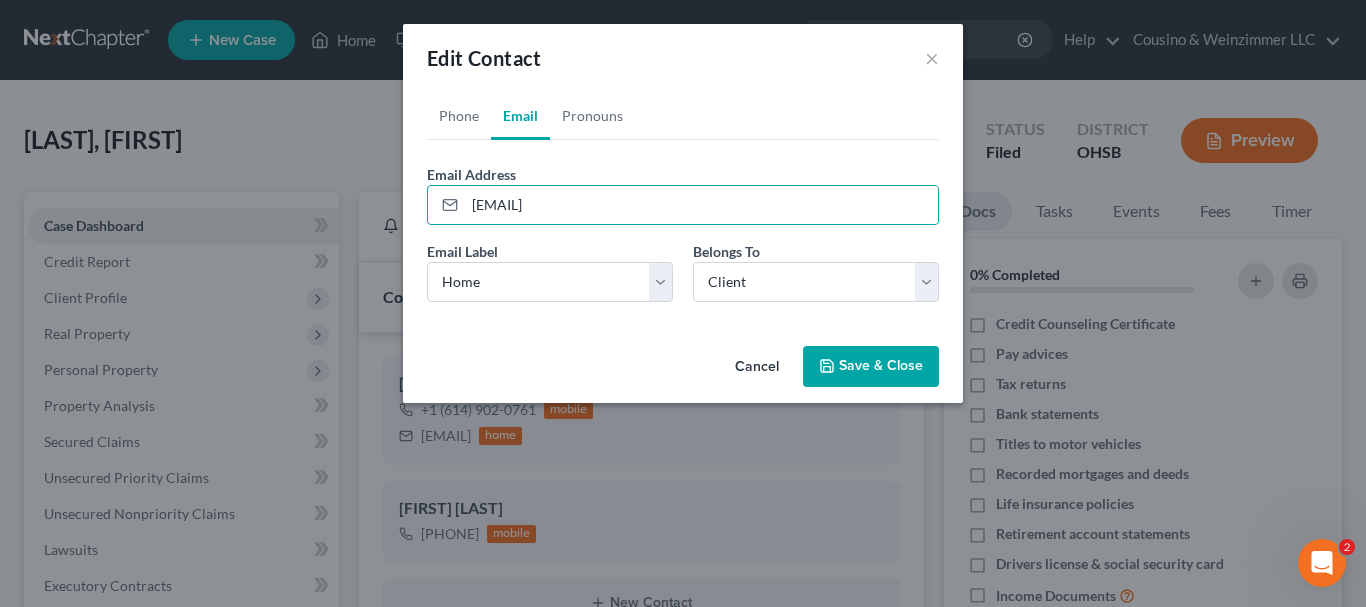 click on "Save & Close" at bounding box center (871, 367) 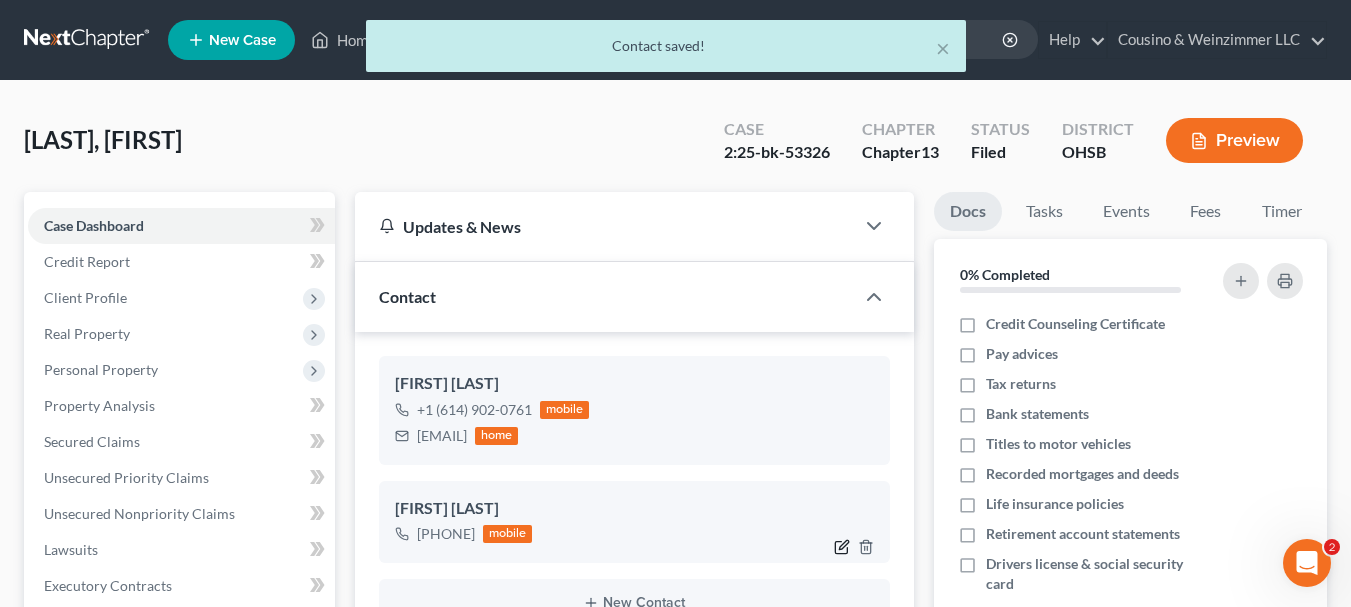 click 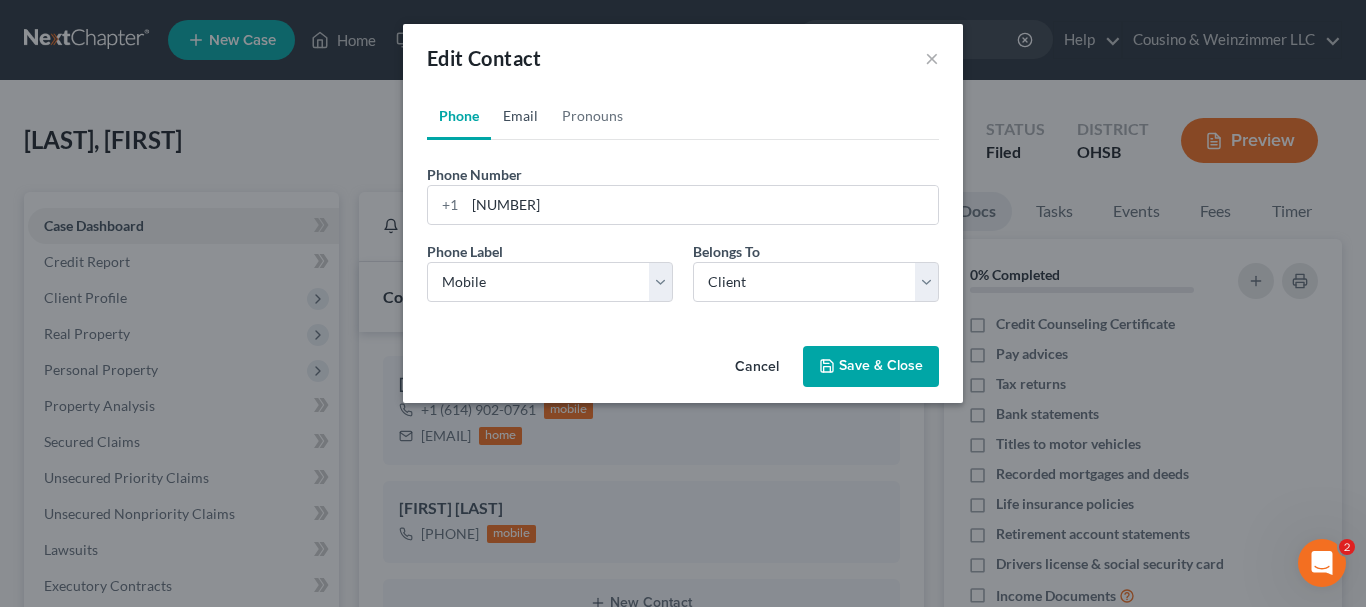 click on "Email" at bounding box center (520, 116) 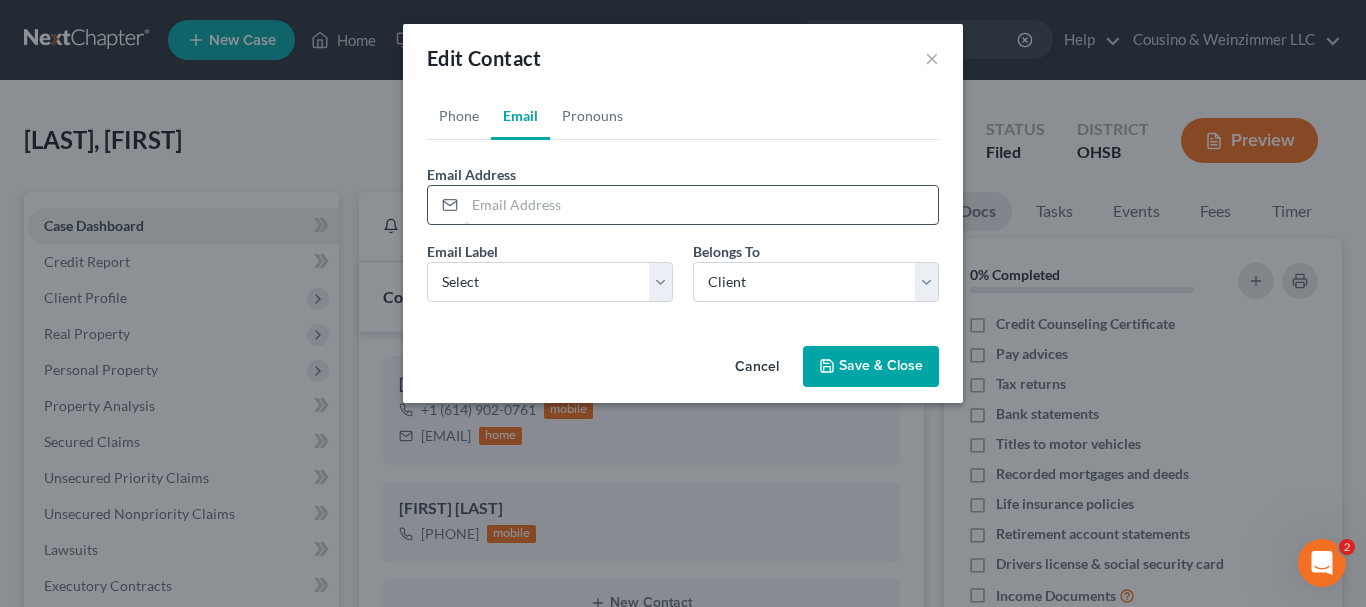 click at bounding box center [701, 205] 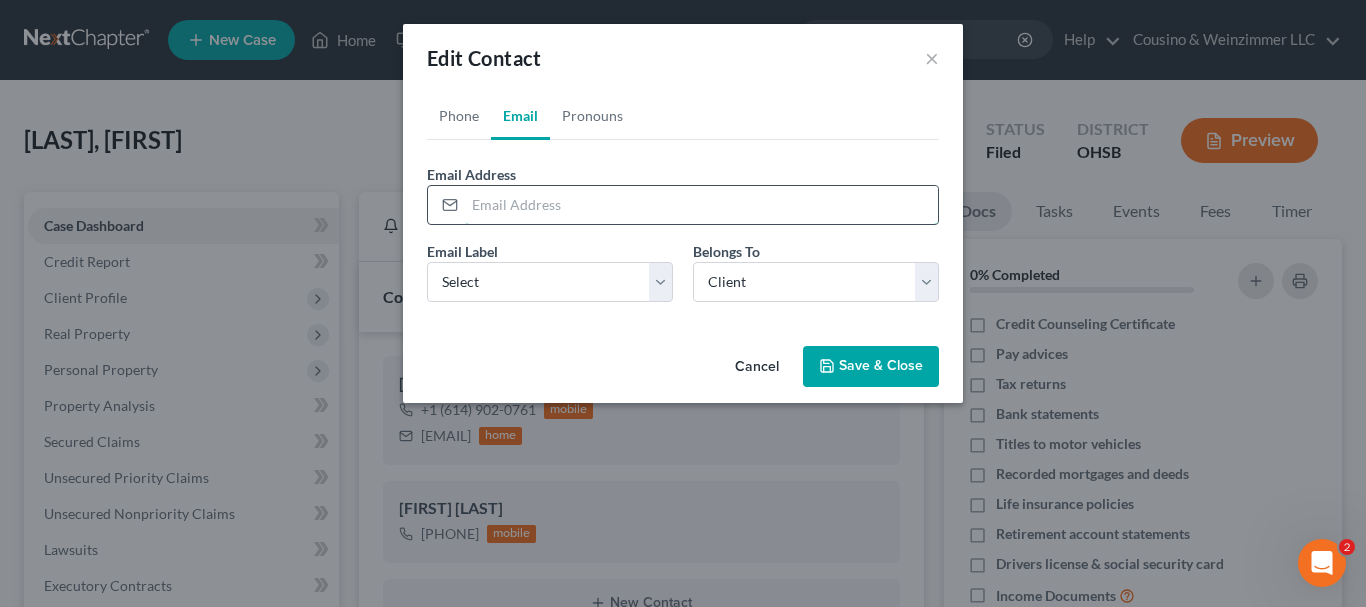 paste on "[EMAIL]" 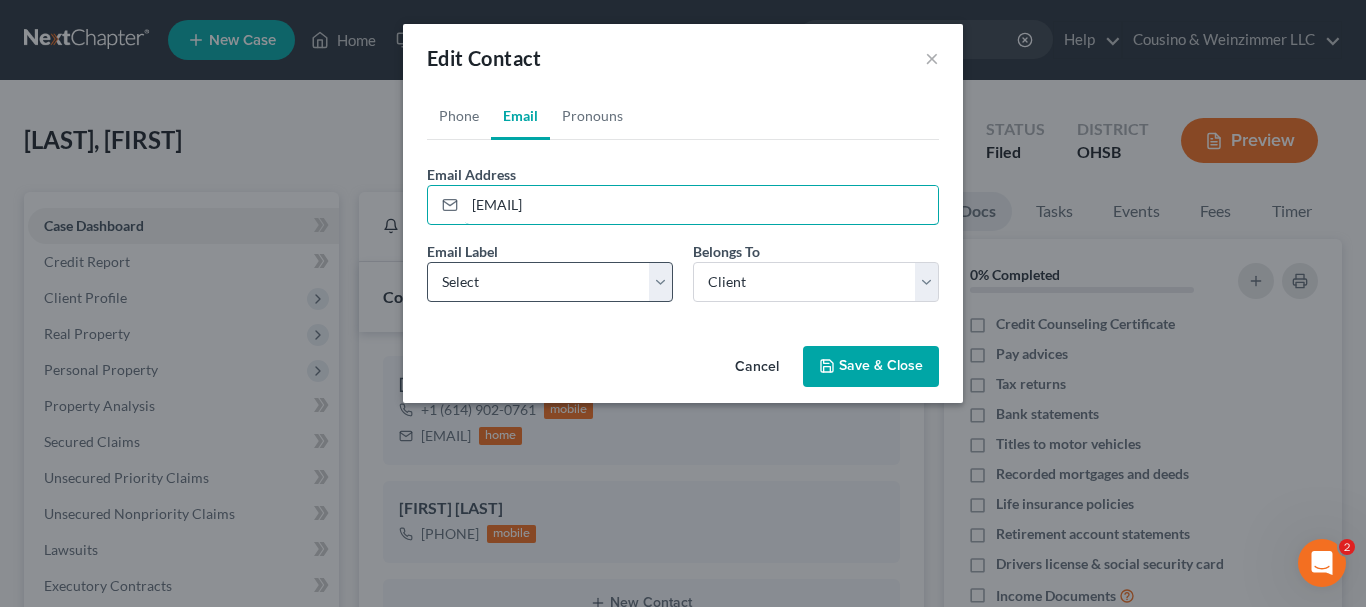 type on "[EMAIL]" 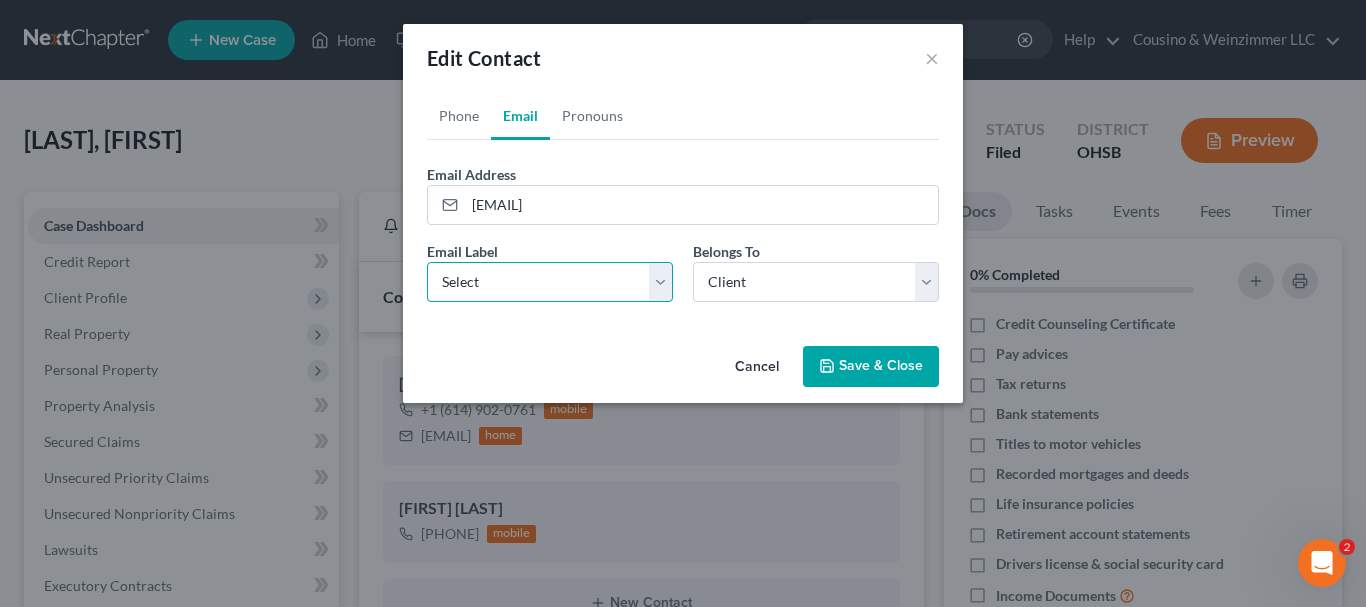 click on "Select Home Work Other" at bounding box center [550, 282] 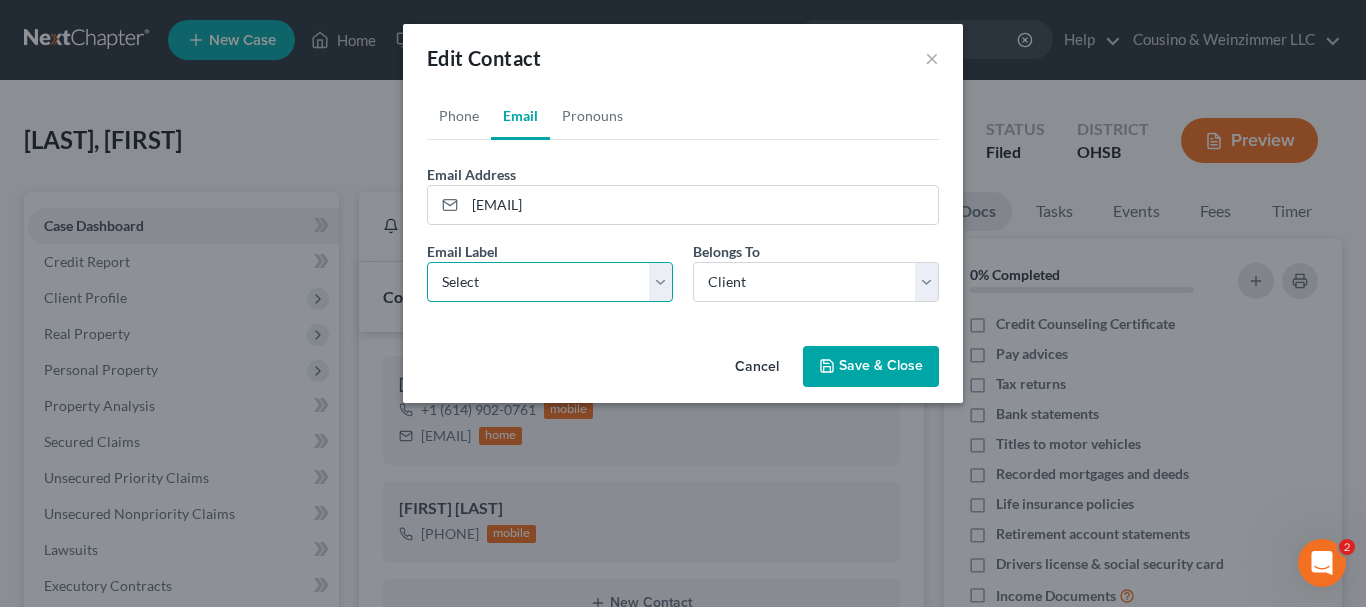 select on "0" 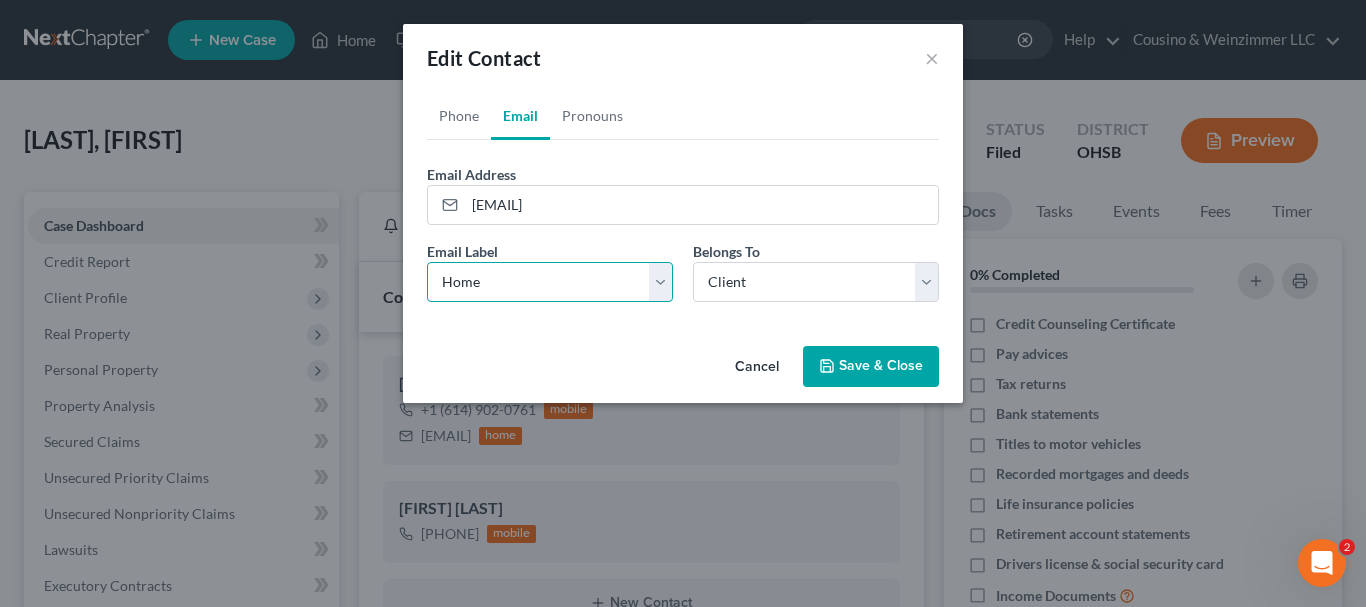 click on "Select Home Work Other" at bounding box center [550, 282] 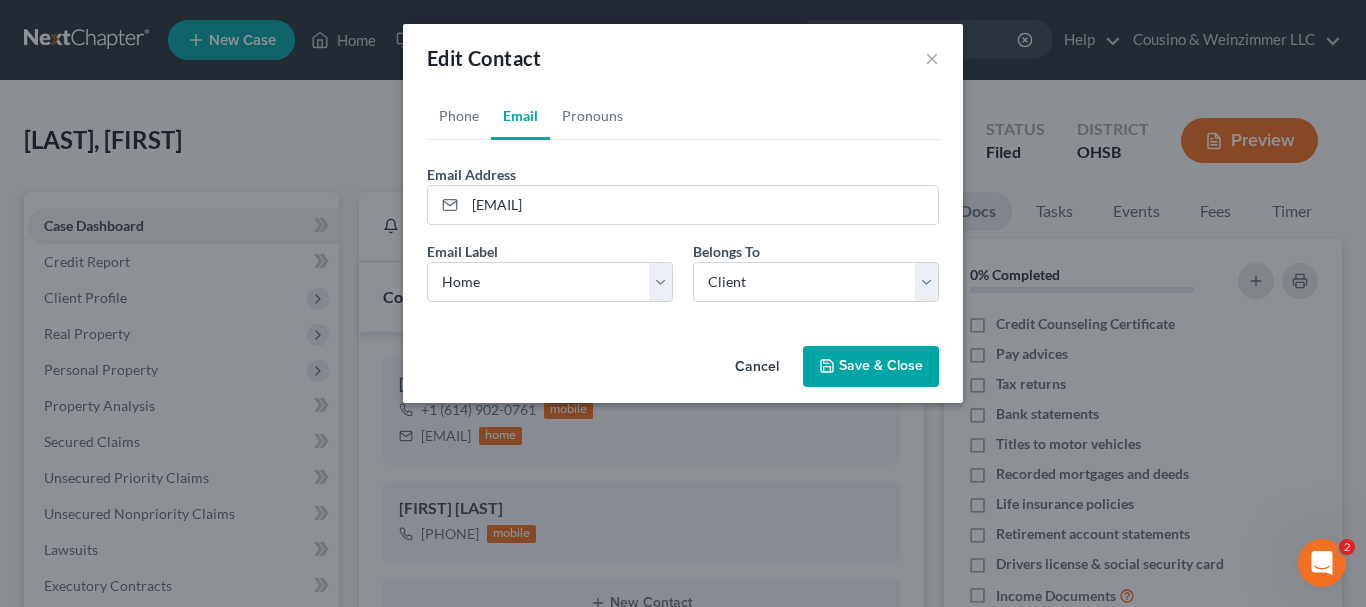 click on "Save & Close" at bounding box center (871, 367) 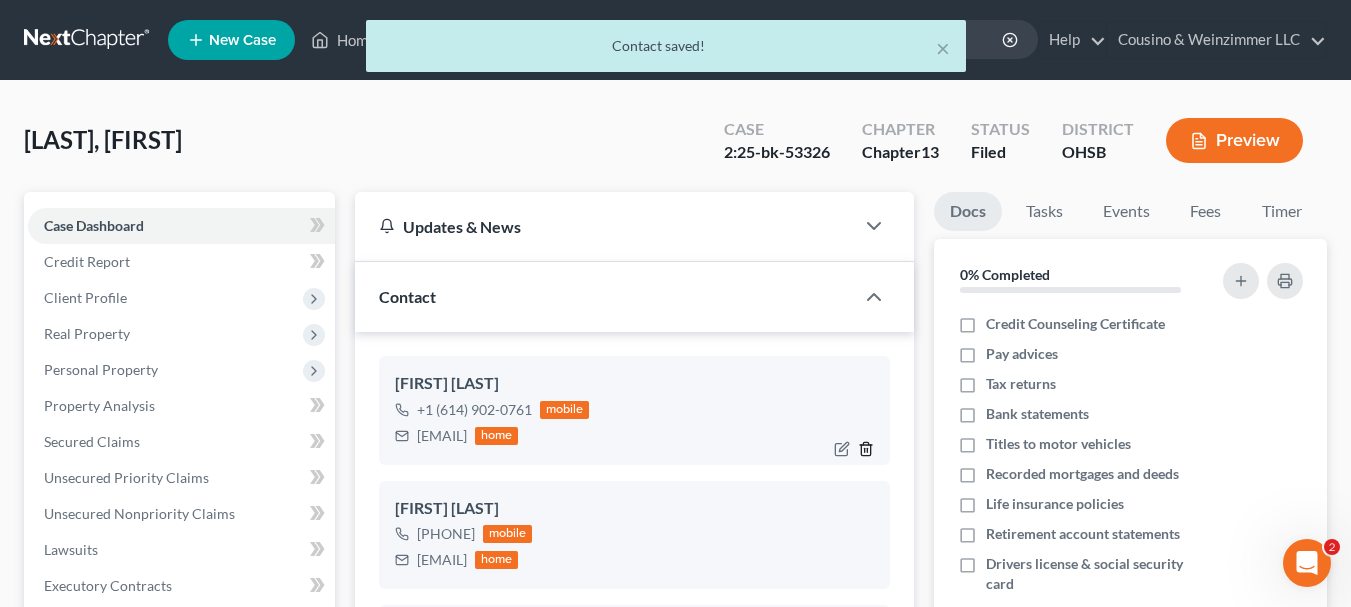 click 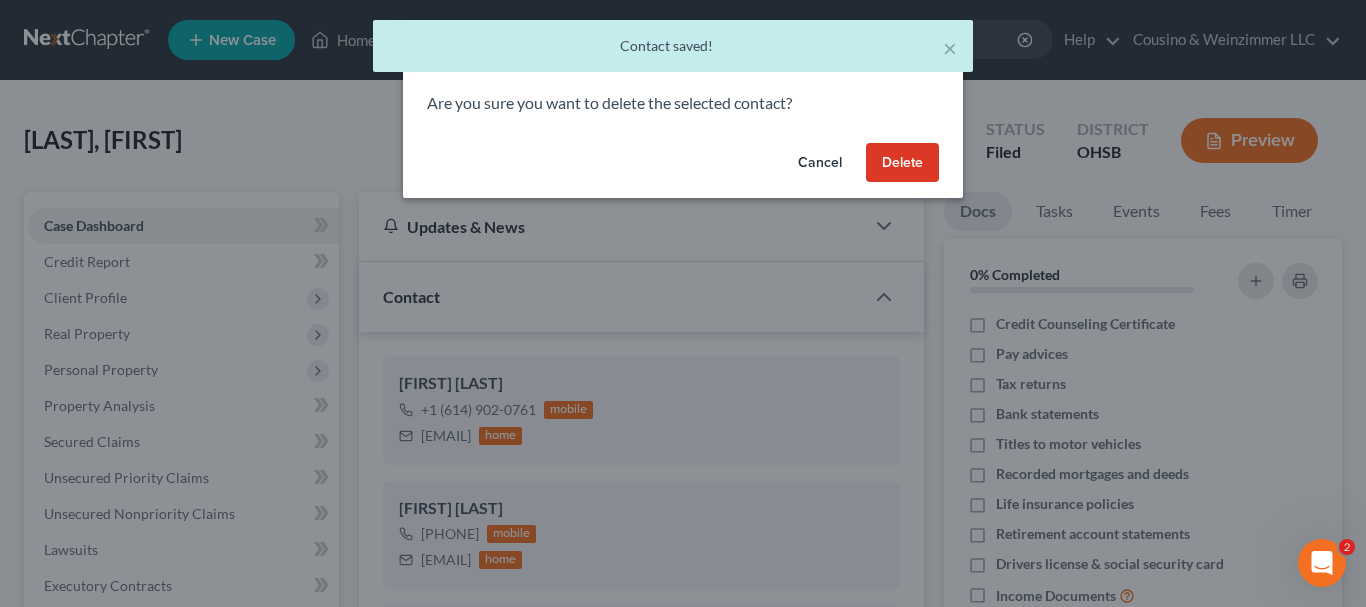 click on "Delete" at bounding box center [902, 163] 